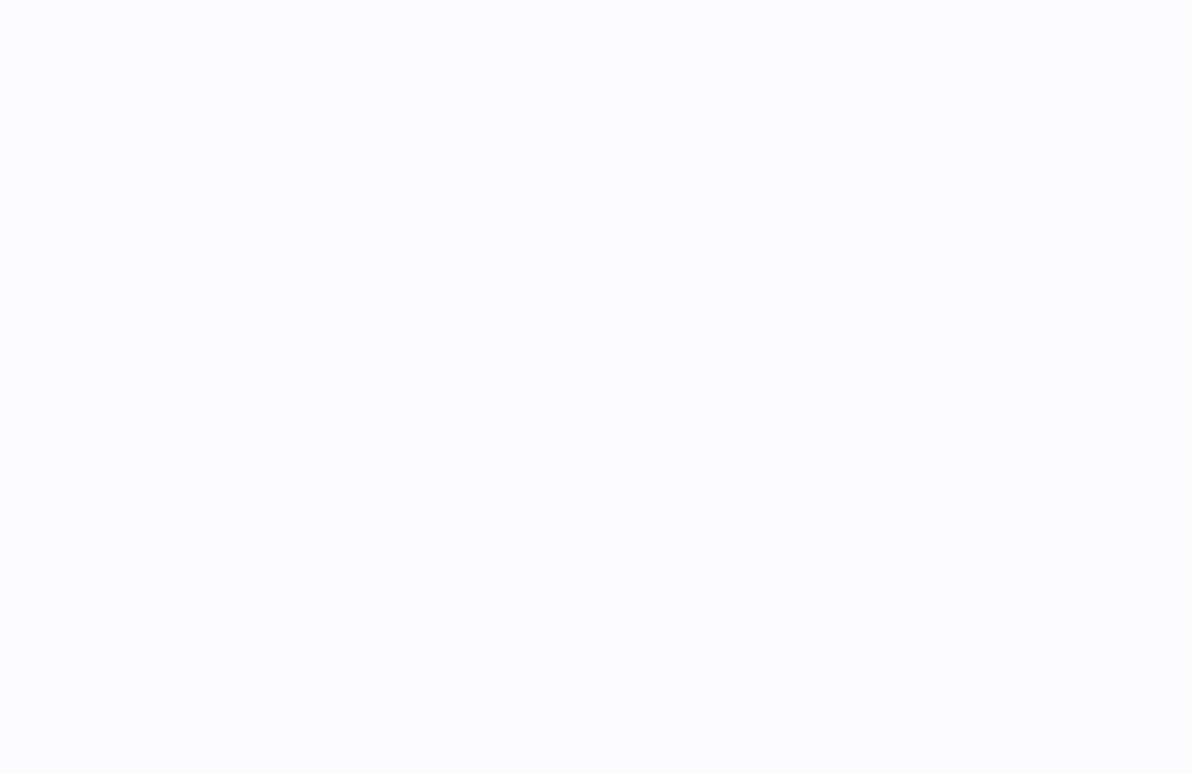 scroll, scrollTop: 0, scrollLeft: 0, axis: both 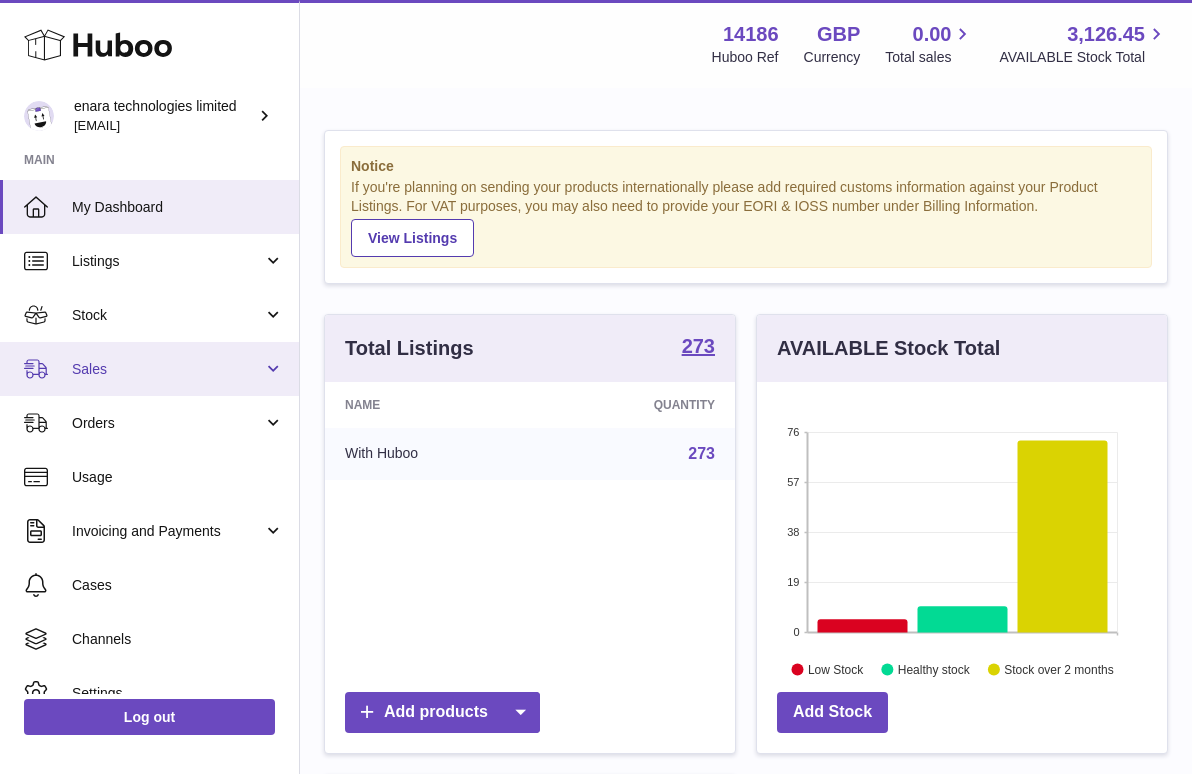 click on "Sales" at bounding box center (167, 369) 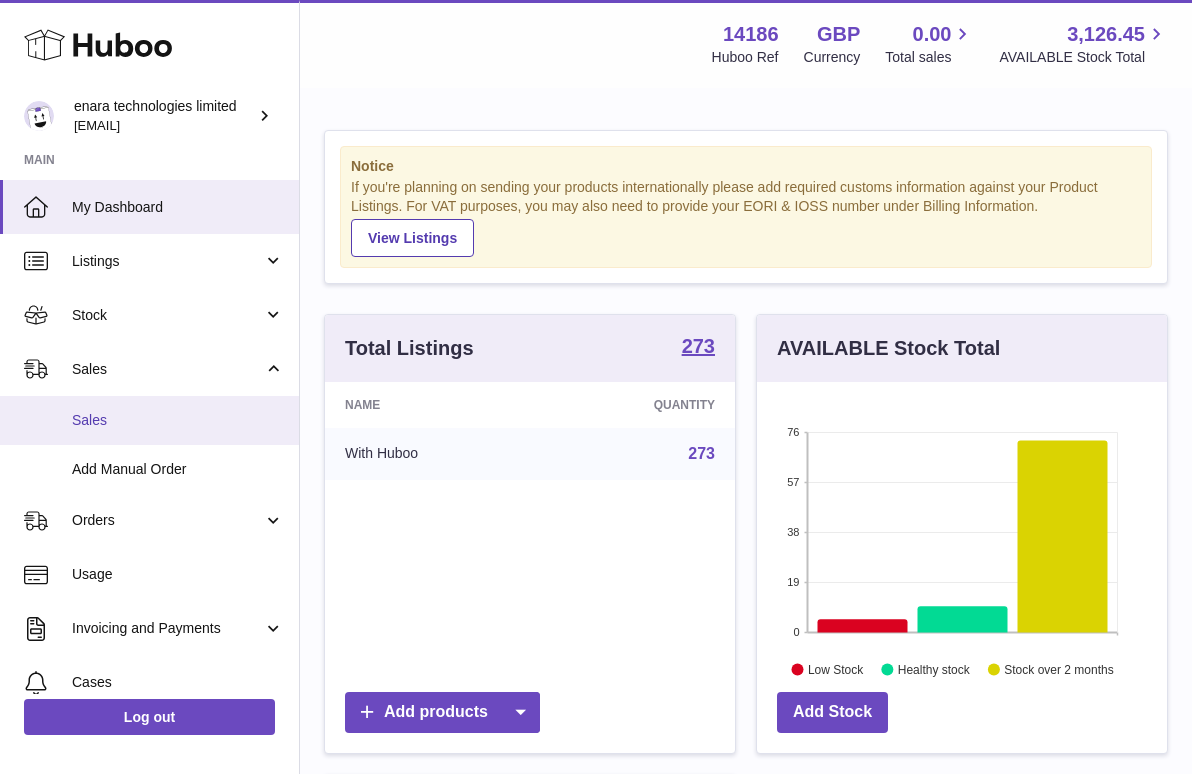 click on "Sales" at bounding box center (178, 420) 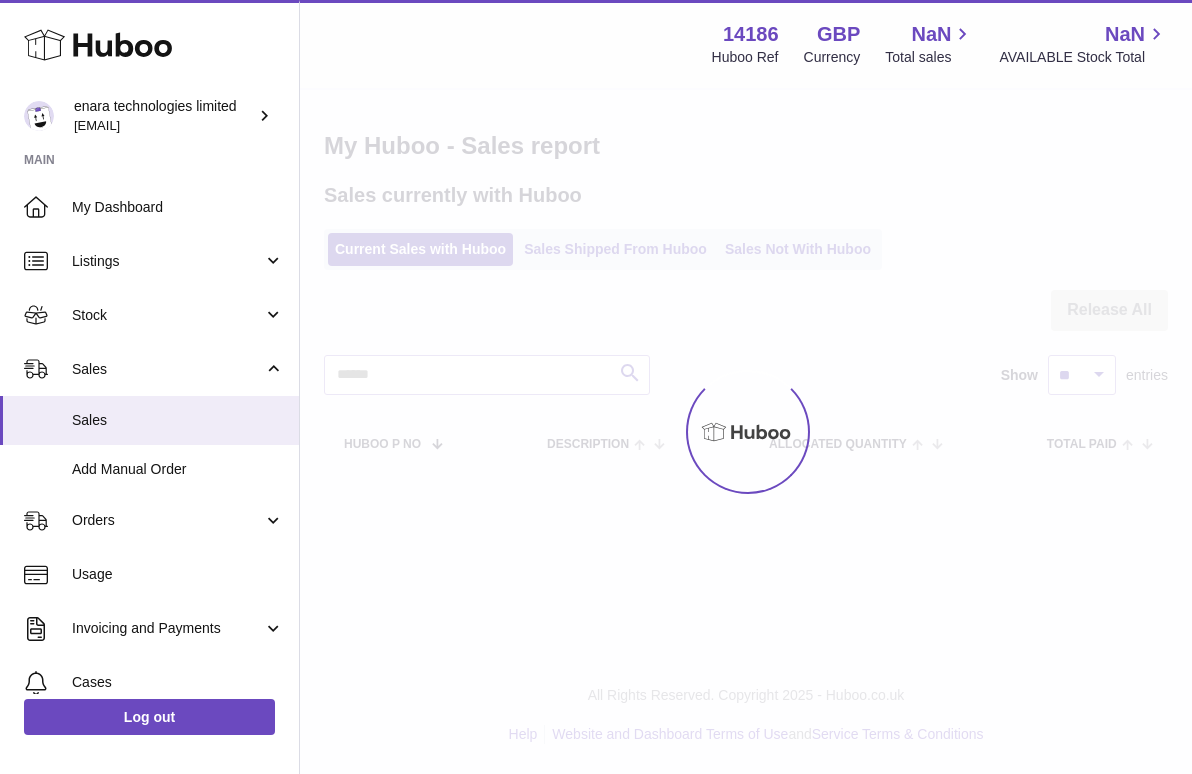 scroll, scrollTop: 0, scrollLeft: 0, axis: both 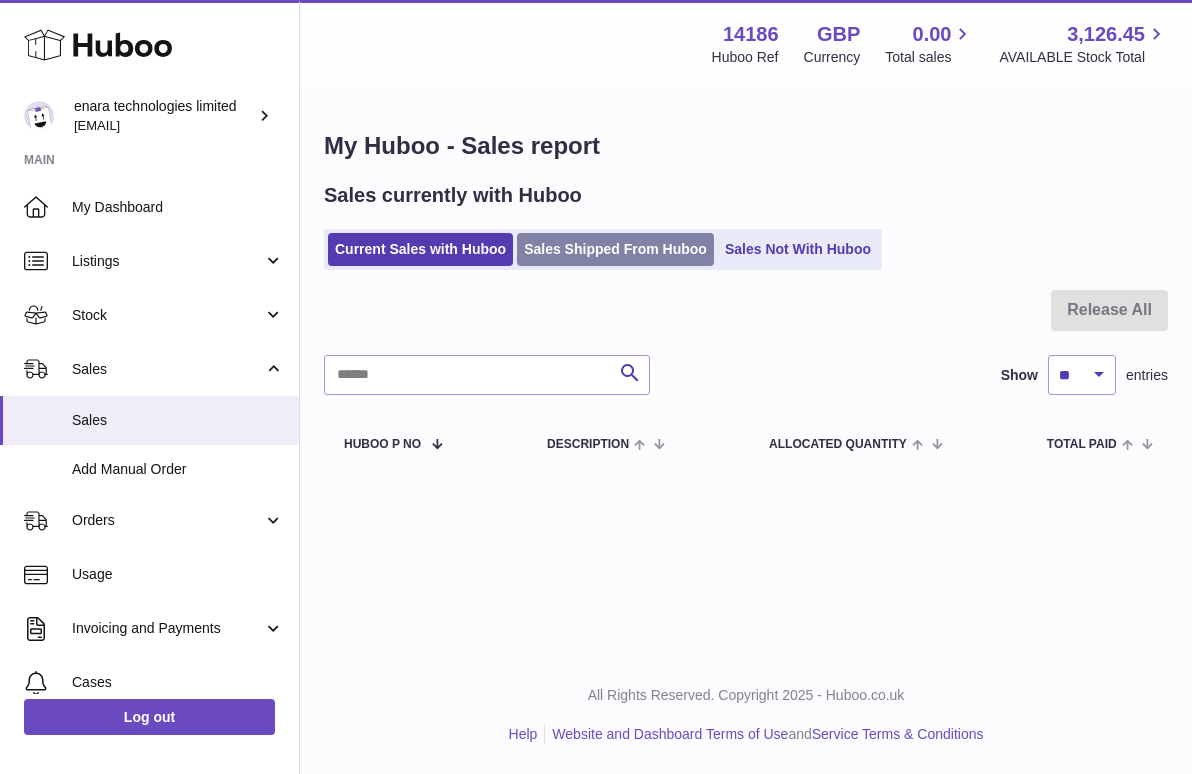 click on "Sales Shipped From Huboo" at bounding box center (615, 249) 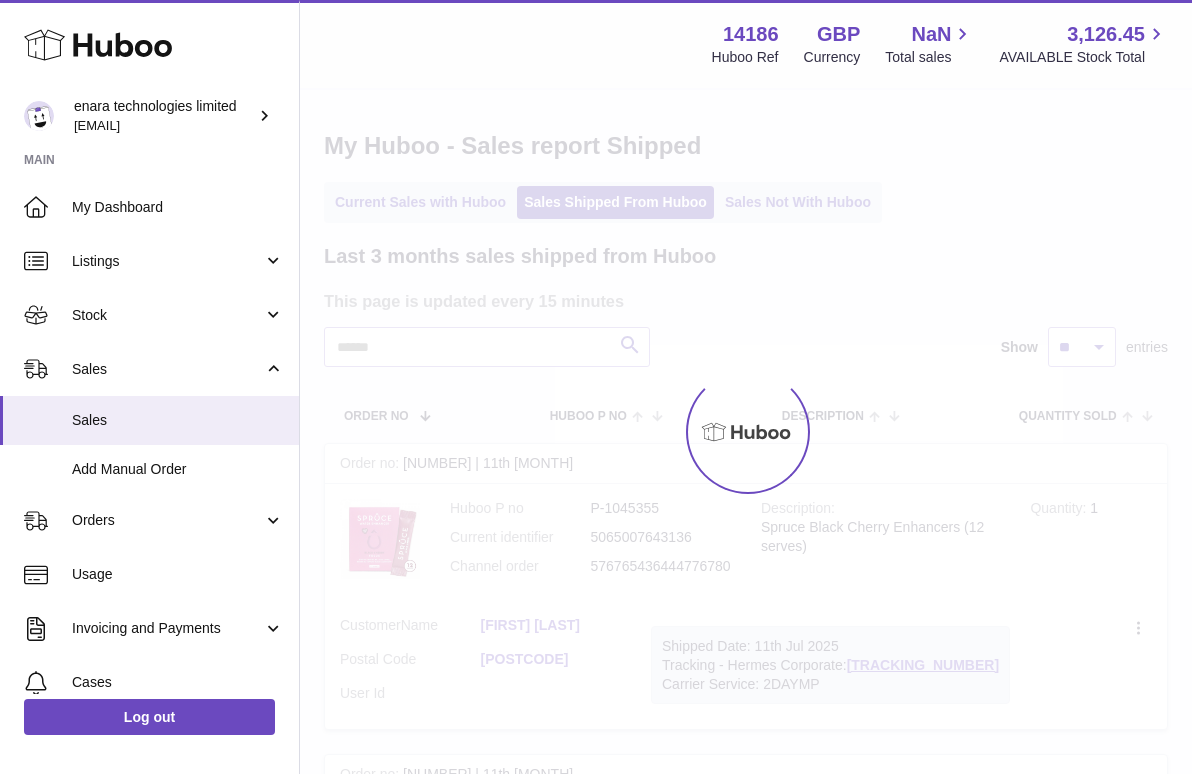 scroll, scrollTop: 0, scrollLeft: 0, axis: both 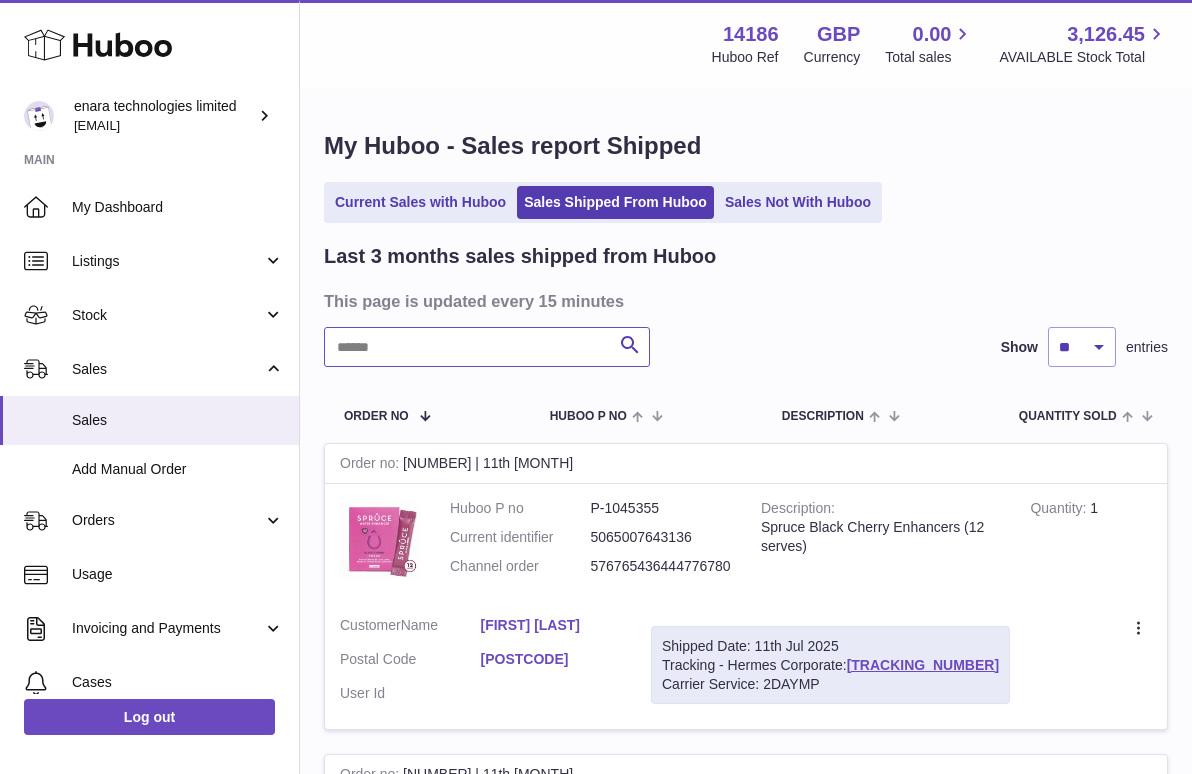 click at bounding box center (487, 347) 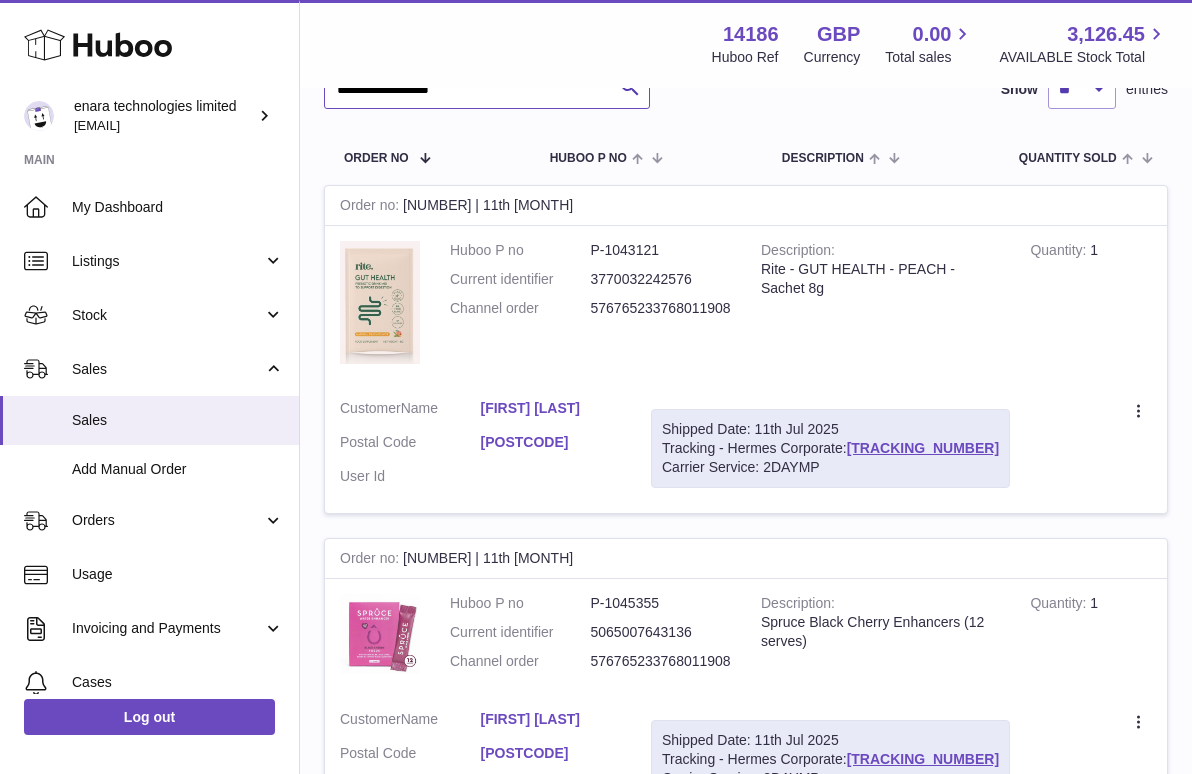 scroll, scrollTop: 264, scrollLeft: 0, axis: vertical 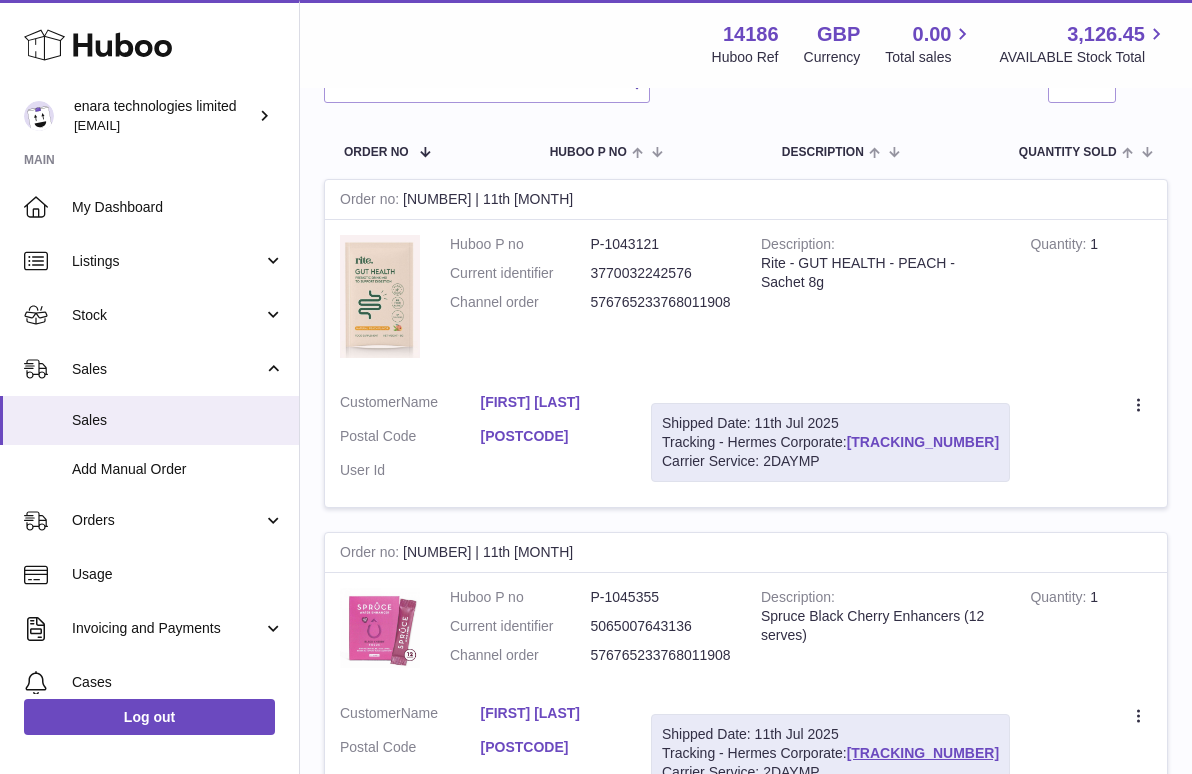 drag, startPoint x: 985, startPoint y: 437, endPoint x: 852, endPoint y: 440, distance: 133.03383 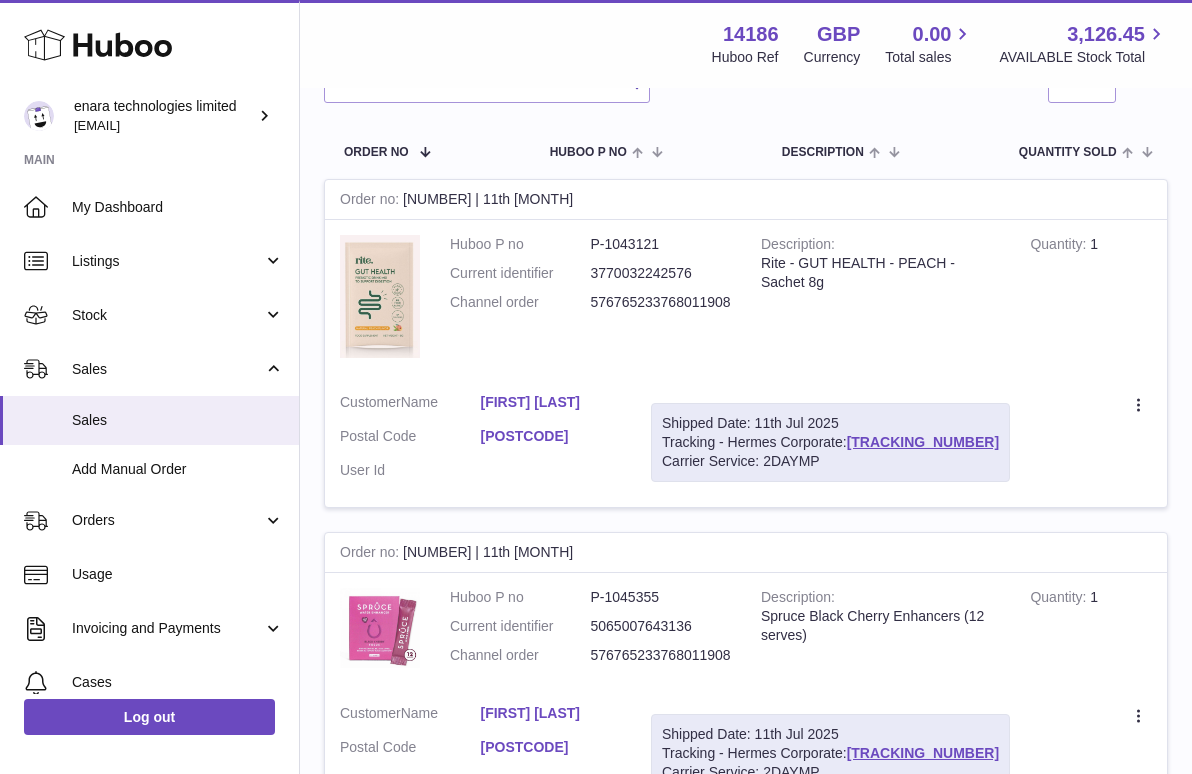 copy on "H01HYA0050102198" 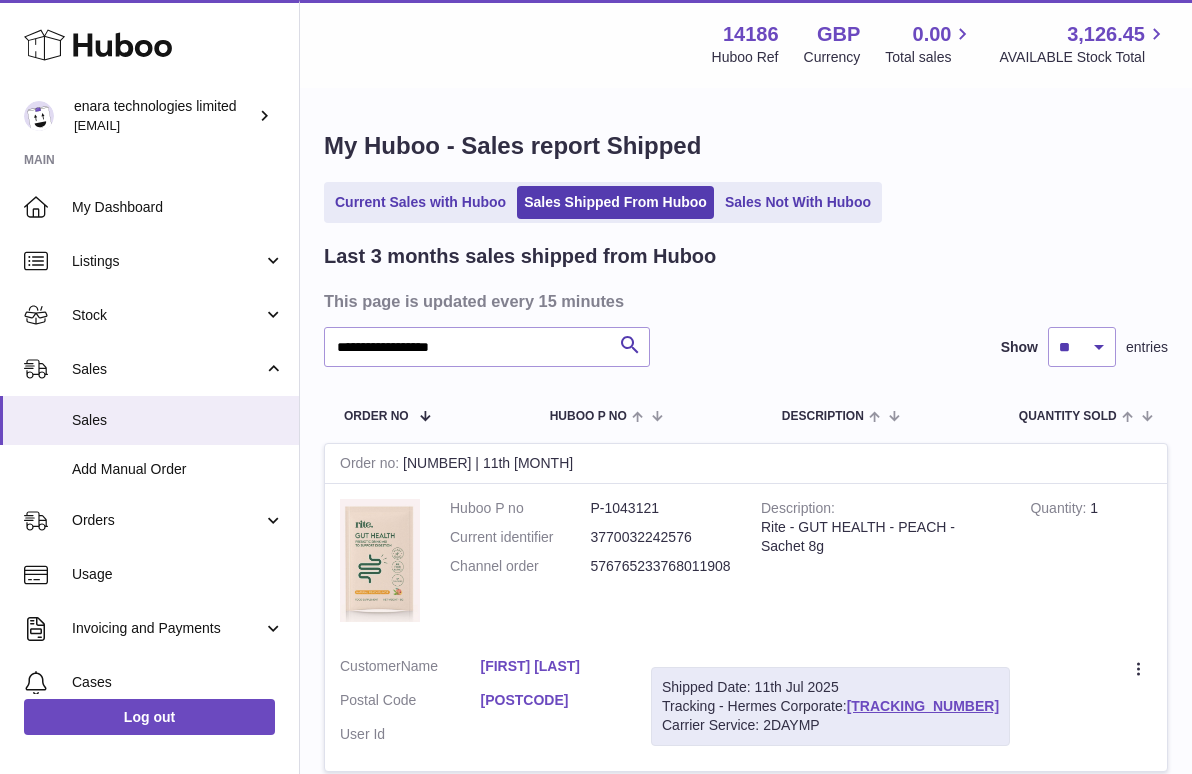 scroll, scrollTop: 0, scrollLeft: 0, axis: both 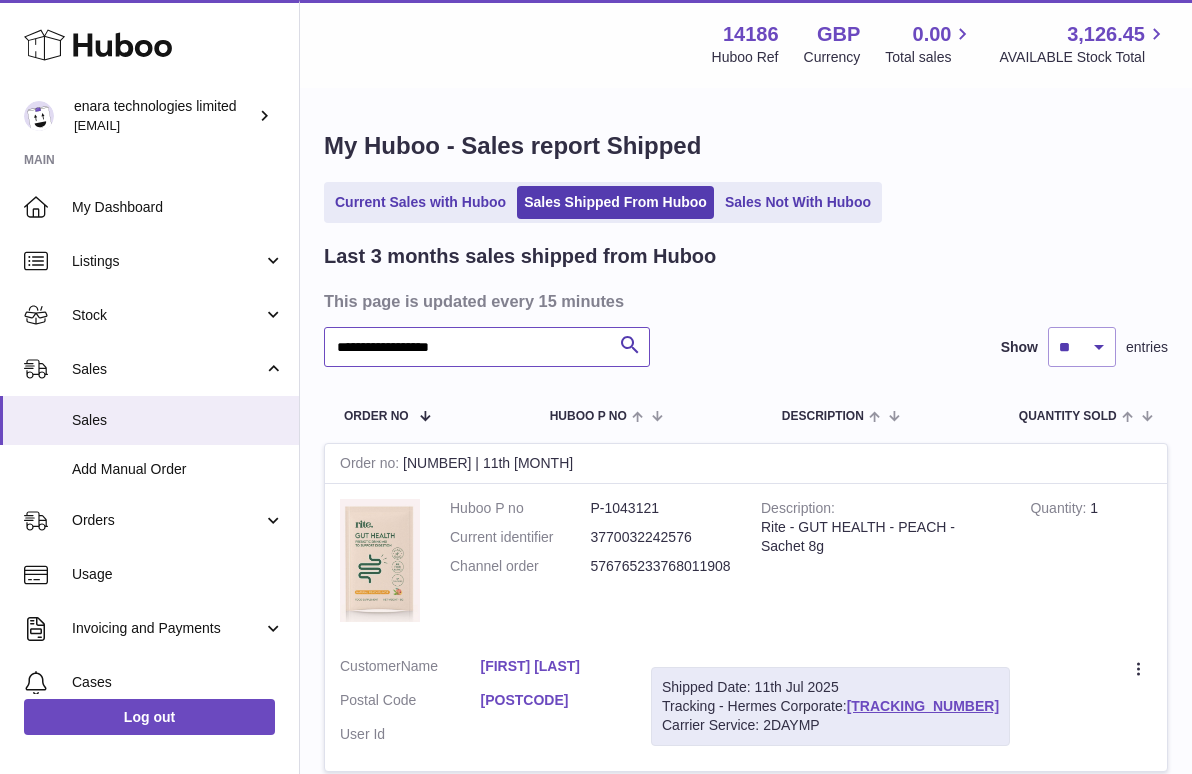drag, startPoint x: 506, startPoint y: 349, endPoint x: -82, endPoint y: 254, distance: 595.6249 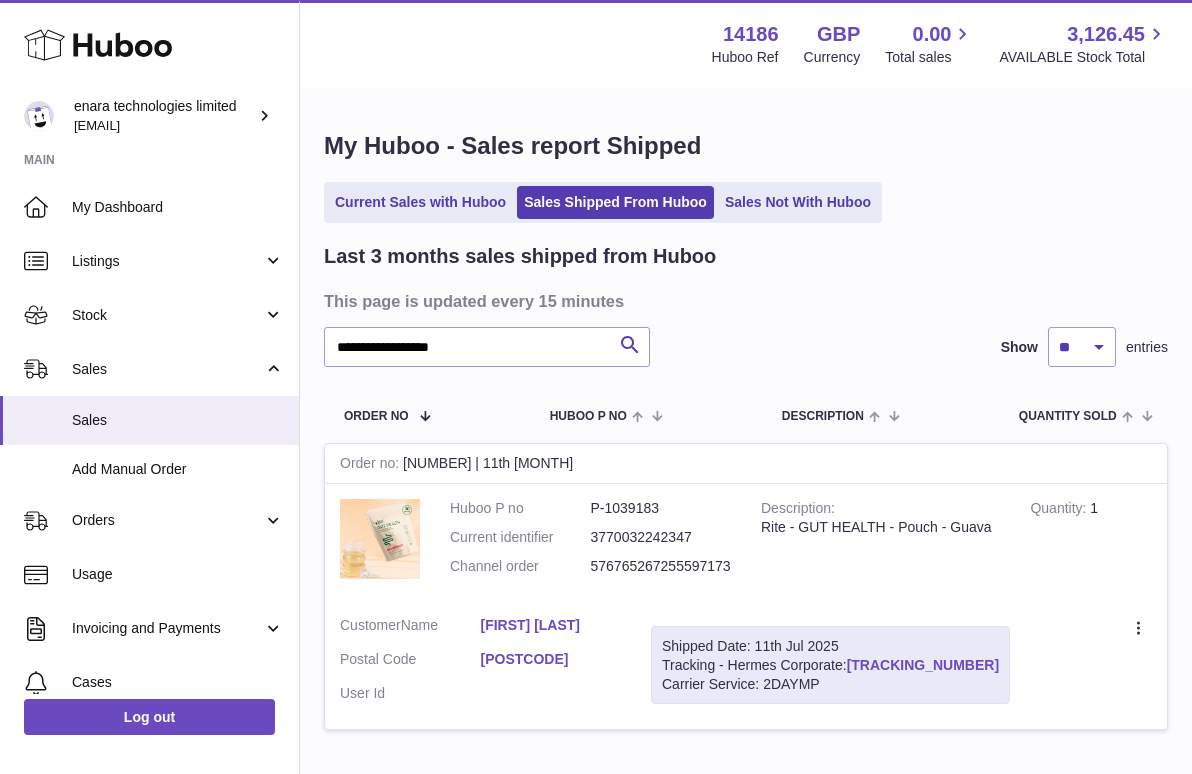 drag, startPoint x: 984, startPoint y: 658, endPoint x: 853, endPoint y: 655, distance: 131.03435 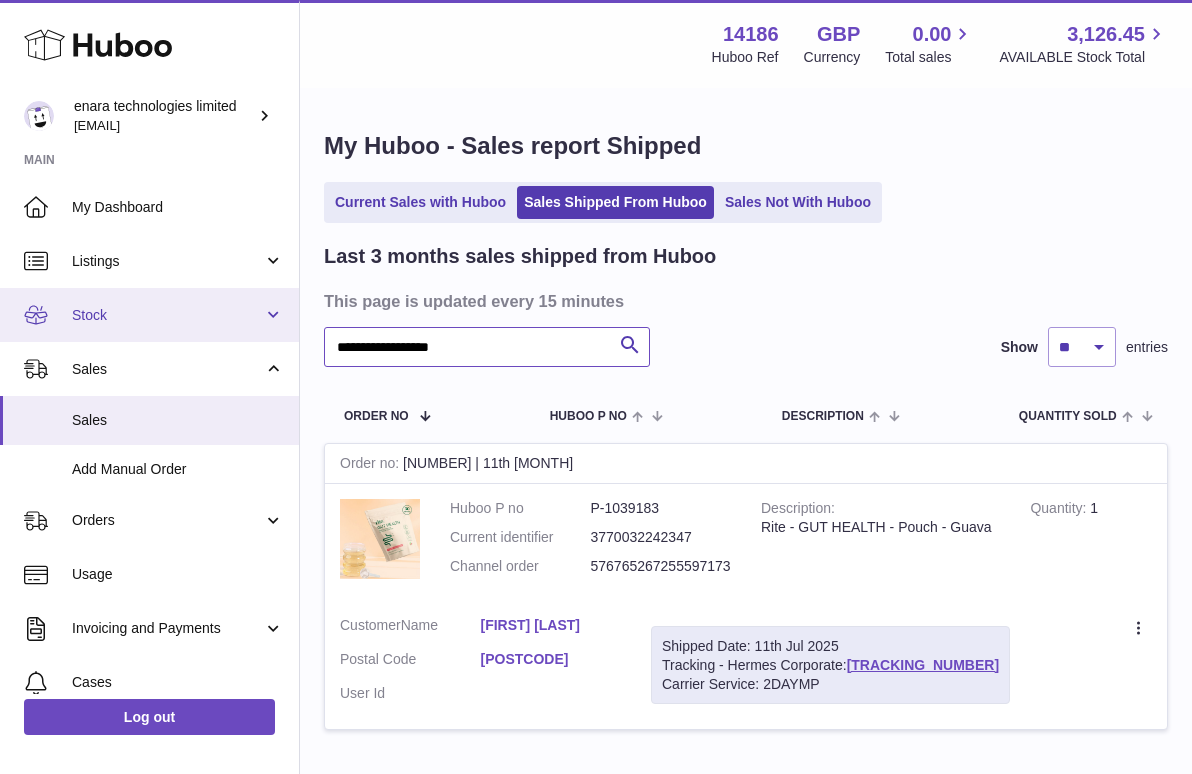 drag, startPoint x: 505, startPoint y: 353, endPoint x: 68, endPoint y: 332, distance: 437.50427 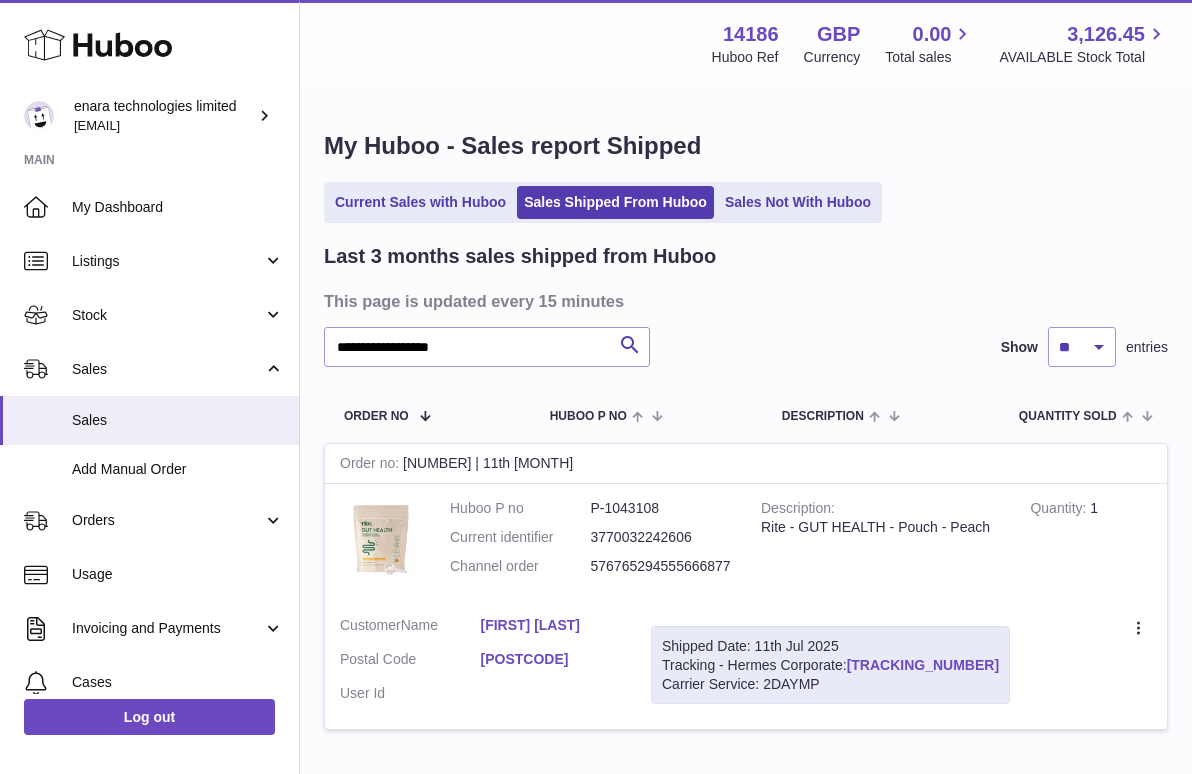drag, startPoint x: 987, startPoint y: 660, endPoint x: 854, endPoint y: 665, distance: 133.09395 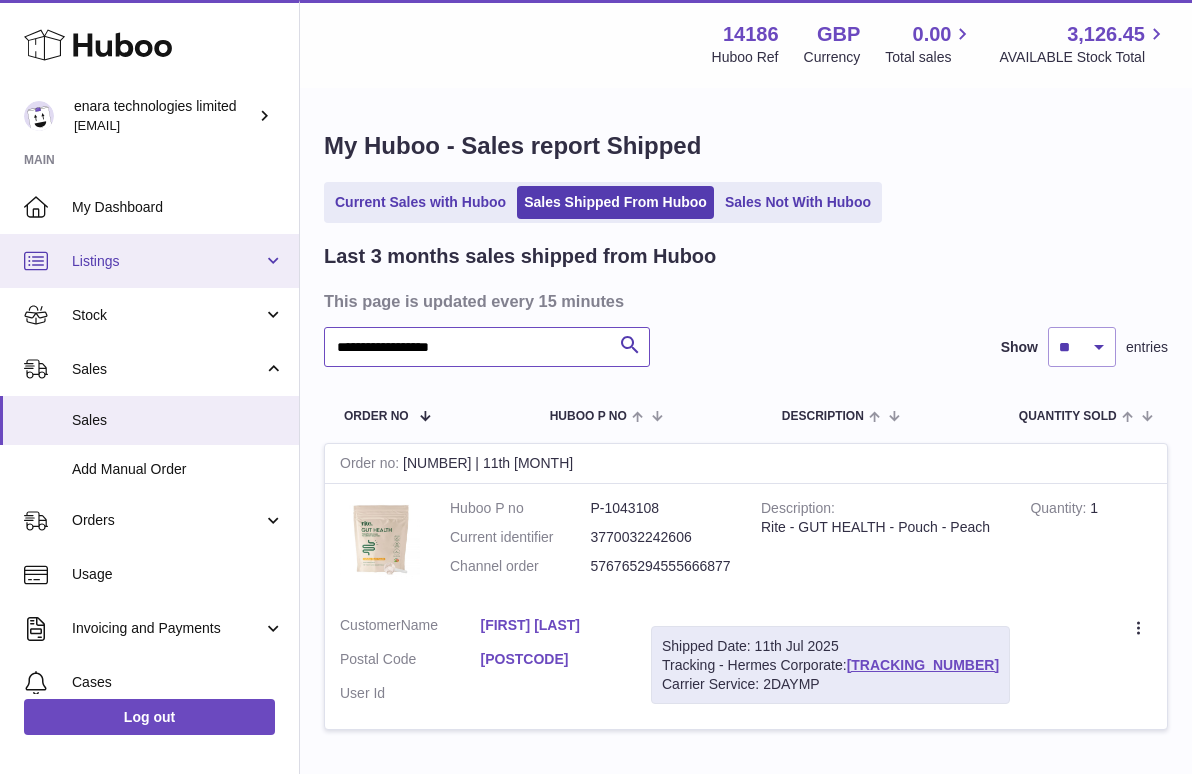 drag, startPoint x: 520, startPoint y: 352, endPoint x: 17, endPoint y: 274, distance: 509.01178 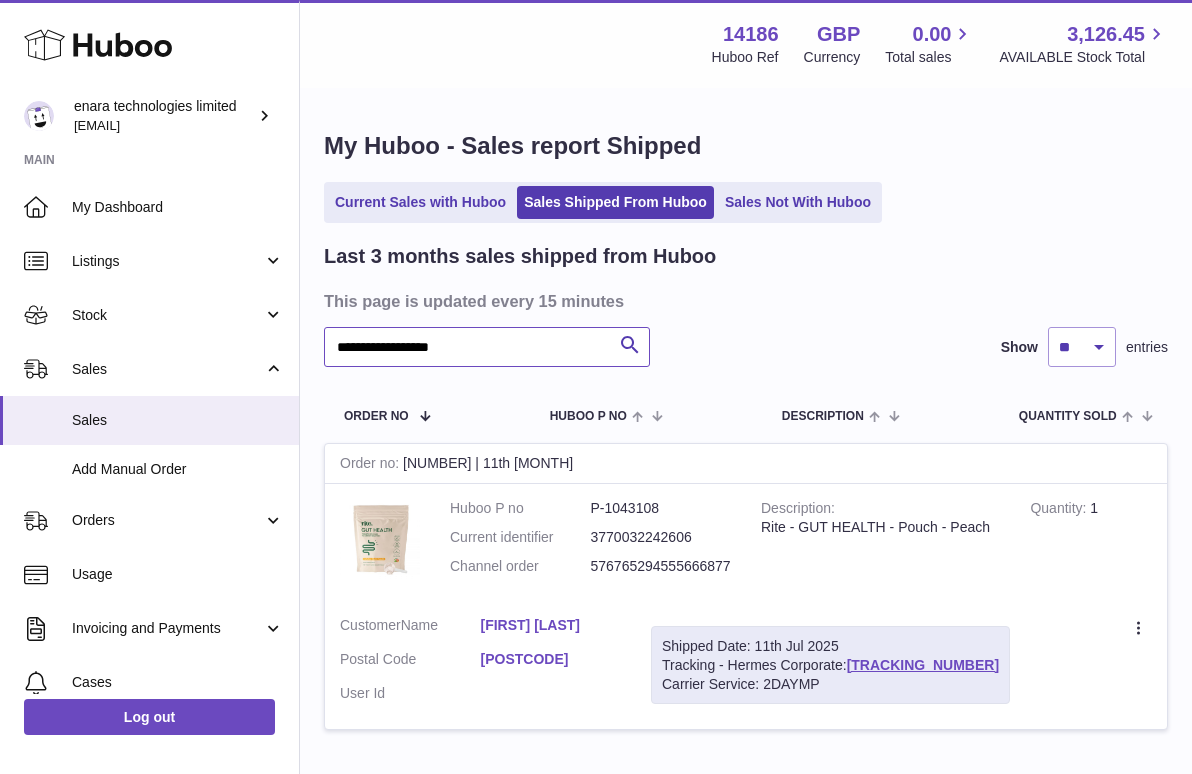 paste 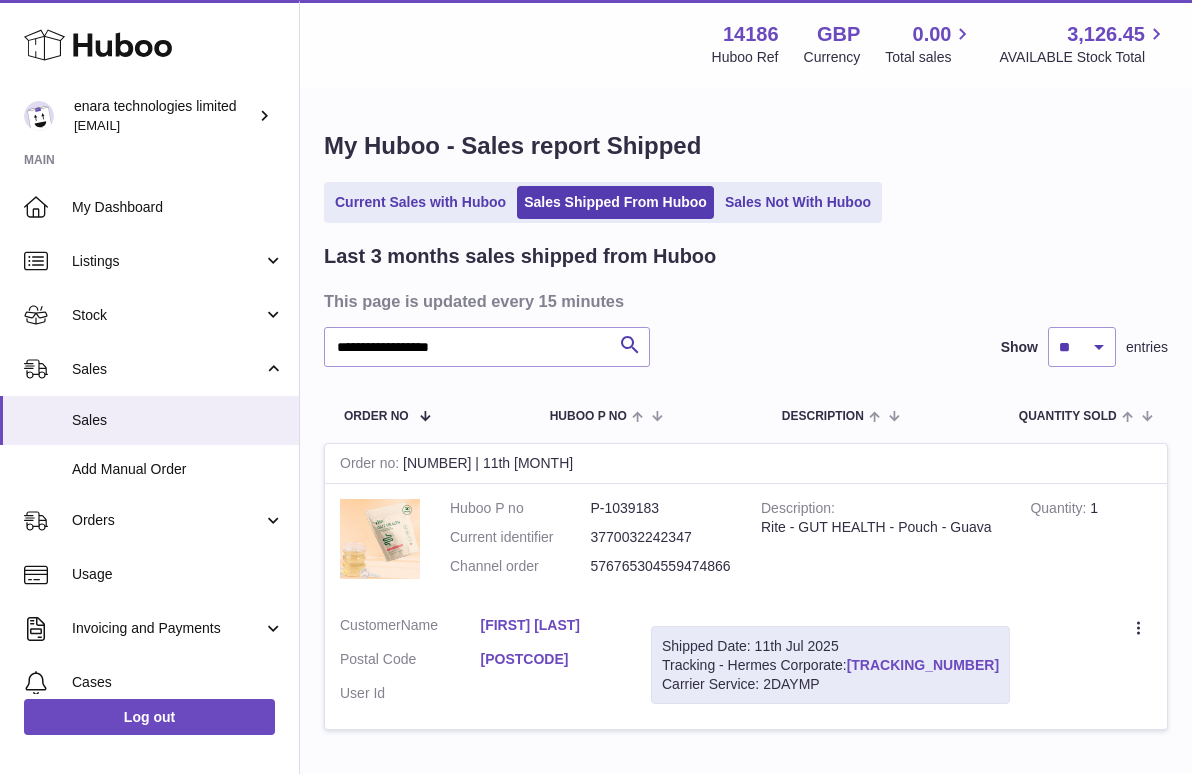 drag, startPoint x: 987, startPoint y: 659, endPoint x: 852, endPoint y: 661, distance: 135.01482 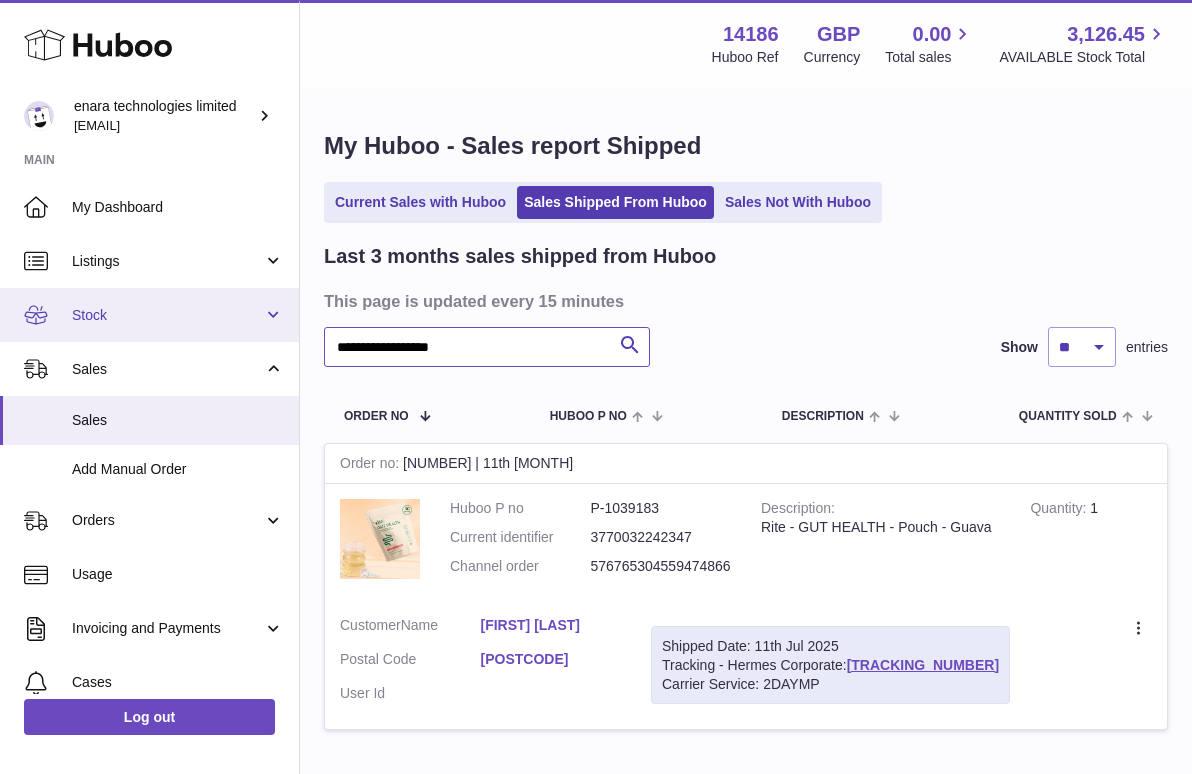 drag, startPoint x: 514, startPoint y: 354, endPoint x: 183, endPoint y: 329, distance: 331.94278 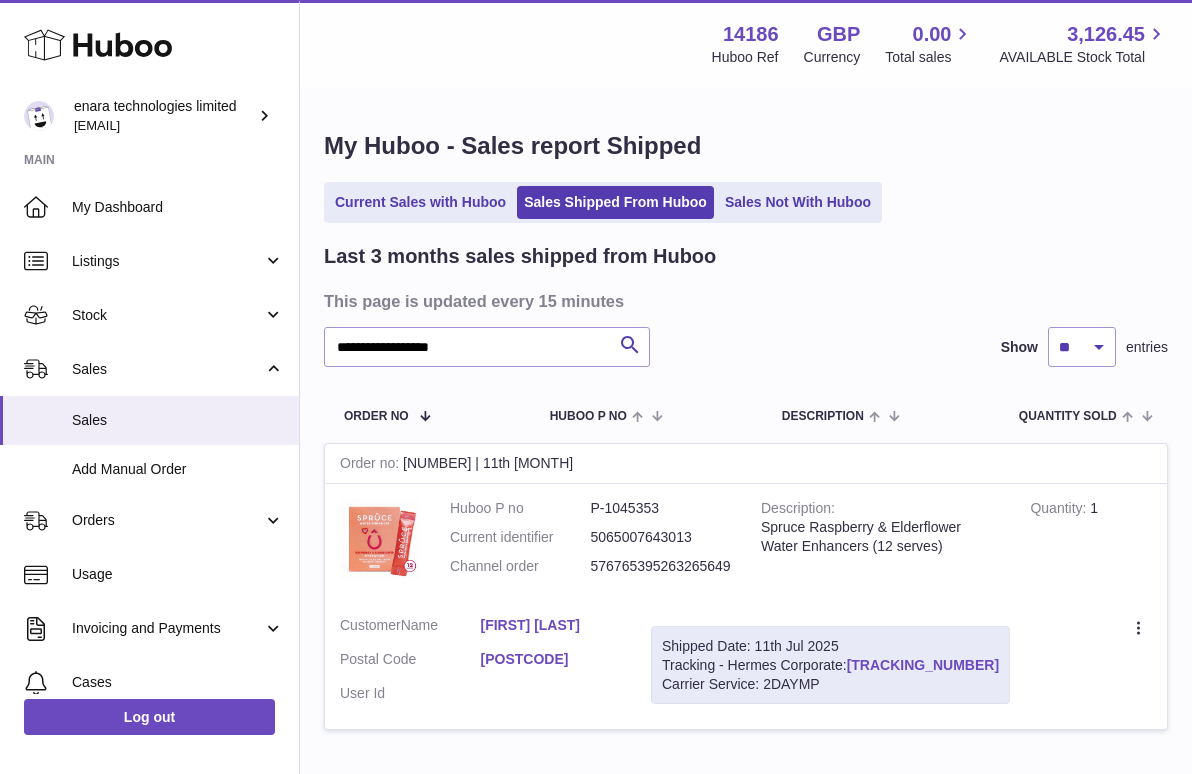 drag, startPoint x: 984, startPoint y: 654, endPoint x: 852, endPoint y: 658, distance: 132.0606 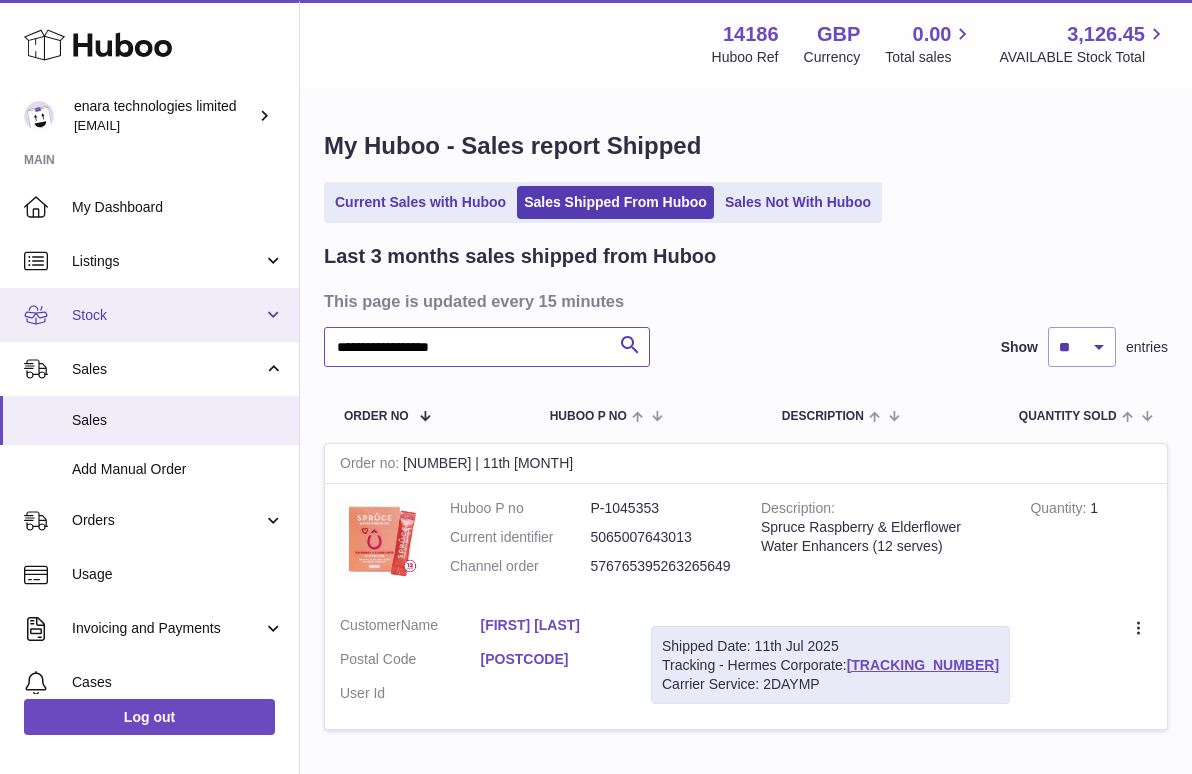 drag, startPoint x: 529, startPoint y: 342, endPoint x: 88, endPoint y: 307, distance: 442.38672 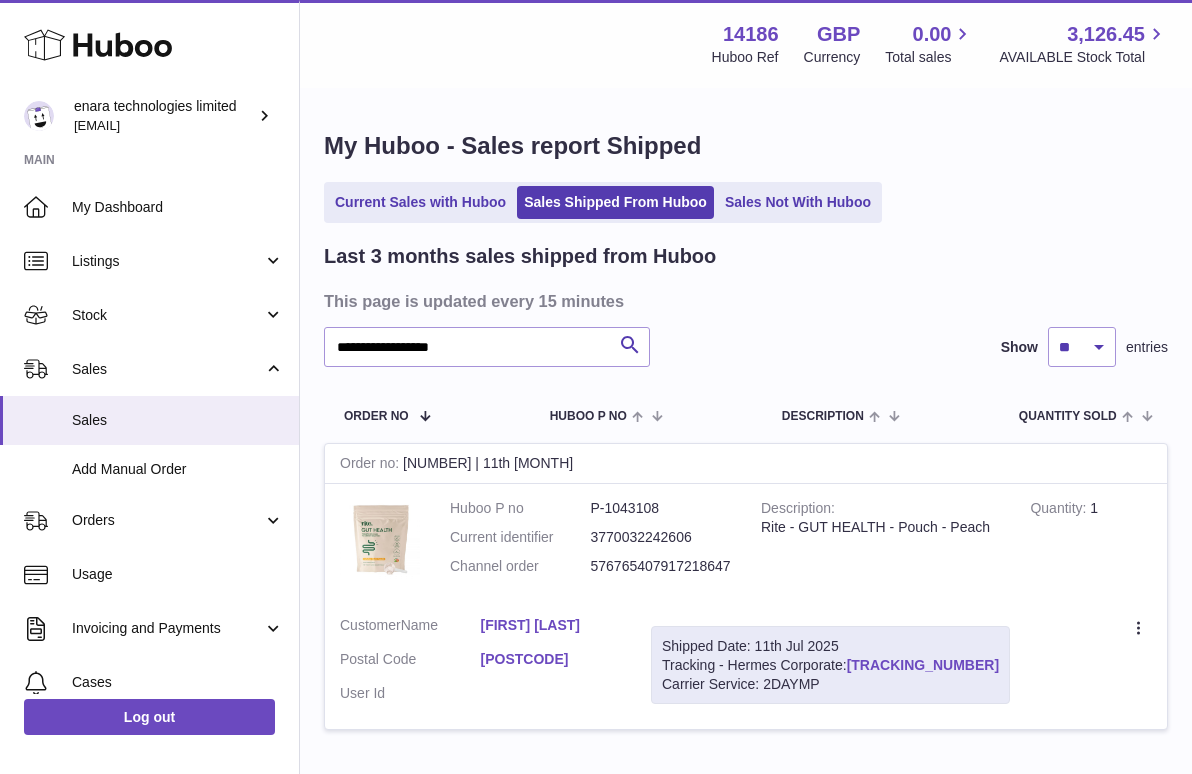 drag, startPoint x: 986, startPoint y: 661, endPoint x: 851, endPoint y: 661, distance: 135 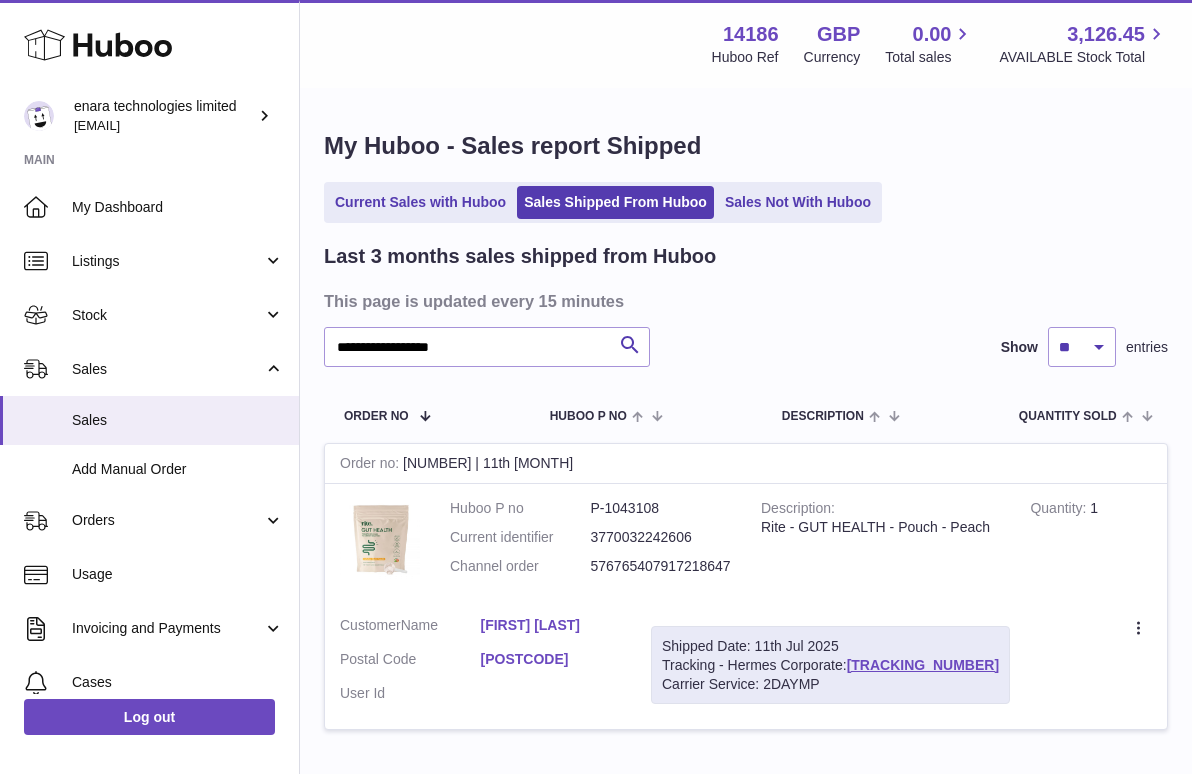copy on "H01HYA0050101906" 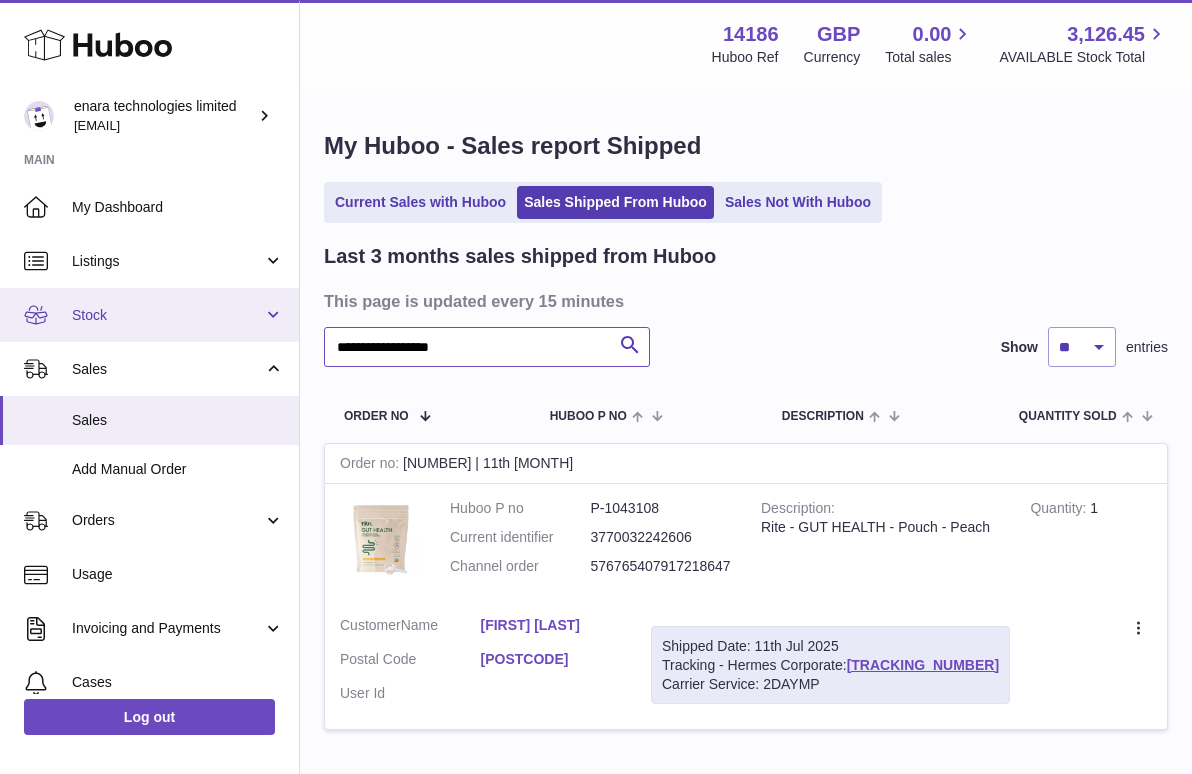 drag, startPoint x: 497, startPoint y: 351, endPoint x: 177, endPoint y: 322, distance: 321.31137 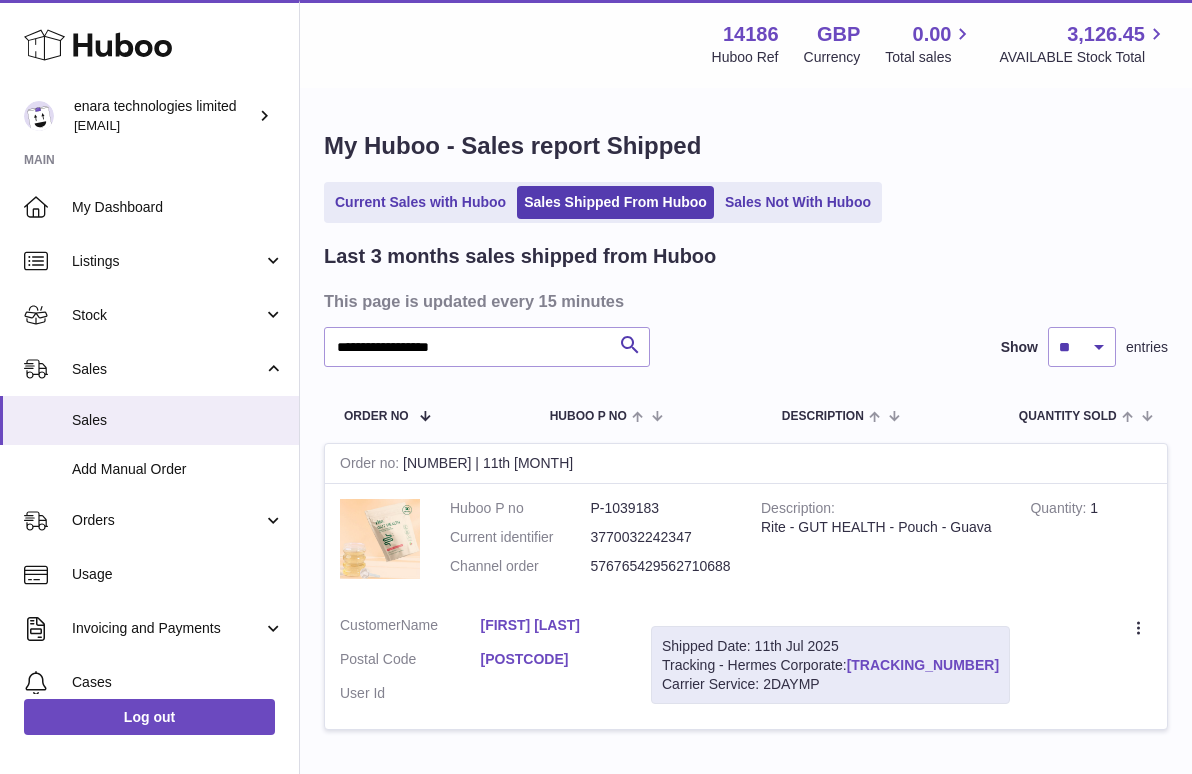 drag, startPoint x: 987, startPoint y: 659, endPoint x: 853, endPoint y: 659, distance: 134 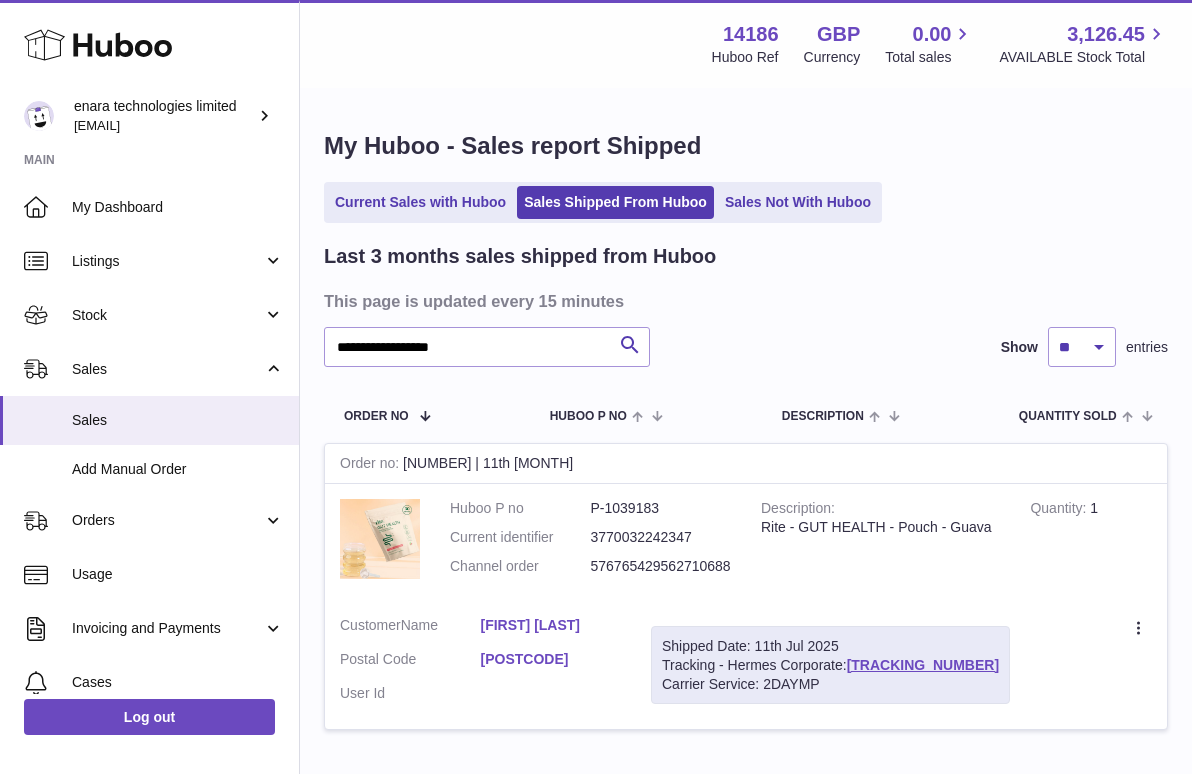 copy on "H01HYA0050102059" 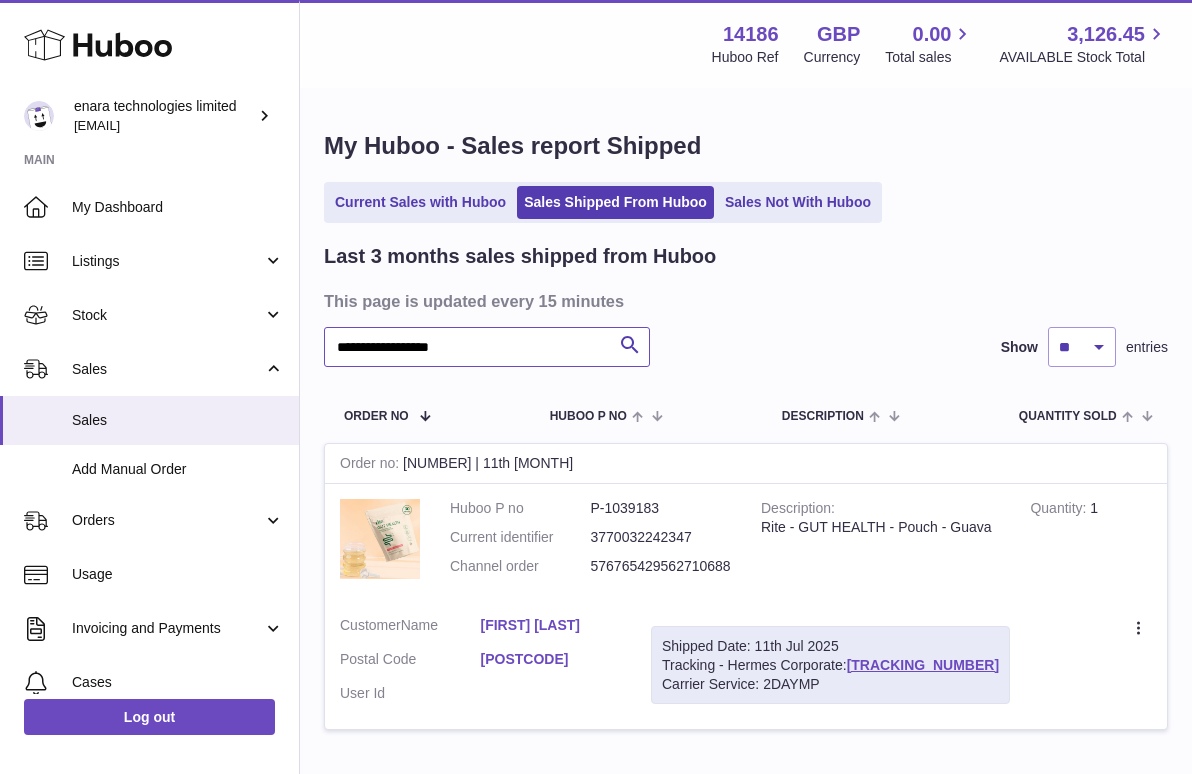 drag, startPoint x: 502, startPoint y: 344, endPoint x: -3, endPoint y: 213, distance: 521.7145 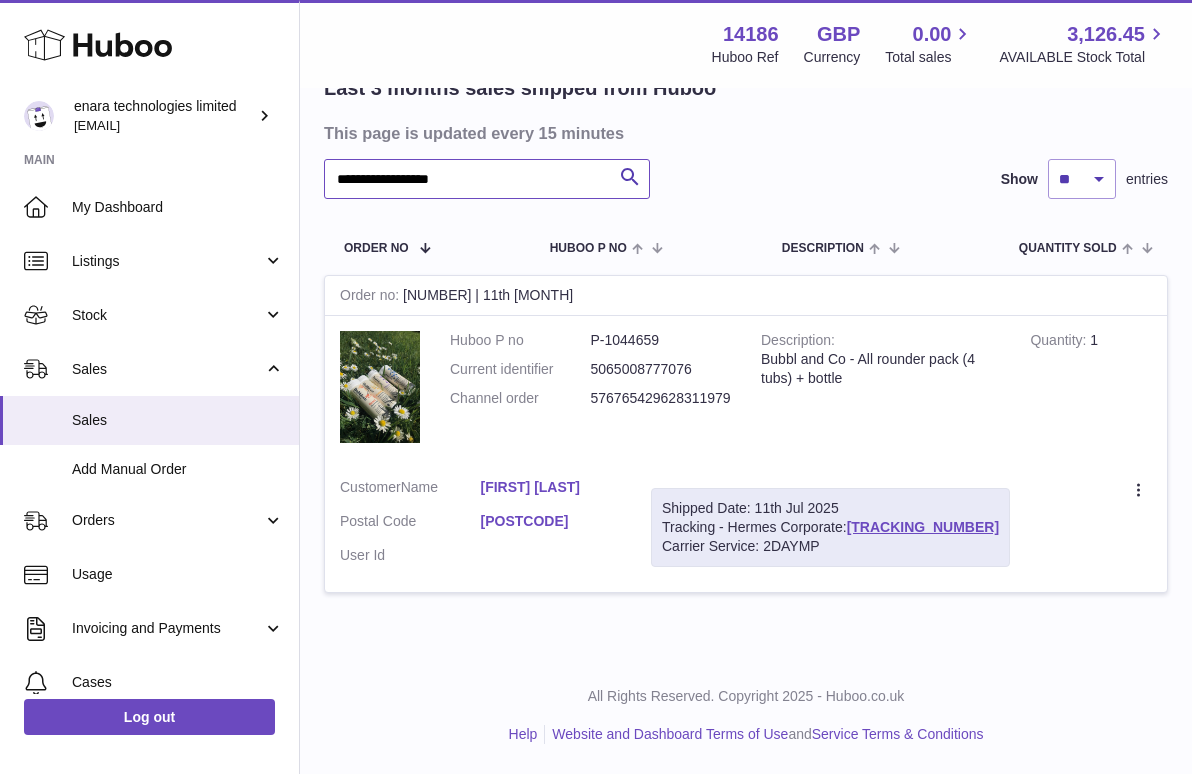 scroll, scrollTop: 177, scrollLeft: 0, axis: vertical 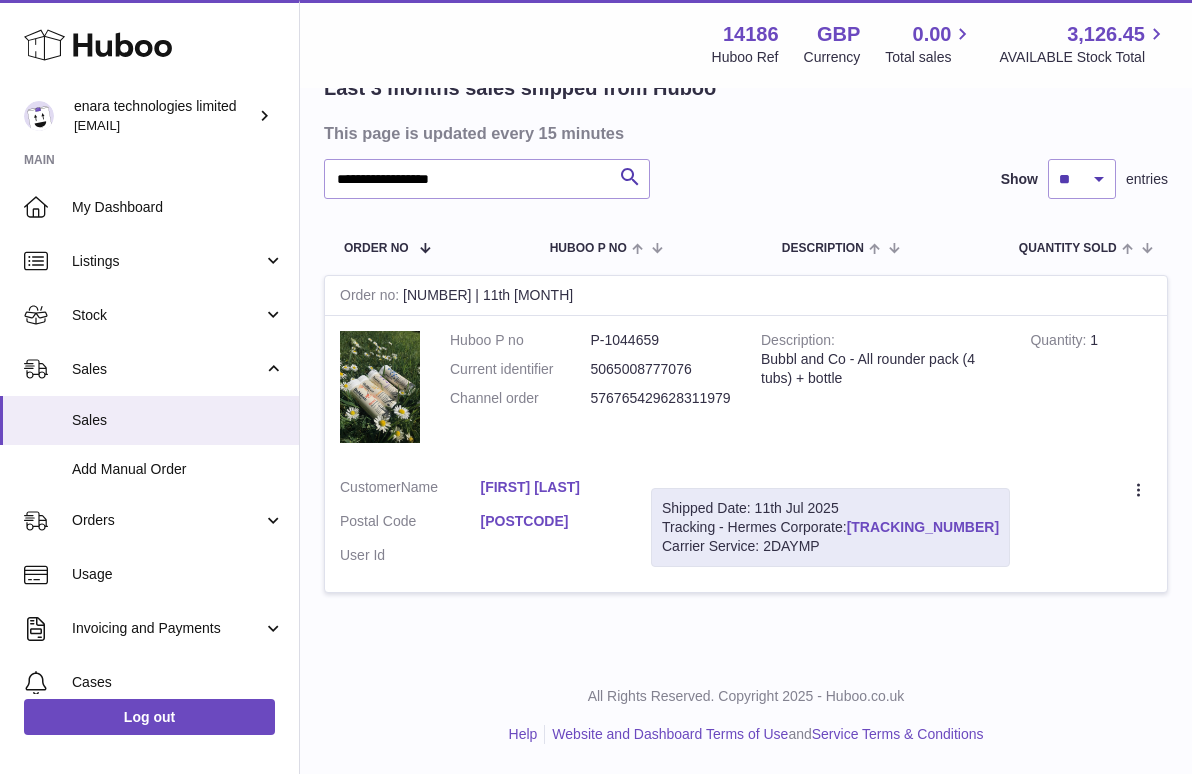 drag, startPoint x: 986, startPoint y: 515, endPoint x: 854, endPoint y: 518, distance: 132.03409 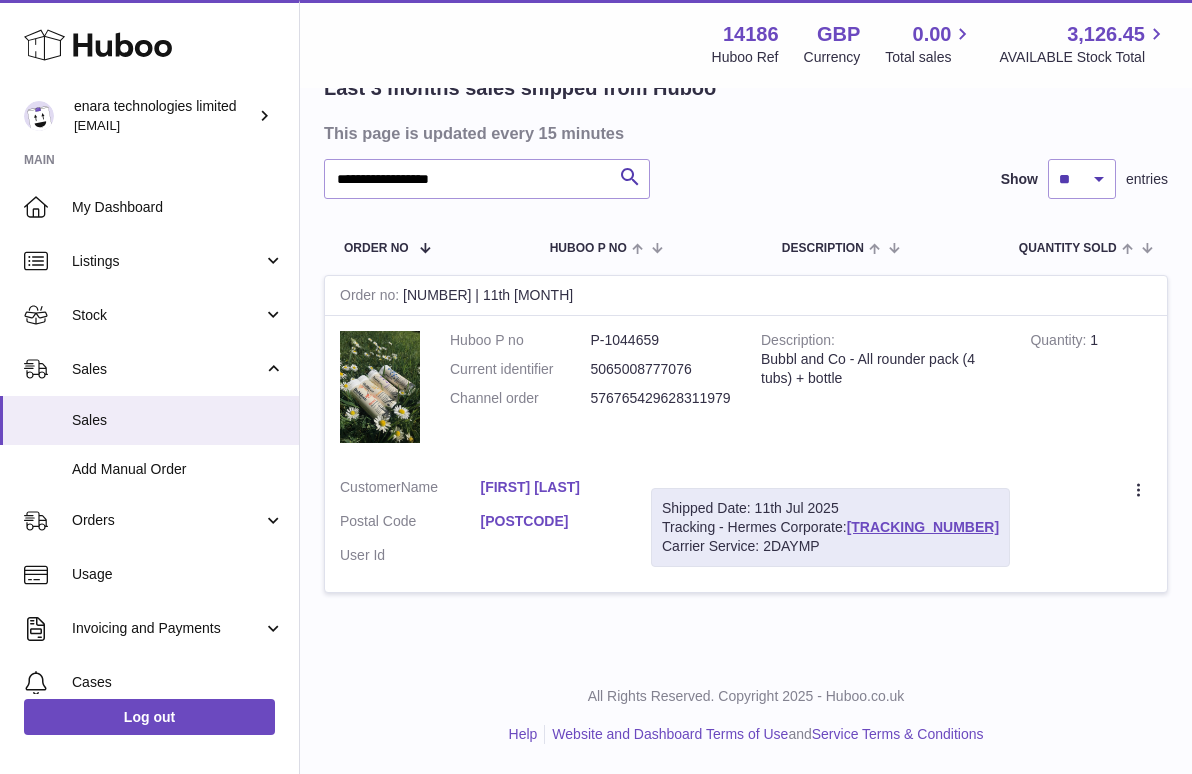 copy on "H01HYA0050102035" 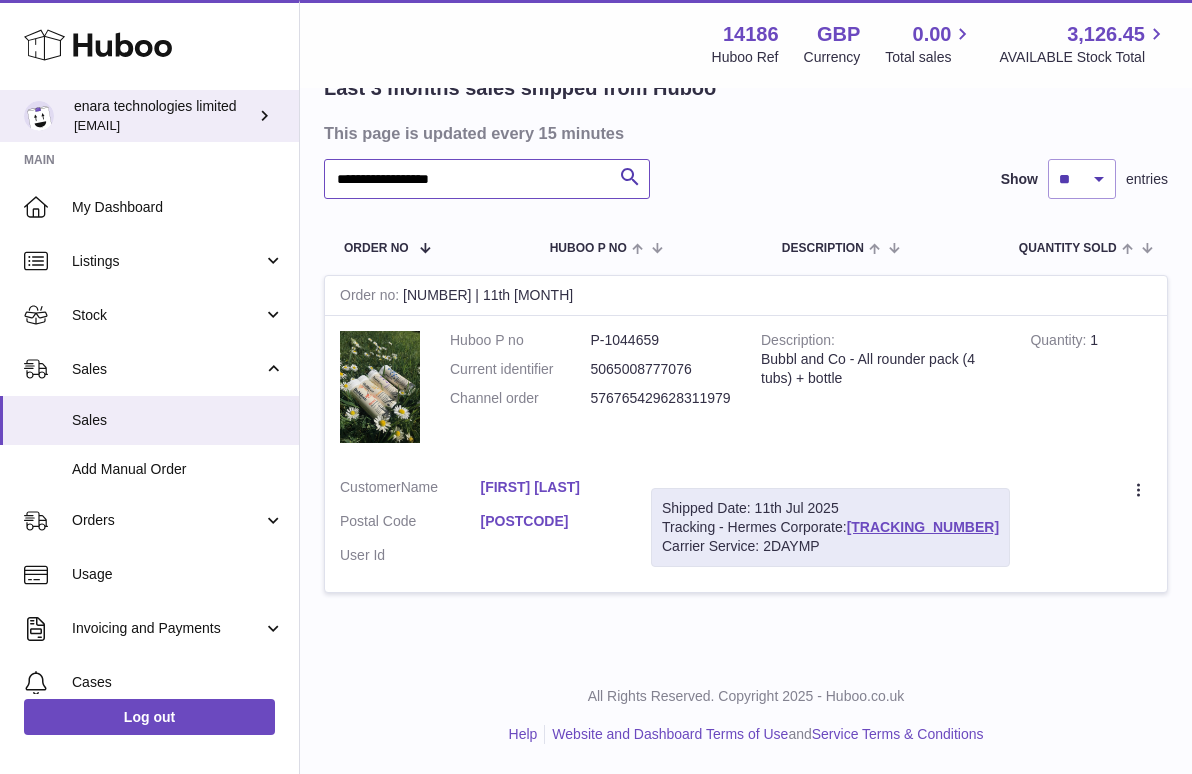 drag, startPoint x: 482, startPoint y: 170, endPoint x: 61, endPoint y: 97, distance: 427.2821 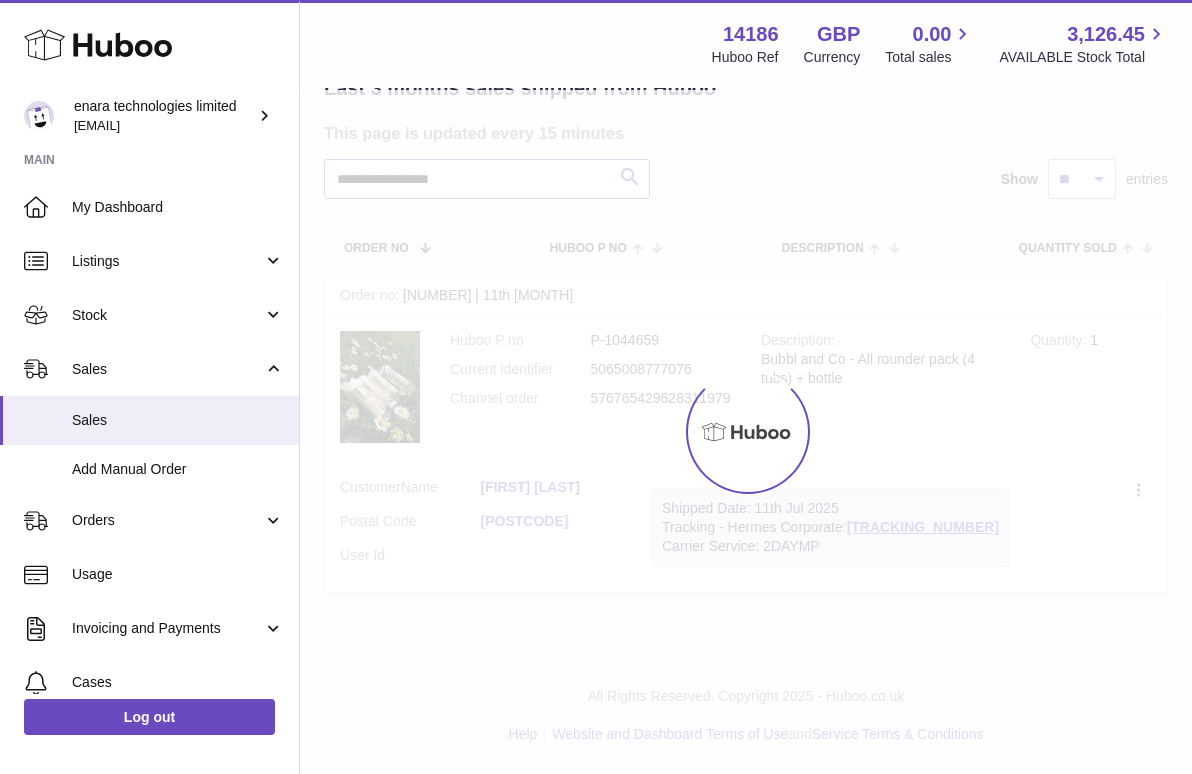 scroll, scrollTop: 129, scrollLeft: 0, axis: vertical 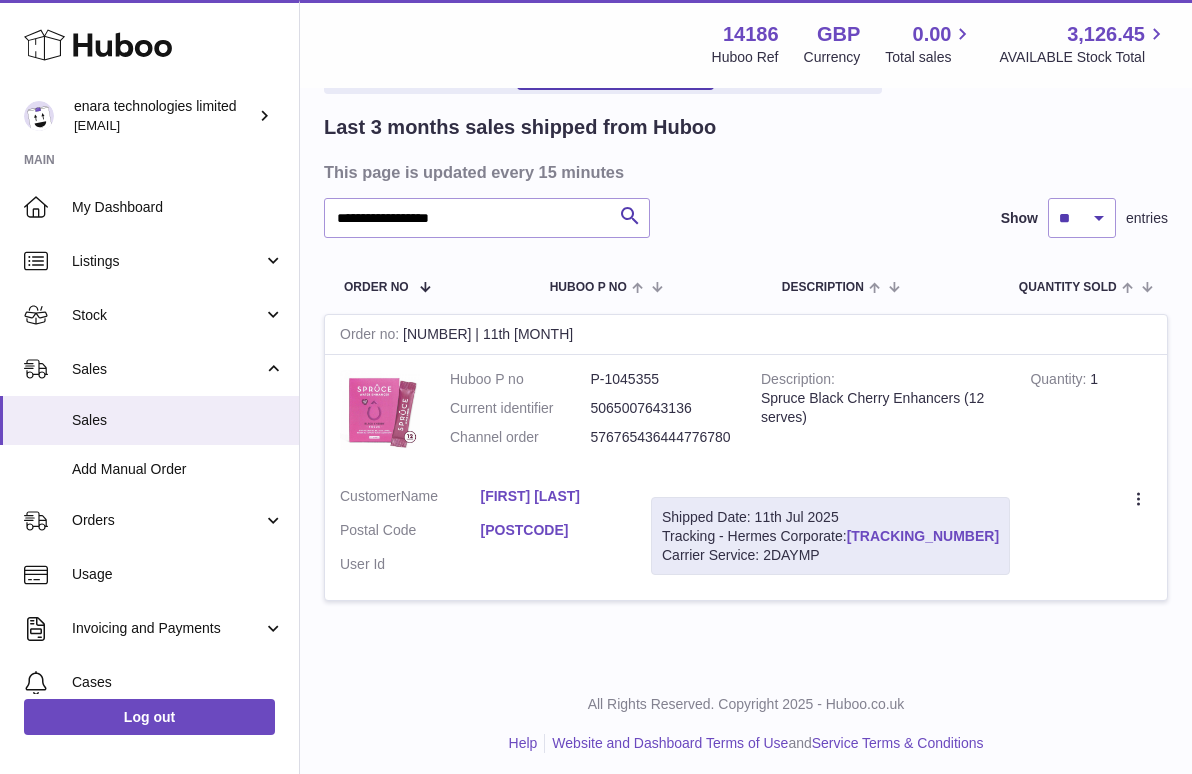 drag, startPoint x: 986, startPoint y: 525, endPoint x: 852, endPoint y: 531, distance: 134.13426 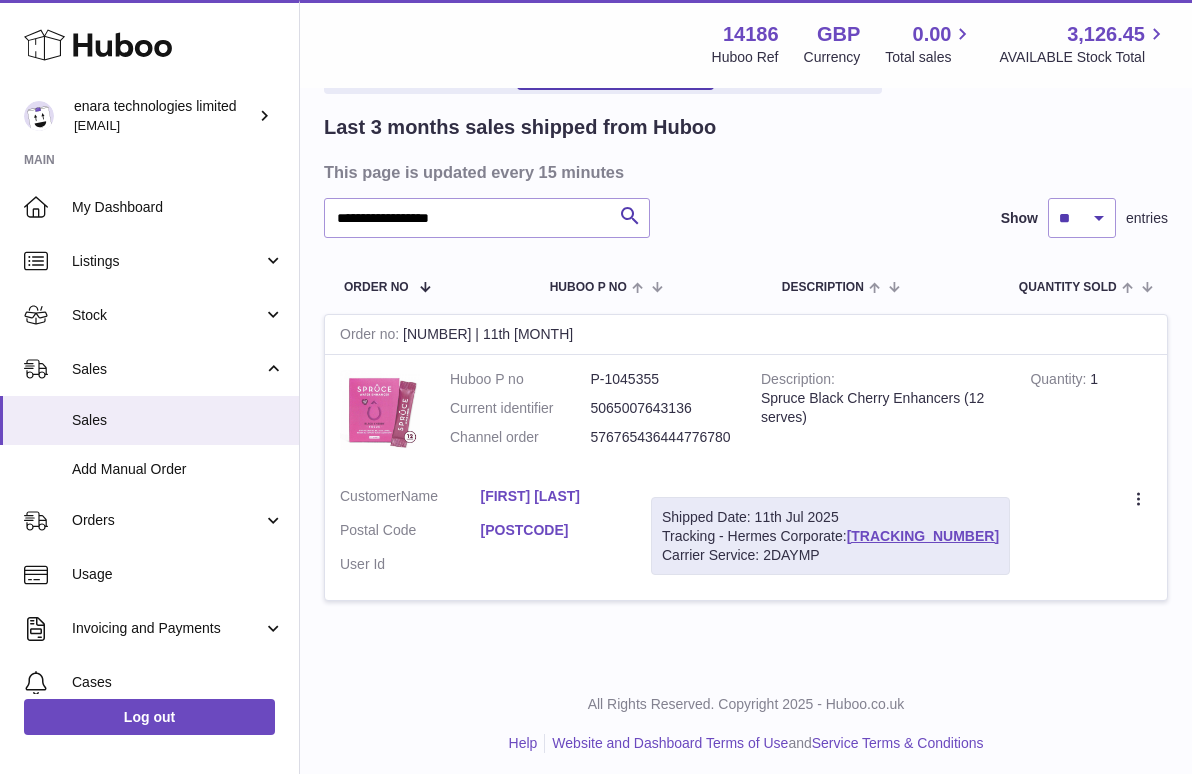 copy on "H01HYA0050102100" 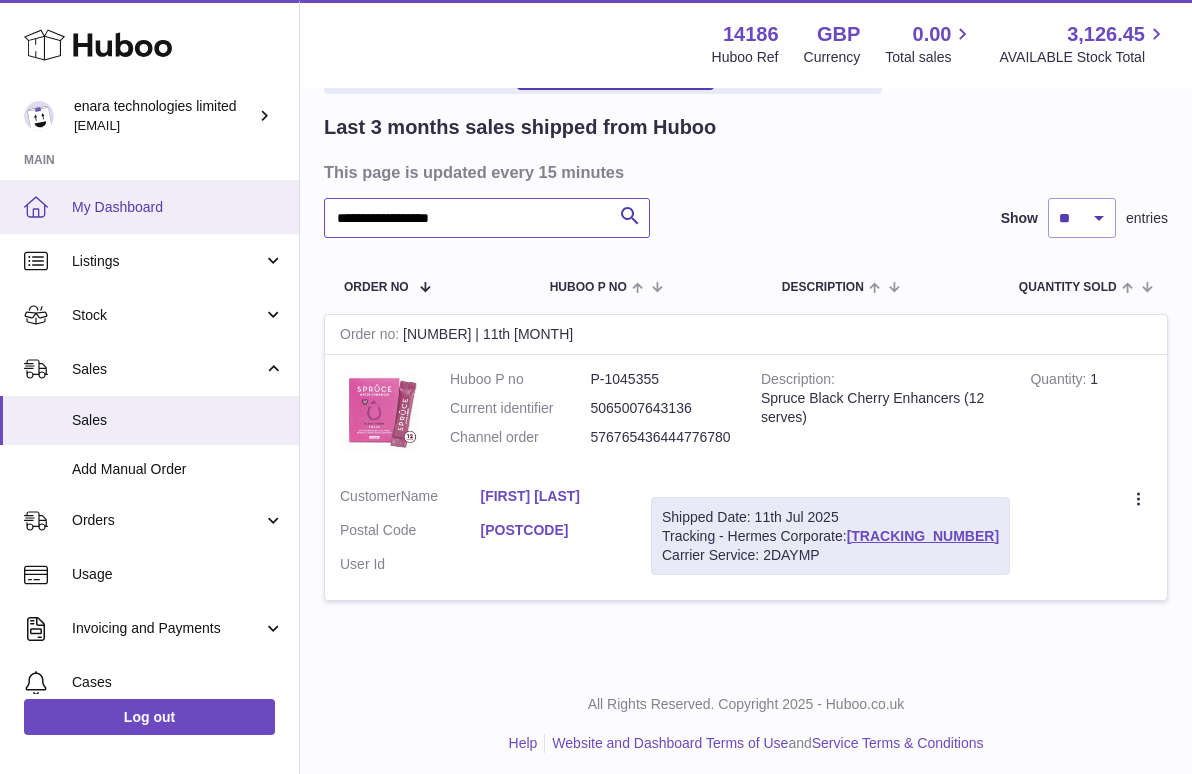 drag, startPoint x: 504, startPoint y: 229, endPoint x: 246, endPoint y: 191, distance: 260.78345 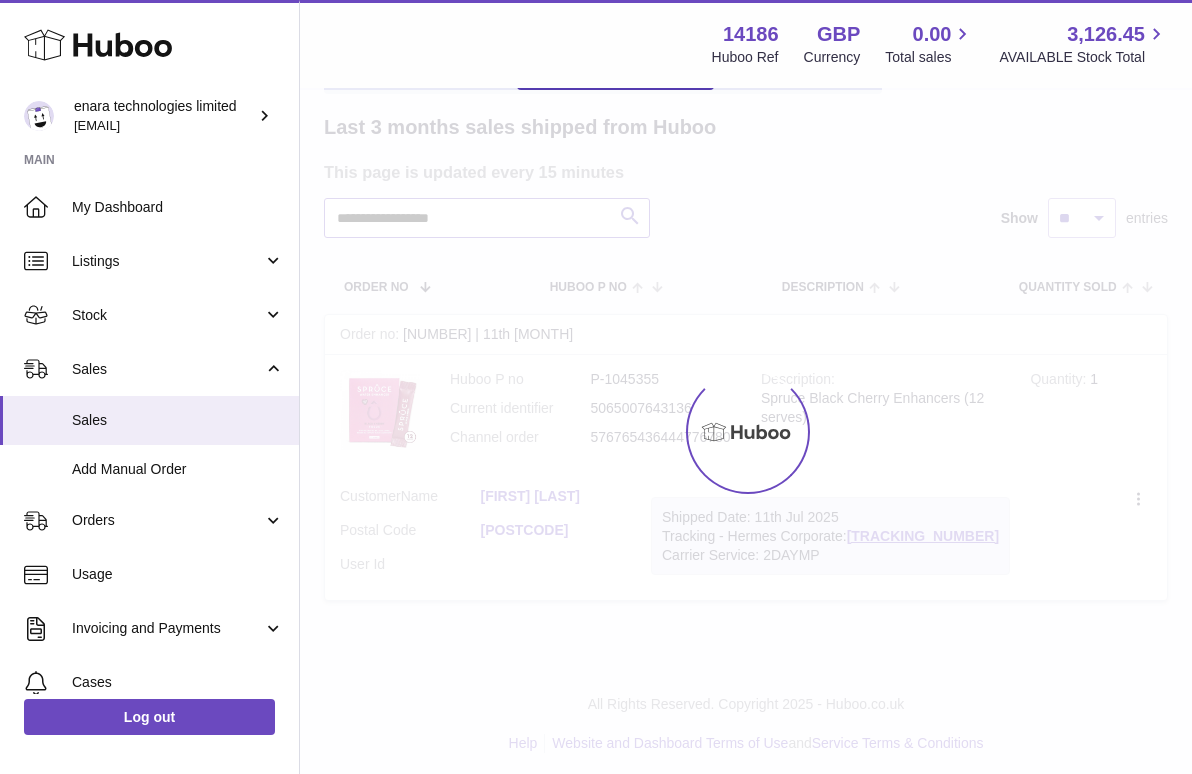 scroll, scrollTop: 0, scrollLeft: 0, axis: both 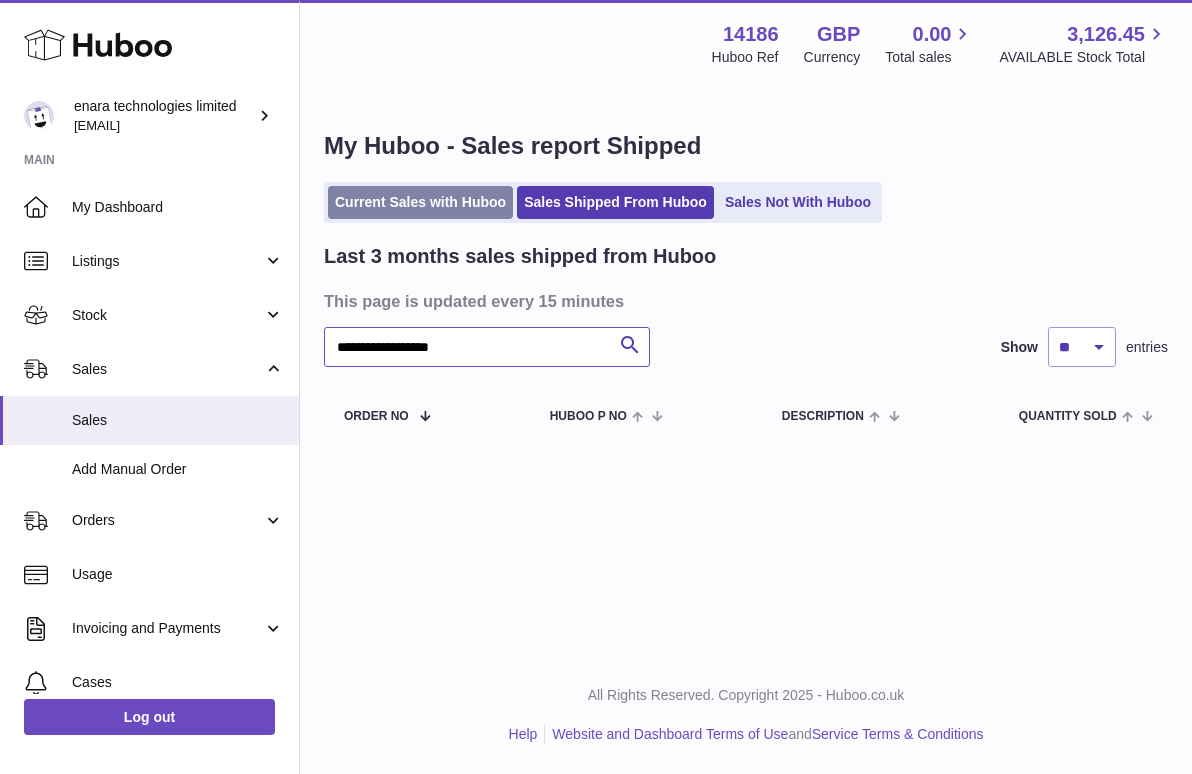 type on "**********" 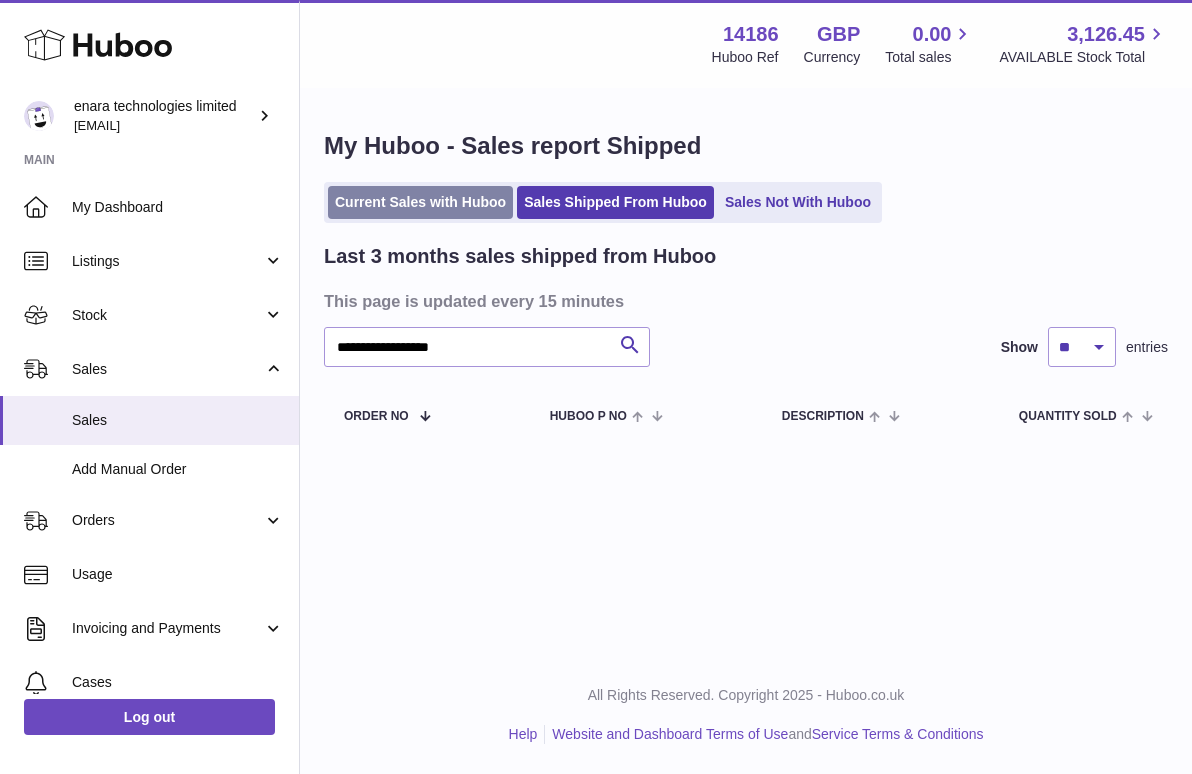 click on "Current Sales with Huboo" at bounding box center [420, 202] 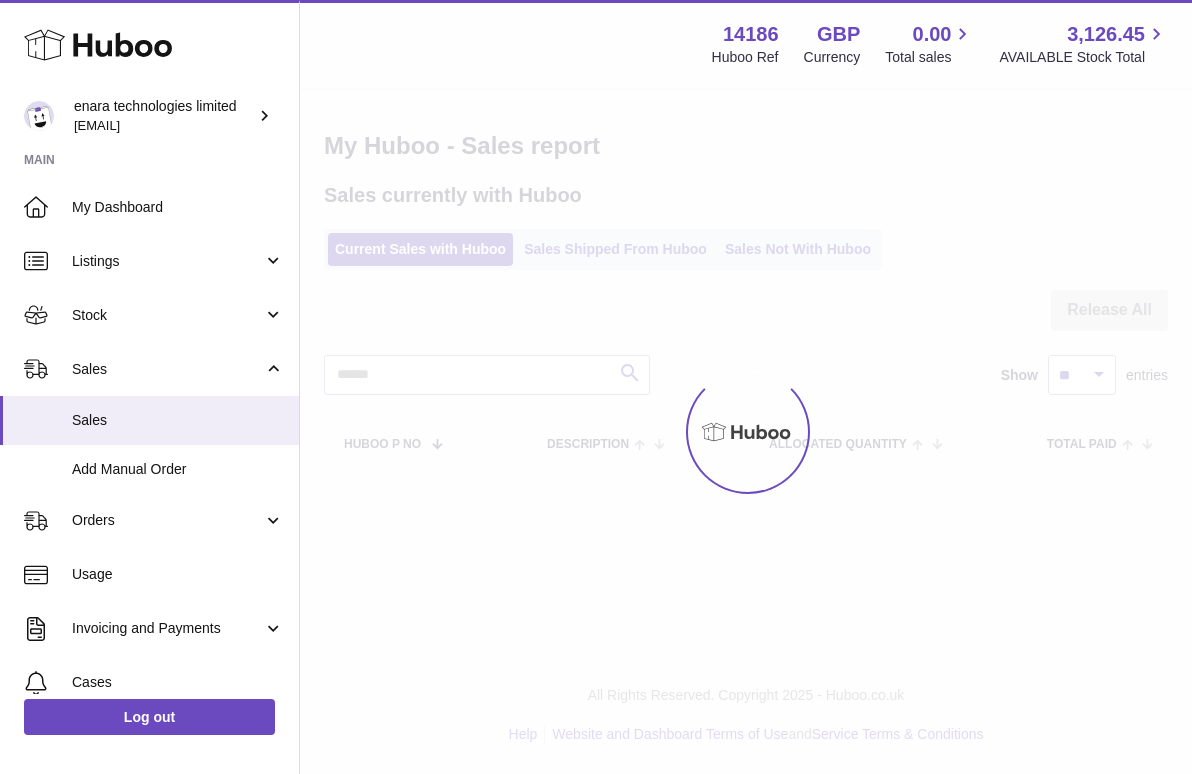 scroll, scrollTop: 0, scrollLeft: 0, axis: both 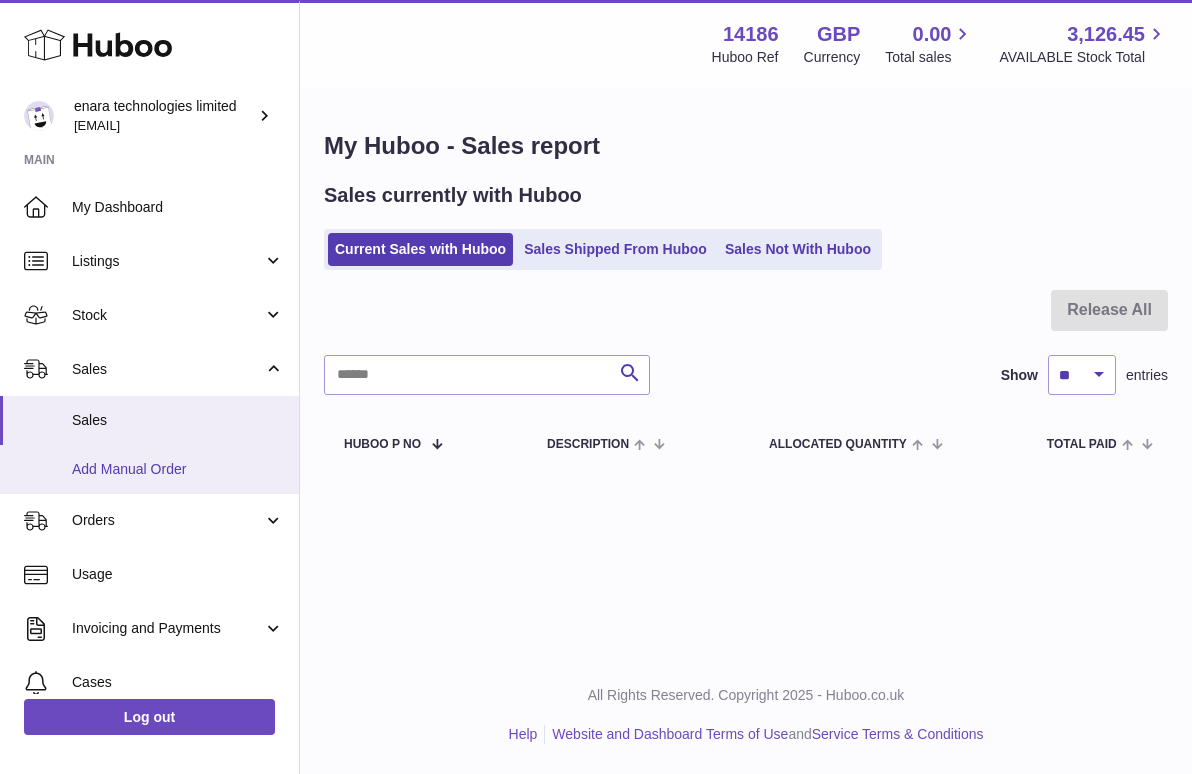 click on "Add Manual Order" at bounding box center (178, 469) 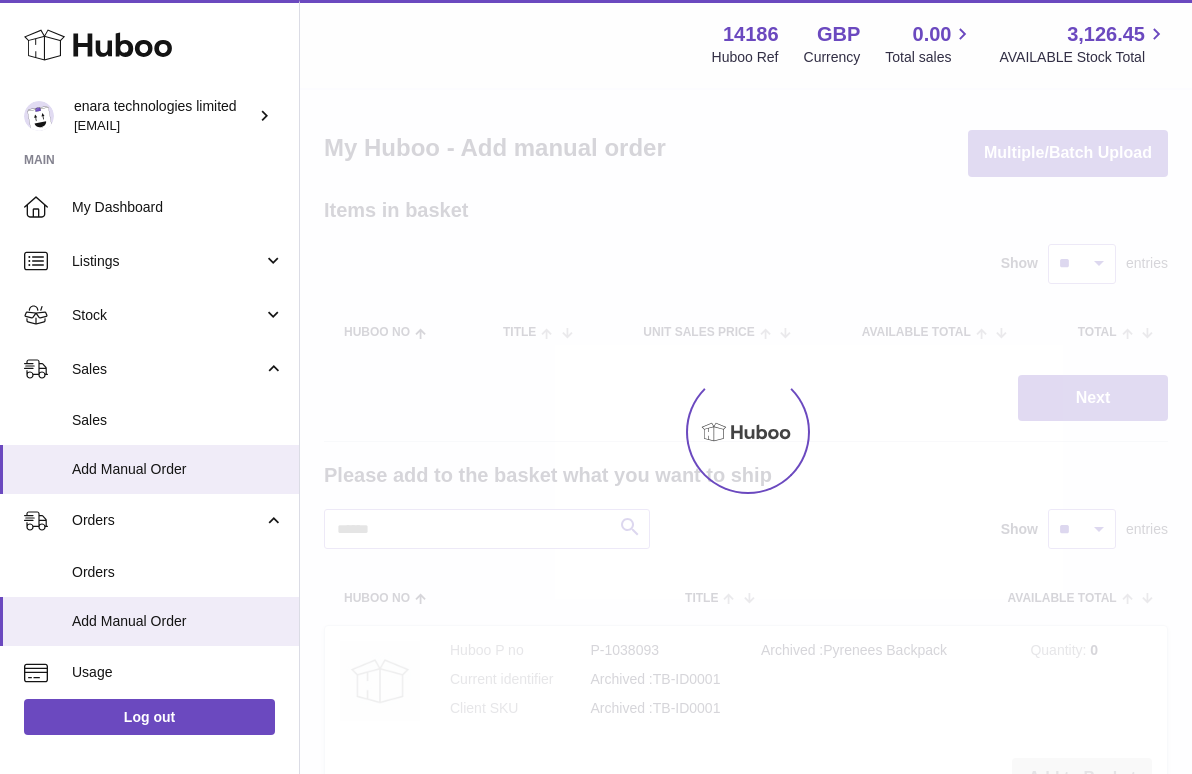 scroll, scrollTop: 0, scrollLeft: 0, axis: both 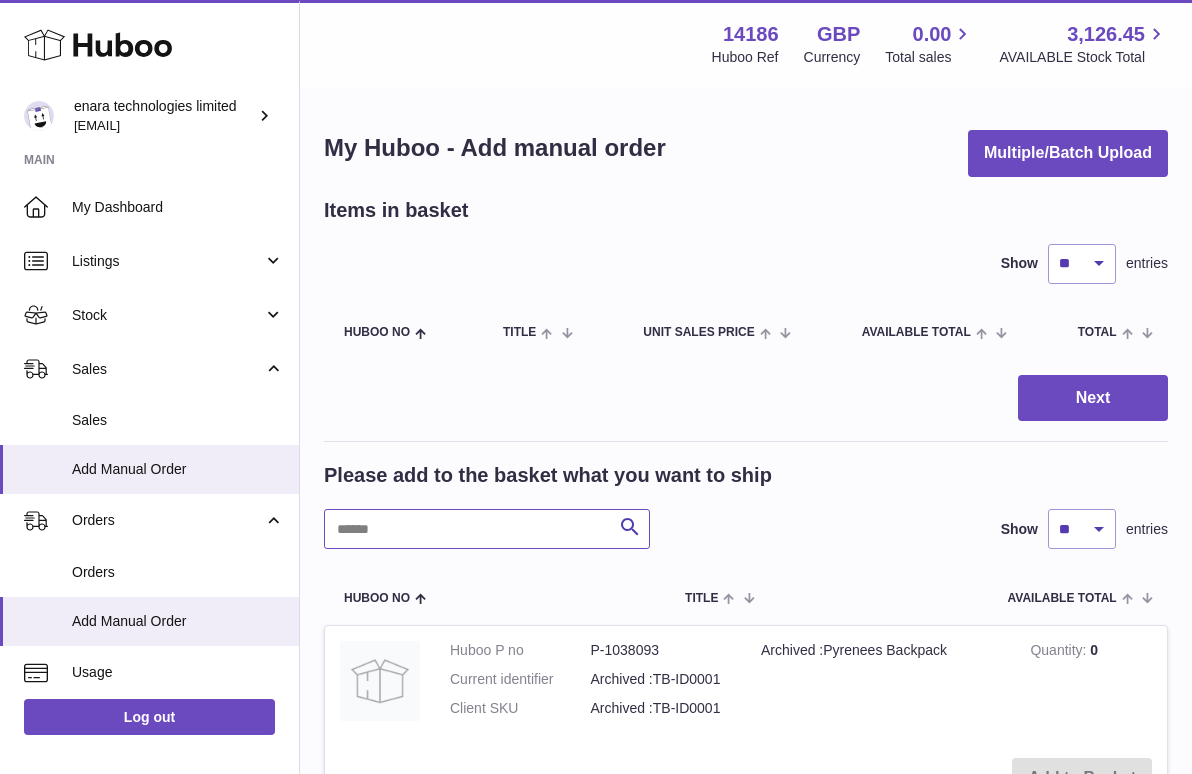 click at bounding box center [487, 529] 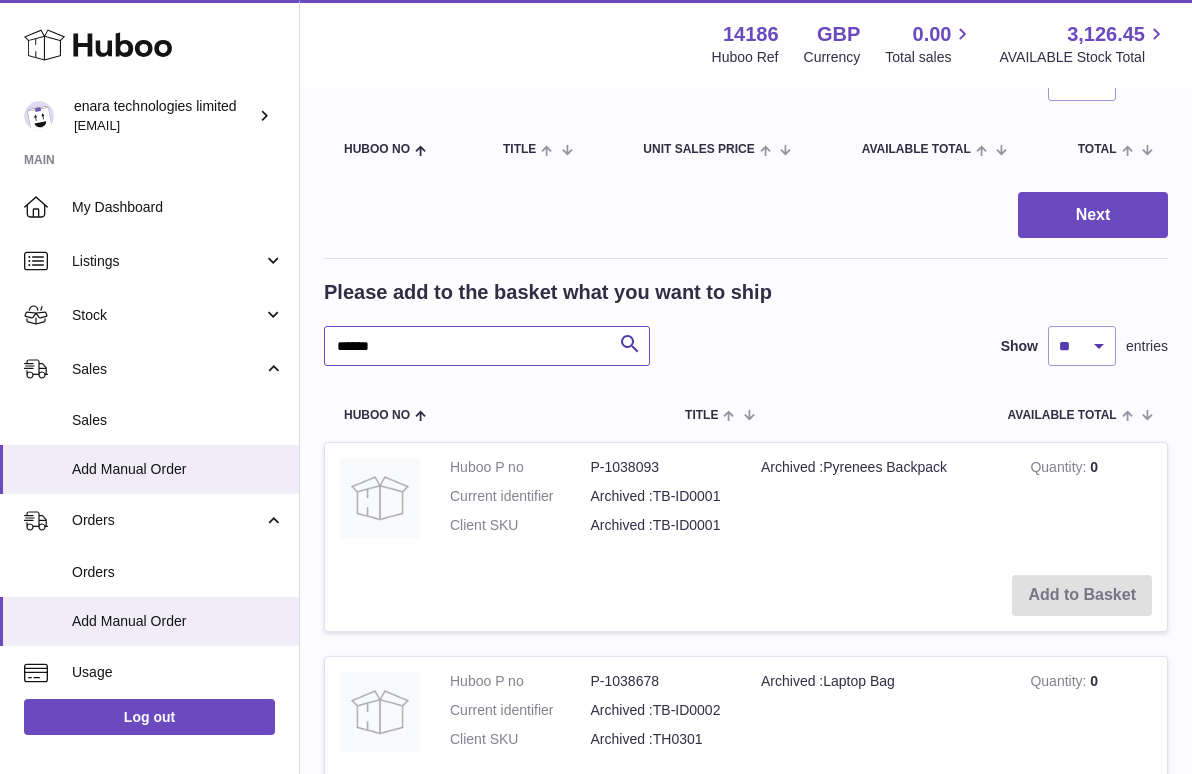scroll, scrollTop: 224, scrollLeft: 0, axis: vertical 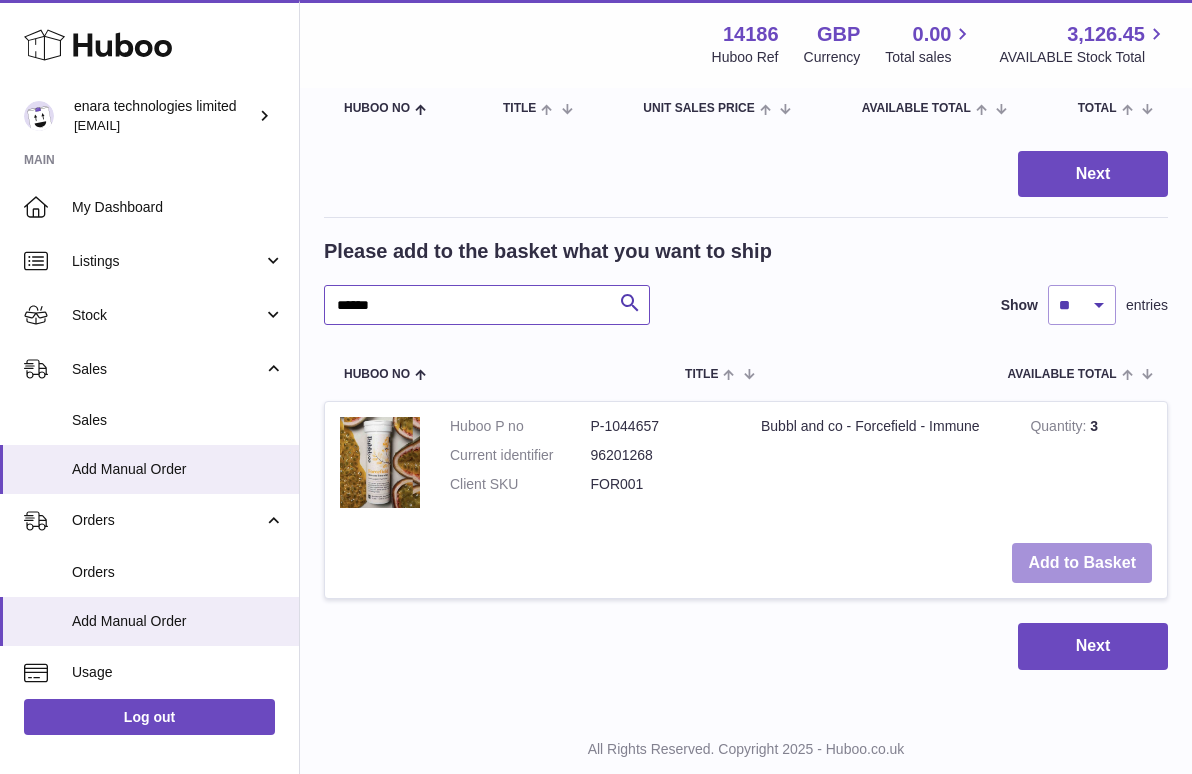 type on "******" 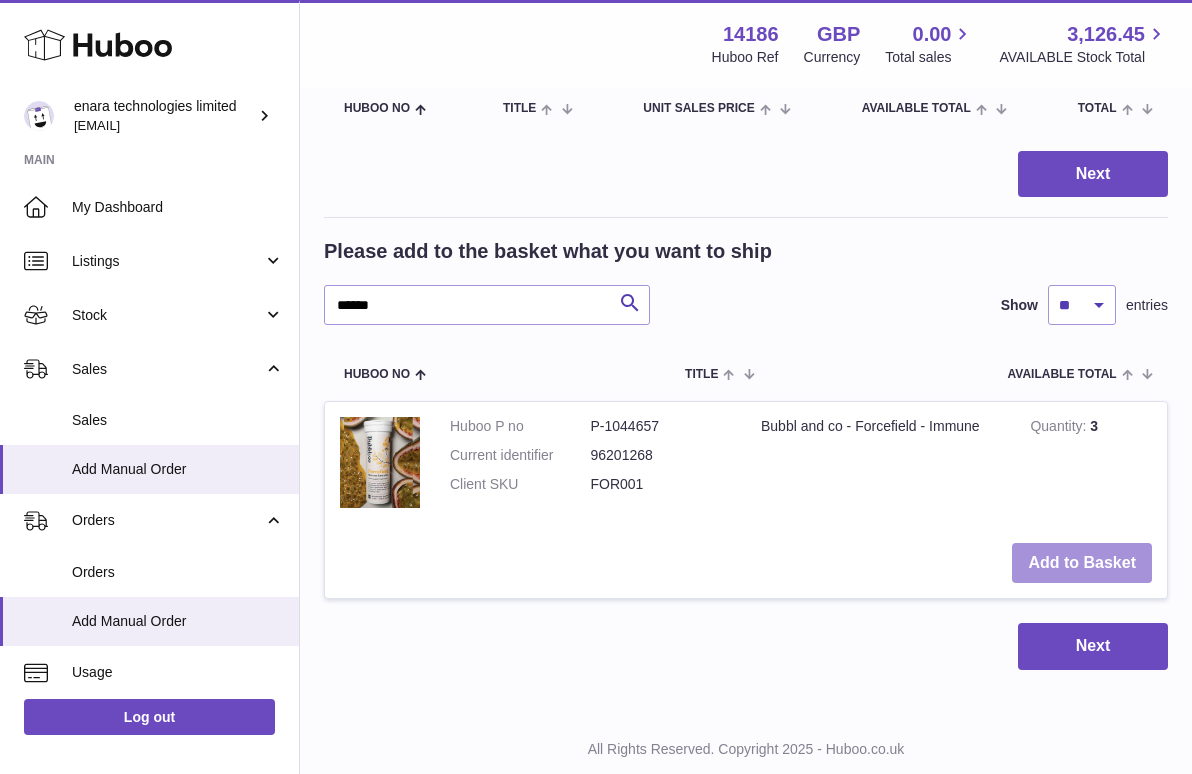 click on "Add to Basket" at bounding box center (1082, 563) 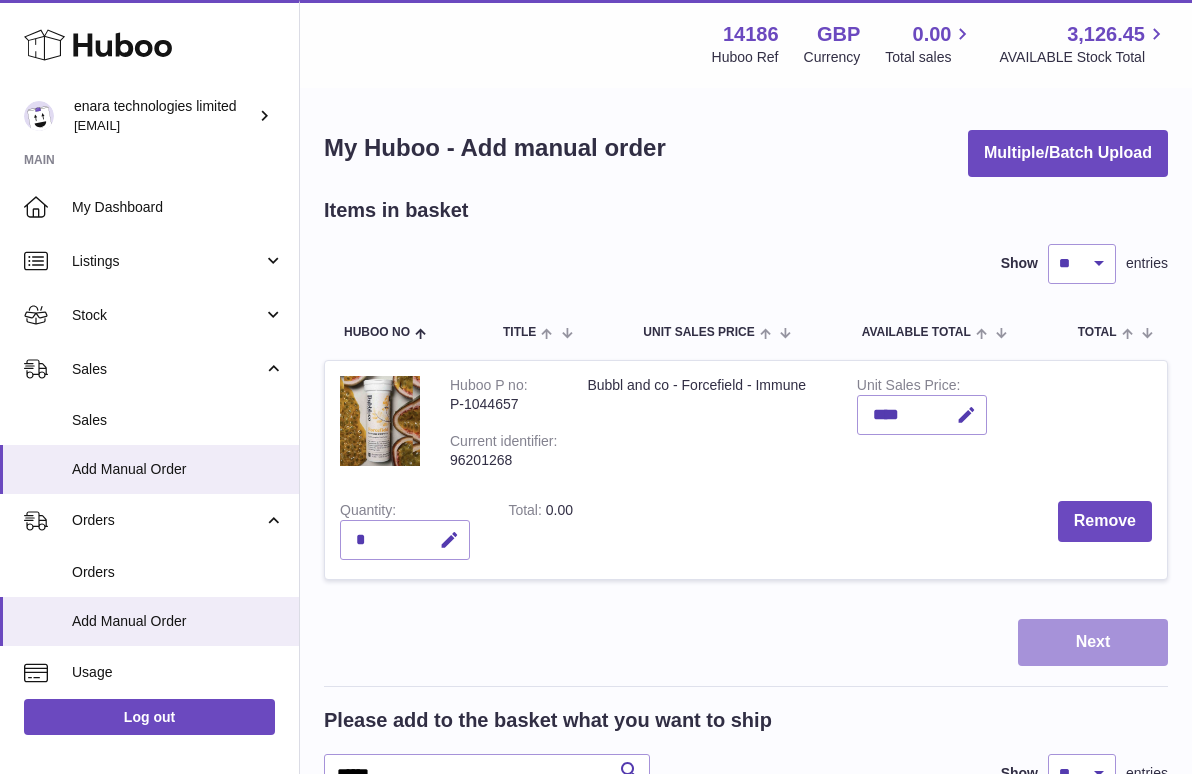 scroll, scrollTop: 0, scrollLeft: 0, axis: both 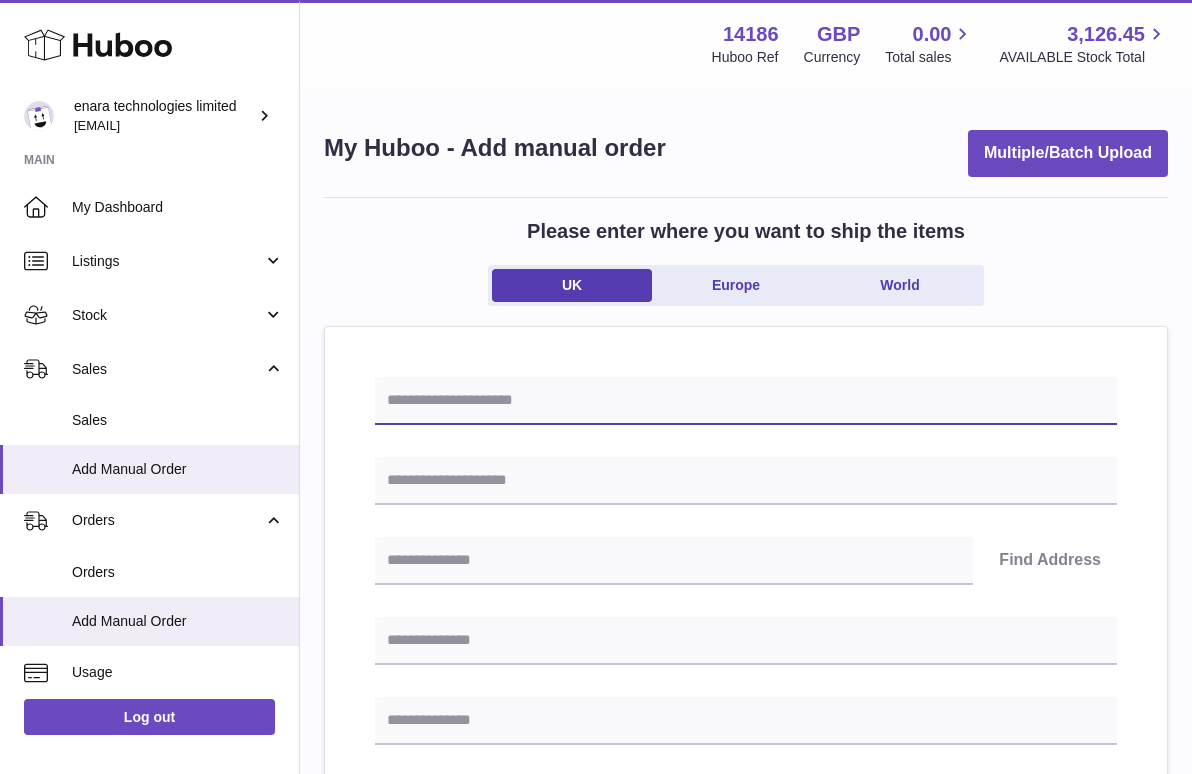 click at bounding box center [746, 401] 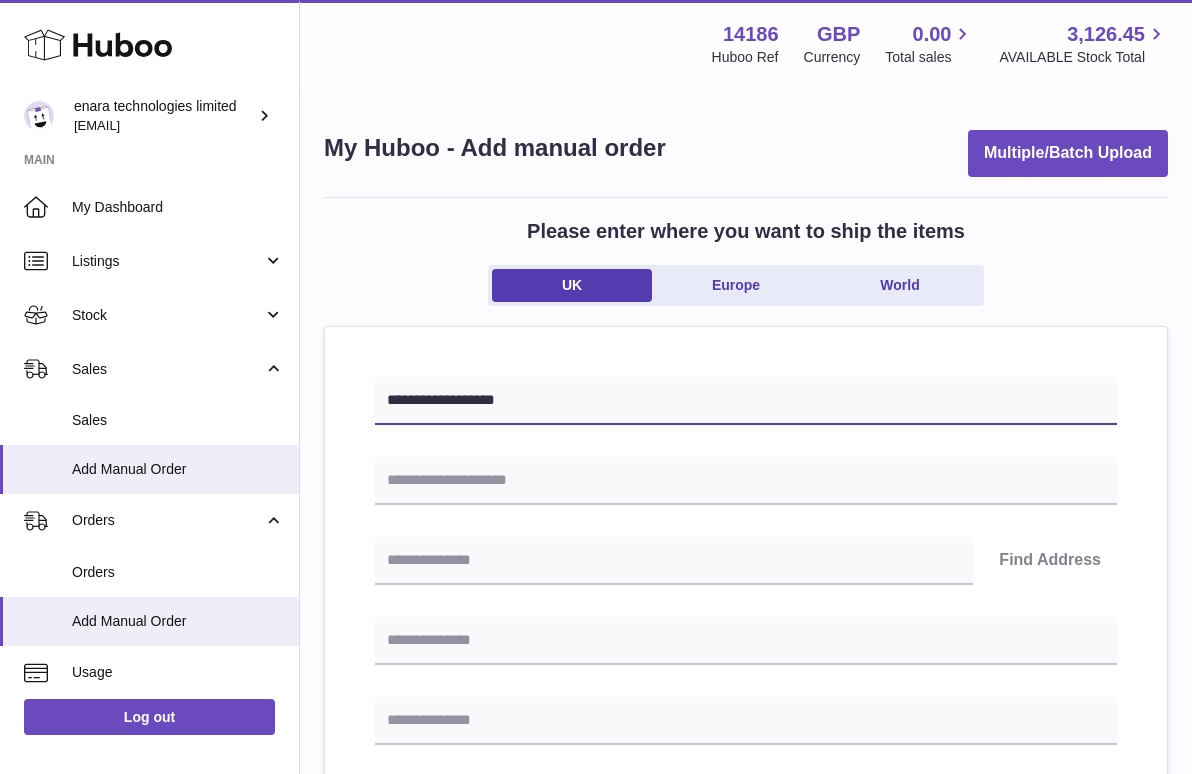 type on "**********" 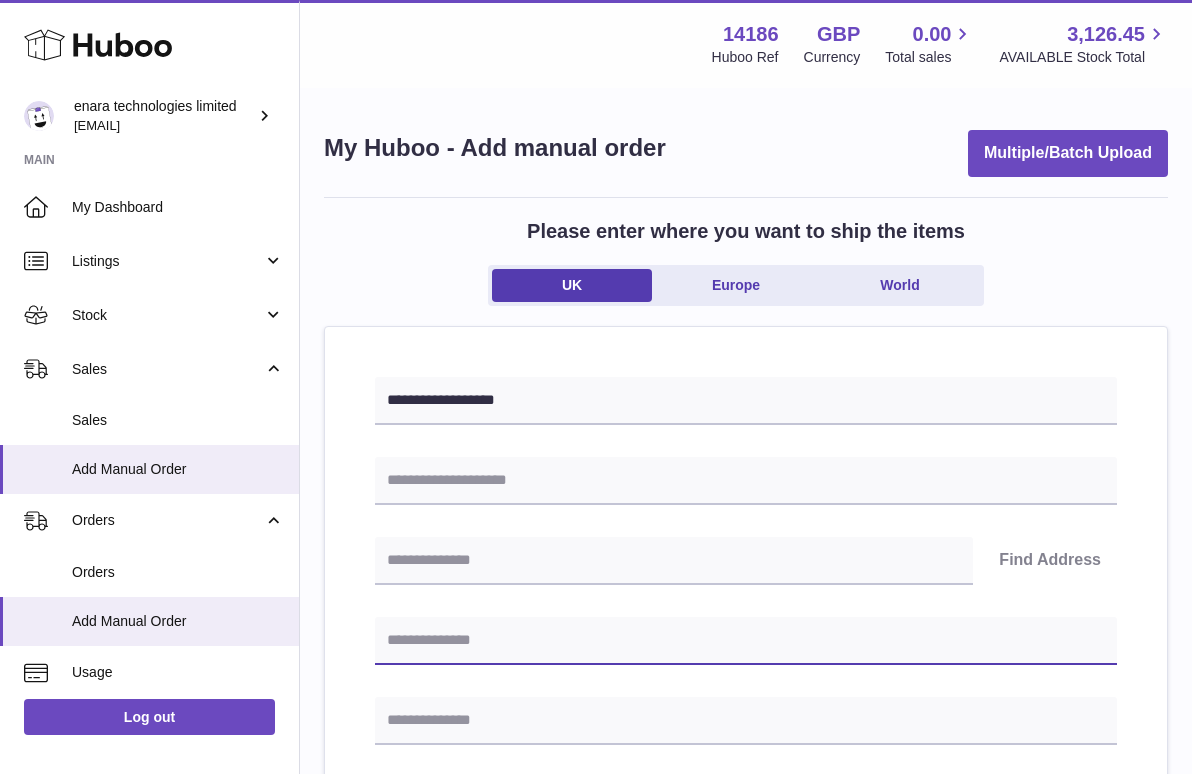 paste on "**********" 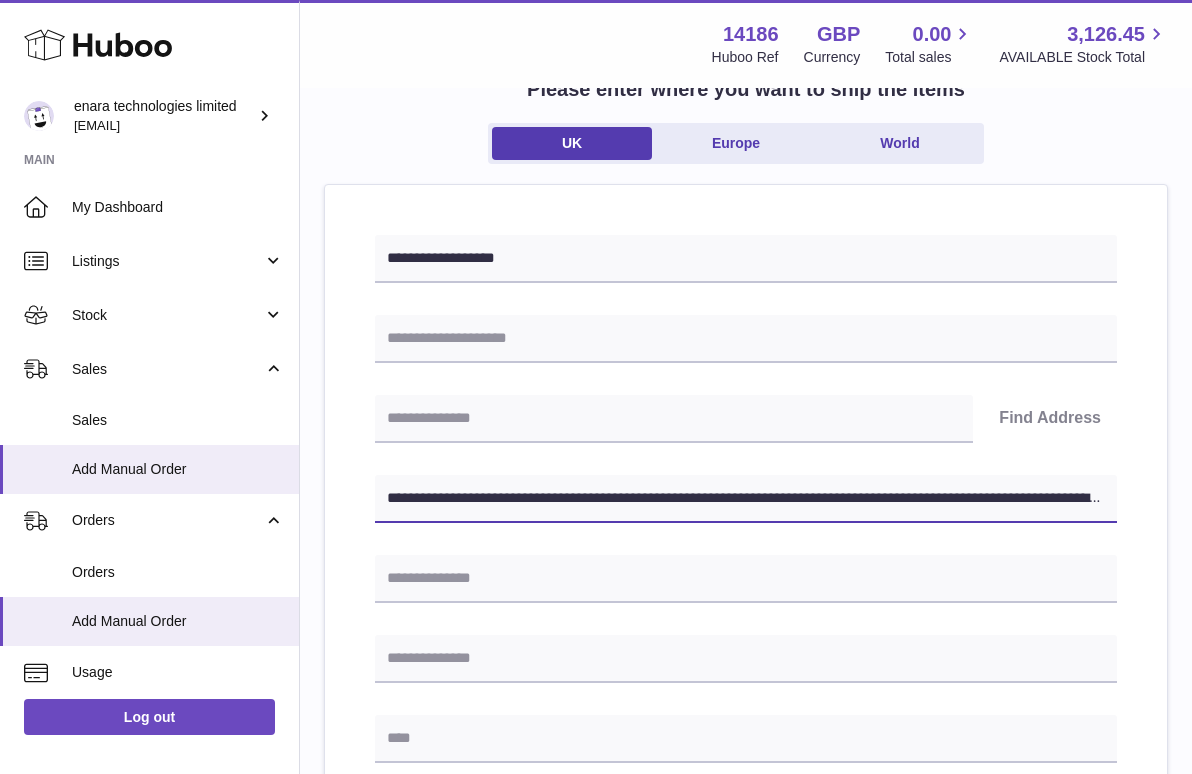 scroll, scrollTop: 147, scrollLeft: 0, axis: vertical 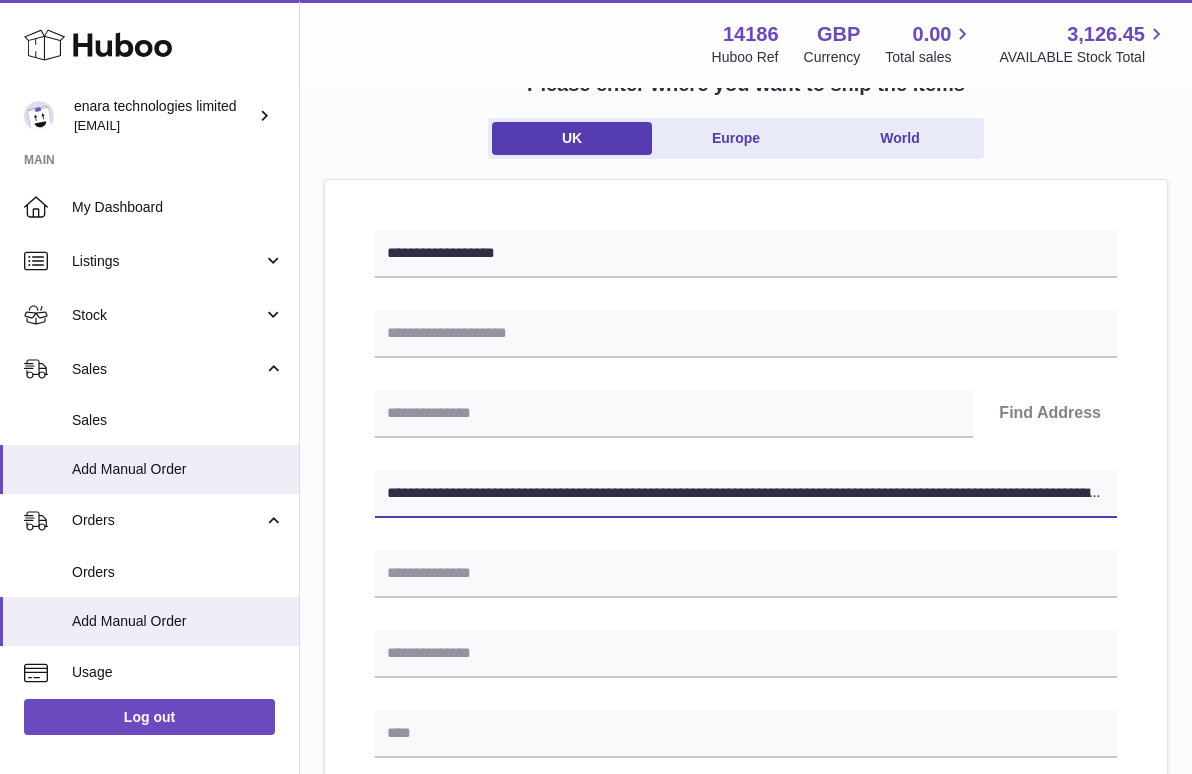 drag, startPoint x: 535, startPoint y: 494, endPoint x: 1360, endPoint y: 675, distance: 844.6218 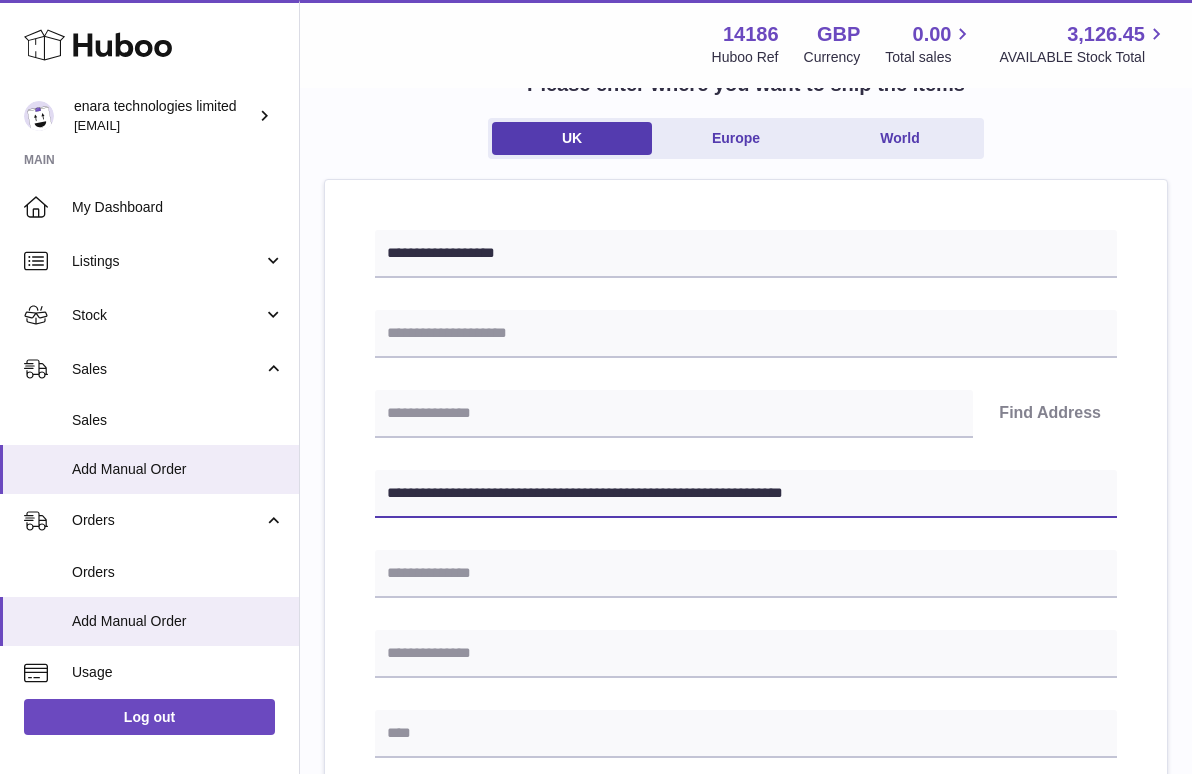 type on "**********" 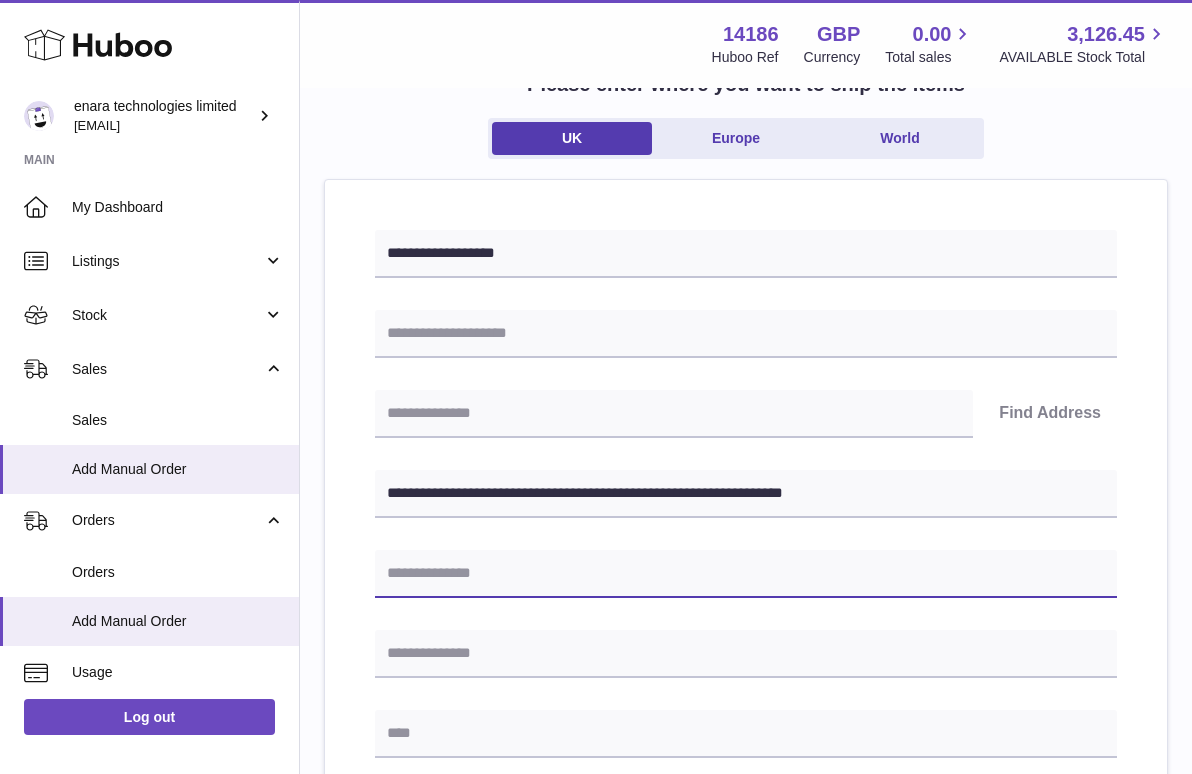 paste on "**********" 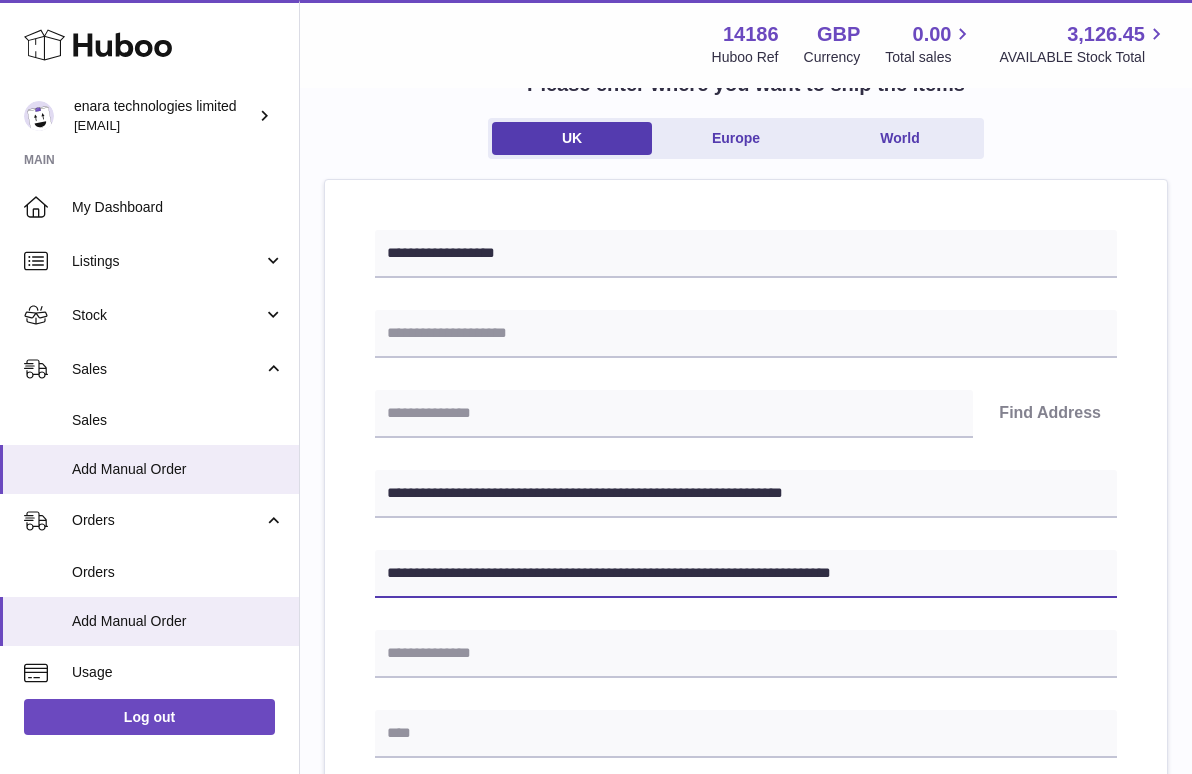 type on "**********" 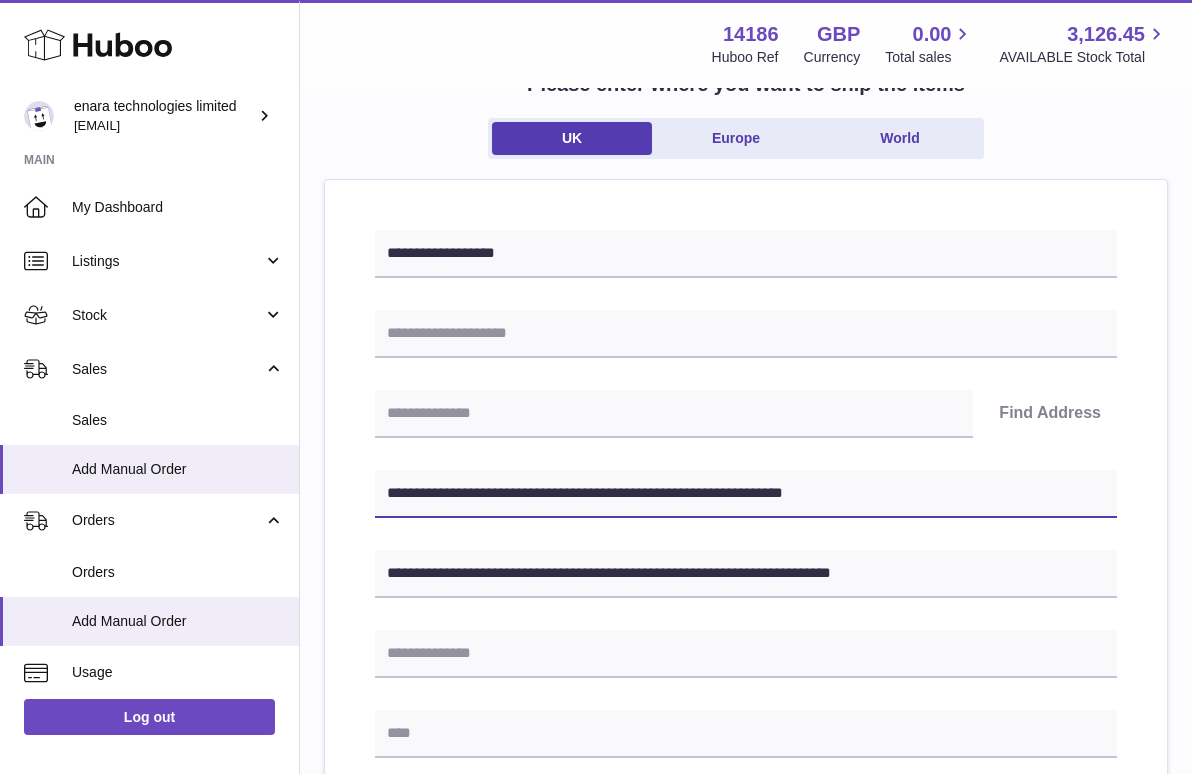 drag, startPoint x: 498, startPoint y: 489, endPoint x: 394, endPoint y: 489, distance: 104 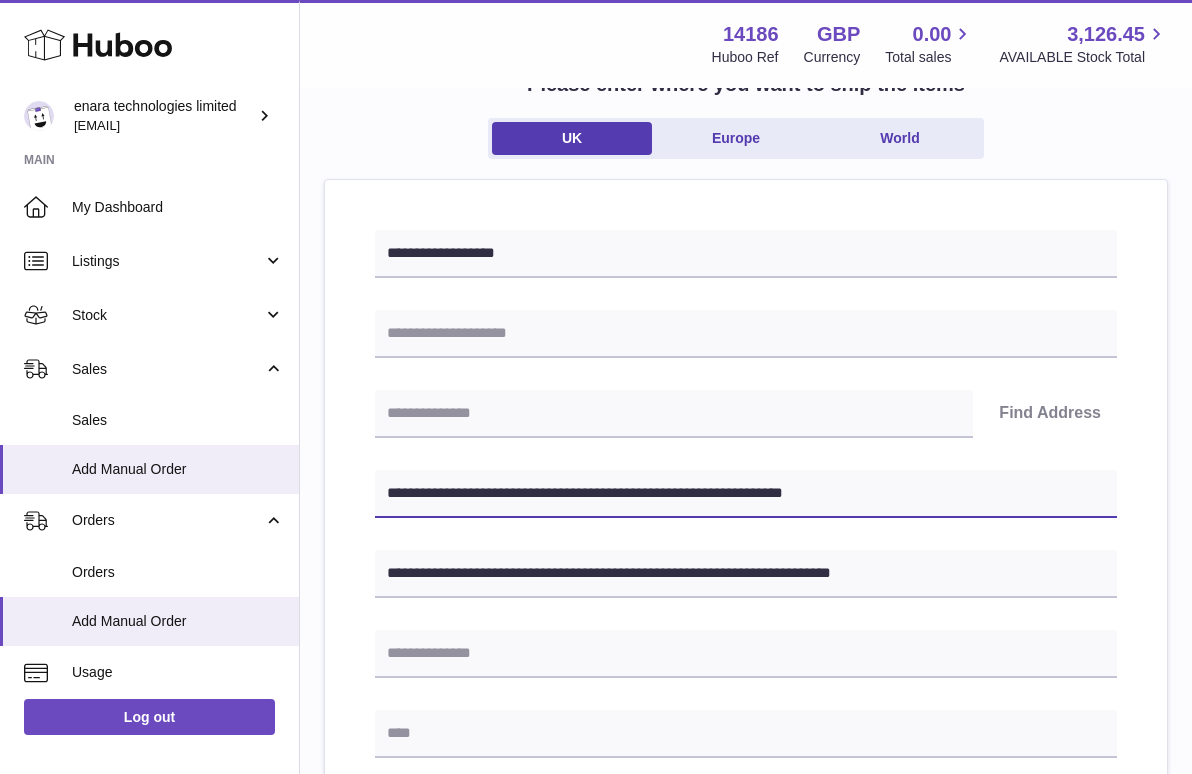 click on "**********" at bounding box center [746, 494] 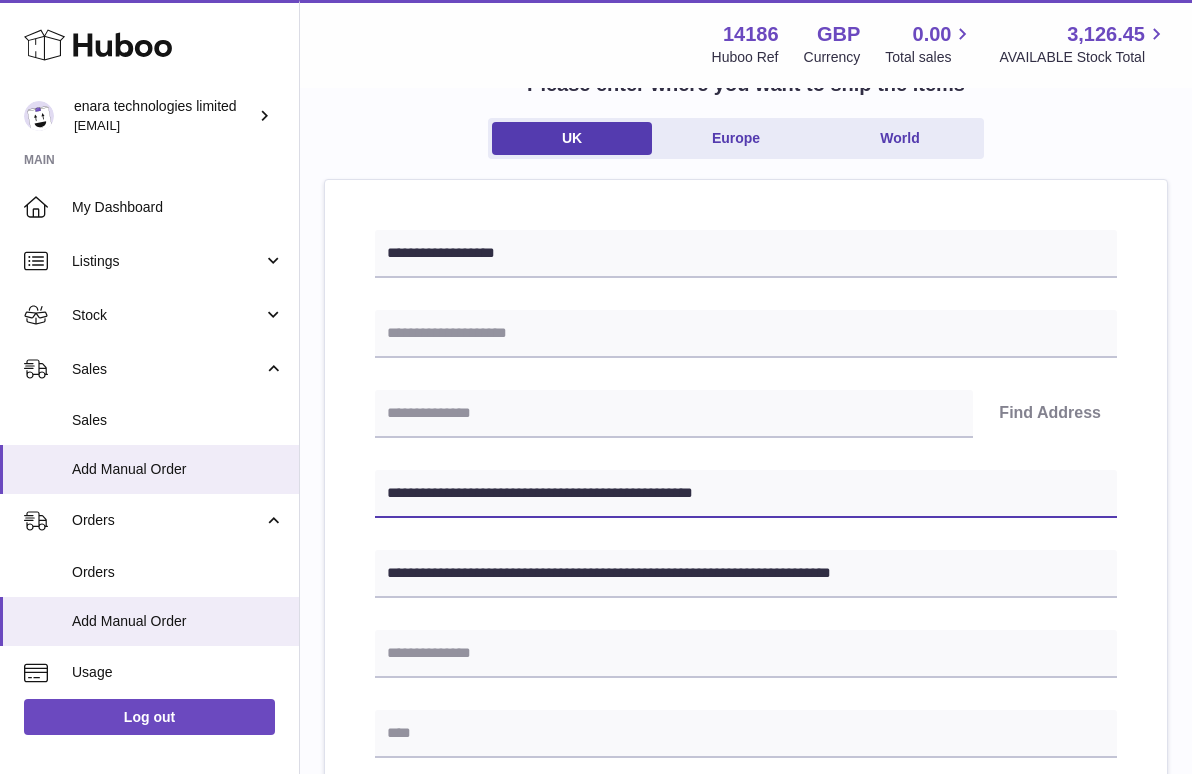 type on "**********" 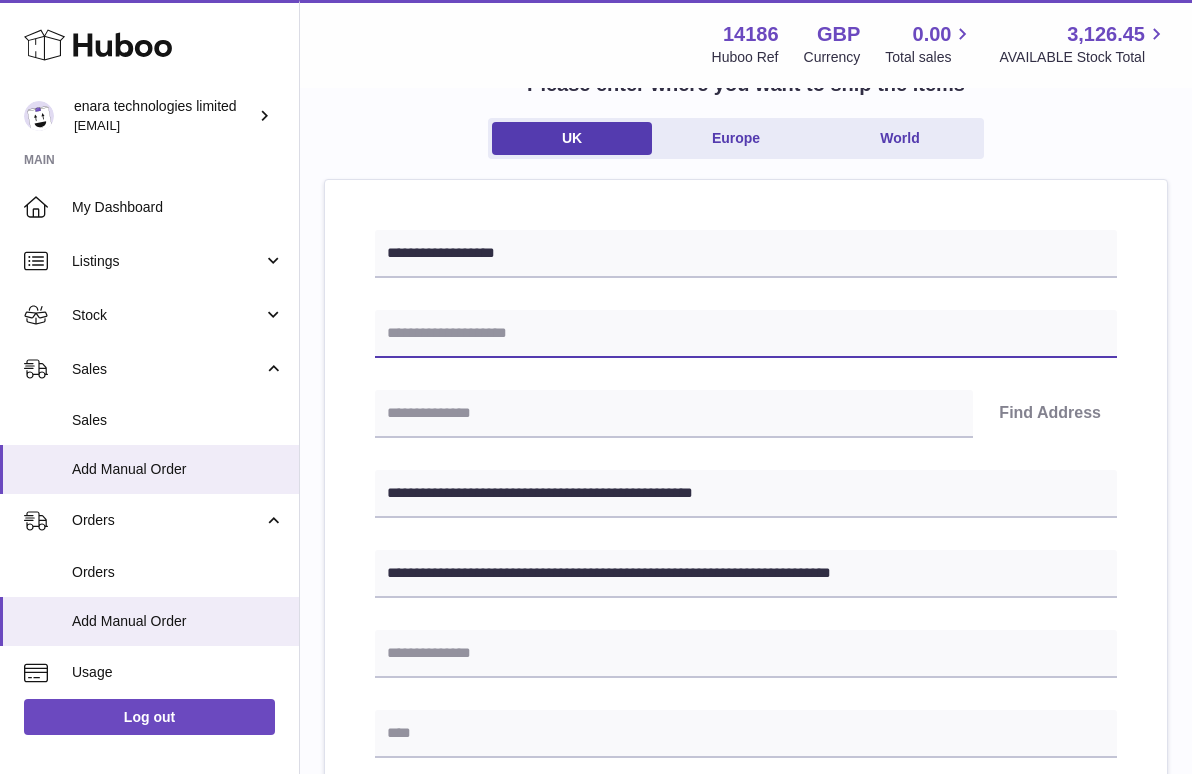 paste on "**********" 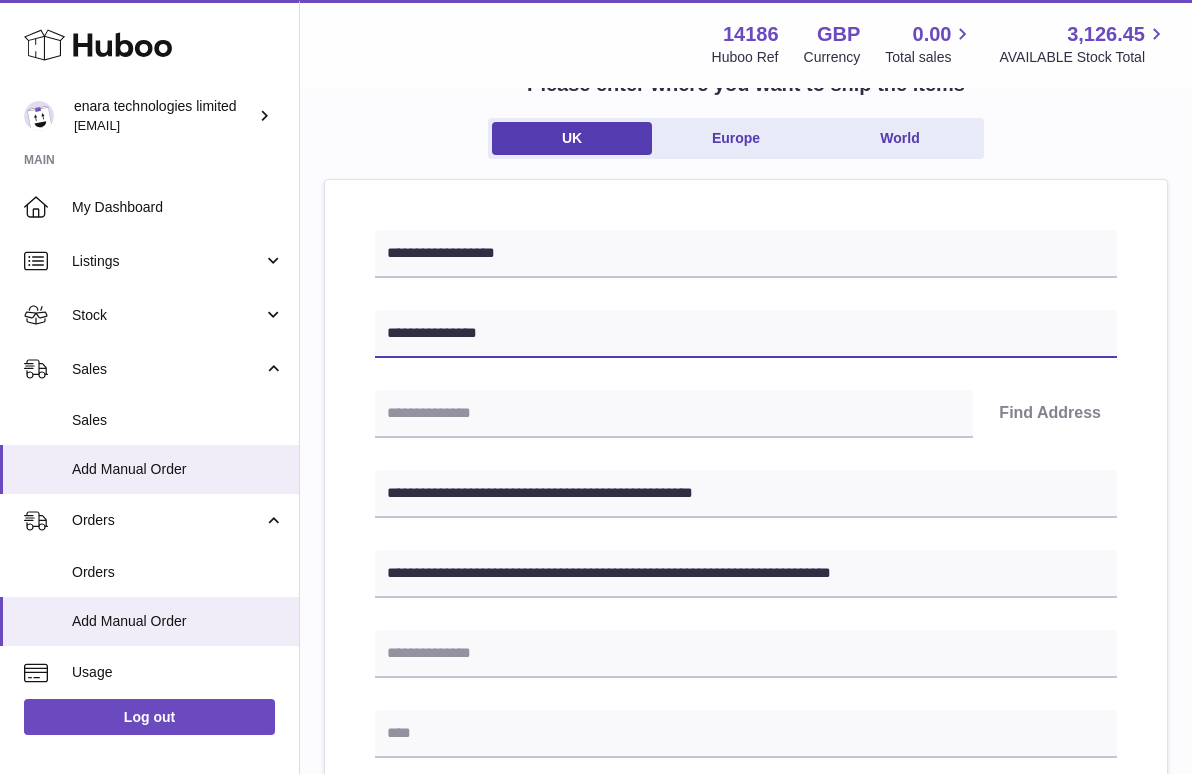 type on "**********" 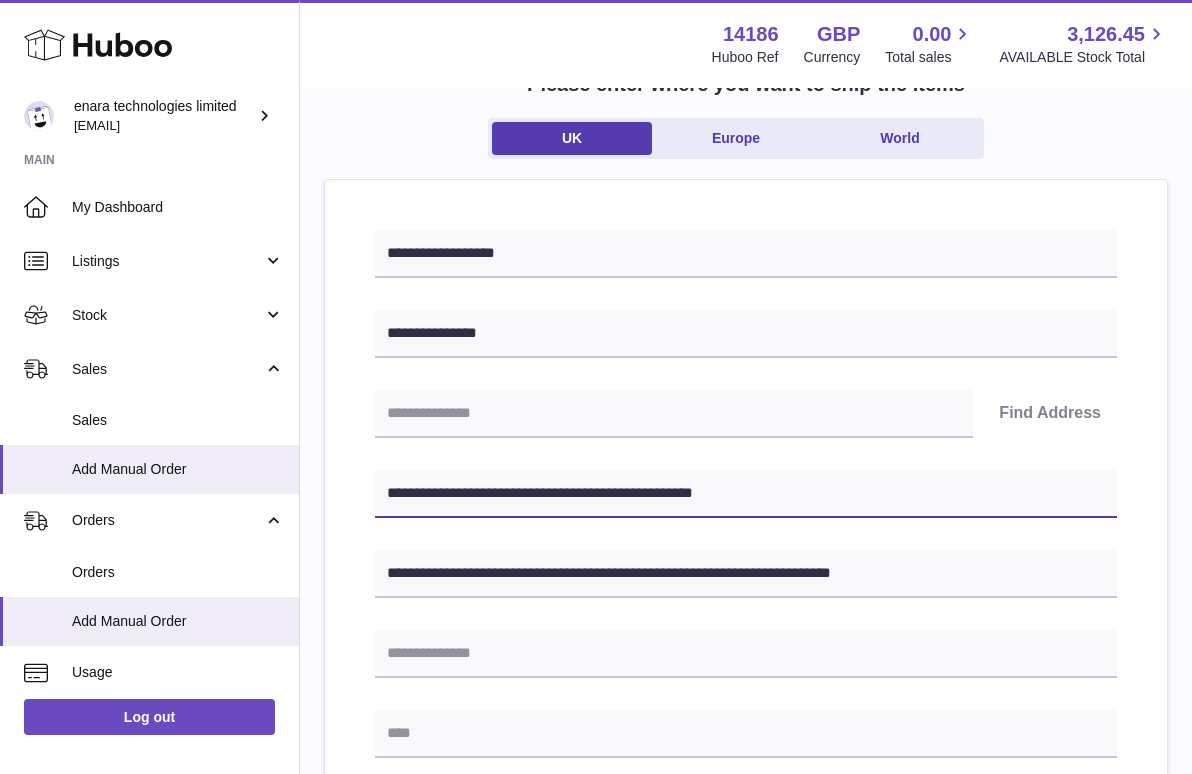 drag, startPoint x: 395, startPoint y: 494, endPoint x: 339, endPoint y: 485, distance: 56.718605 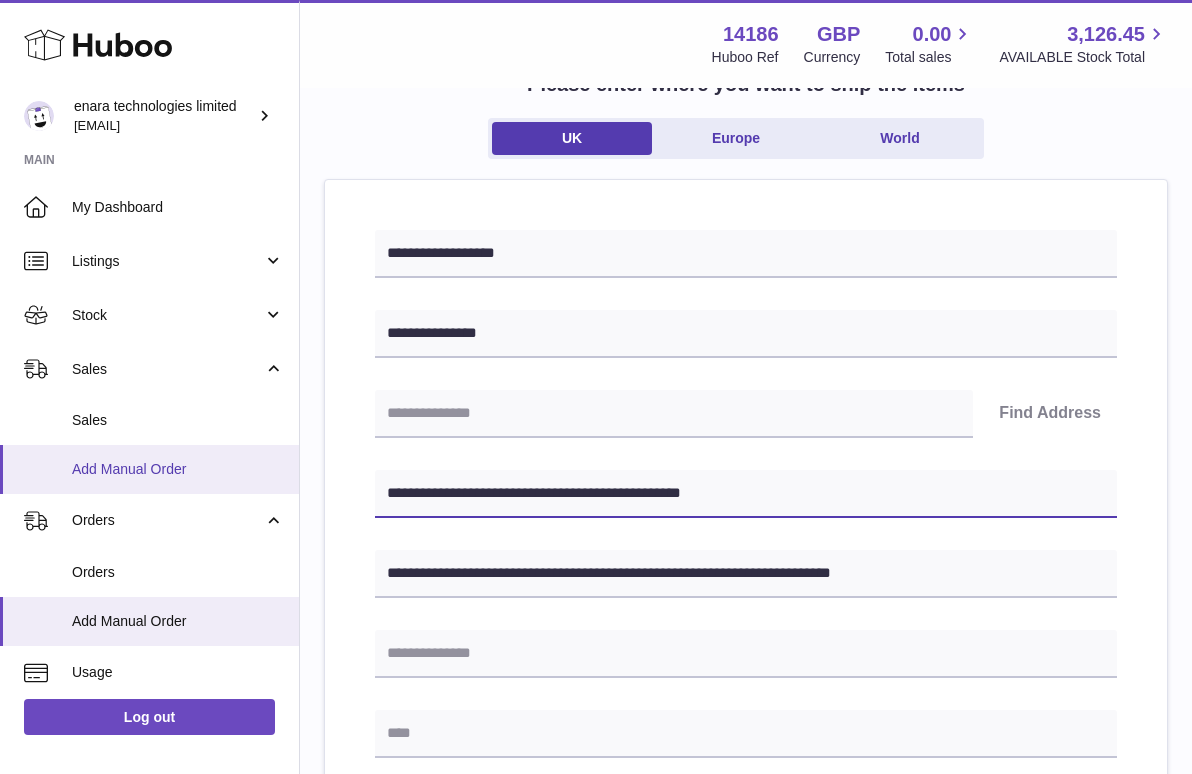 drag, startPoint x: 504, startPoint y: 492, endPoint x: 252, endPoint y: 459, distance: 254.15154 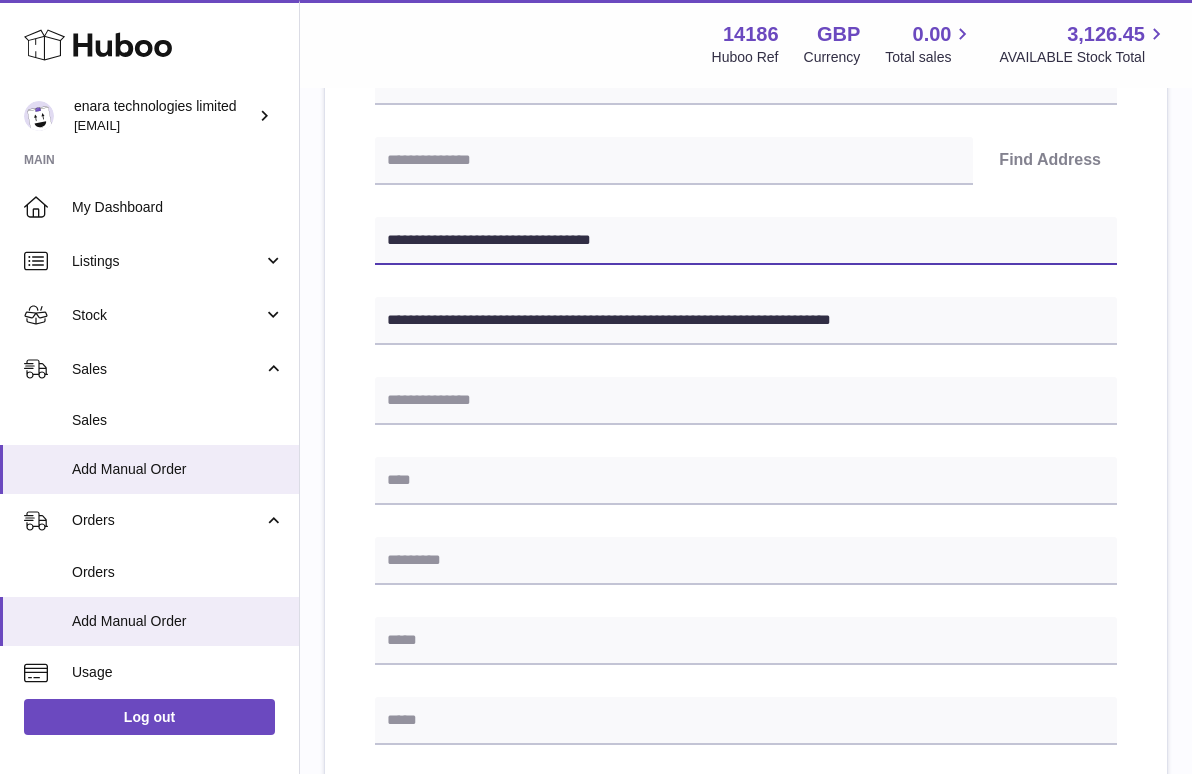 scroll, scrollTop: 403, scrollLeft: 0, axis: vertical 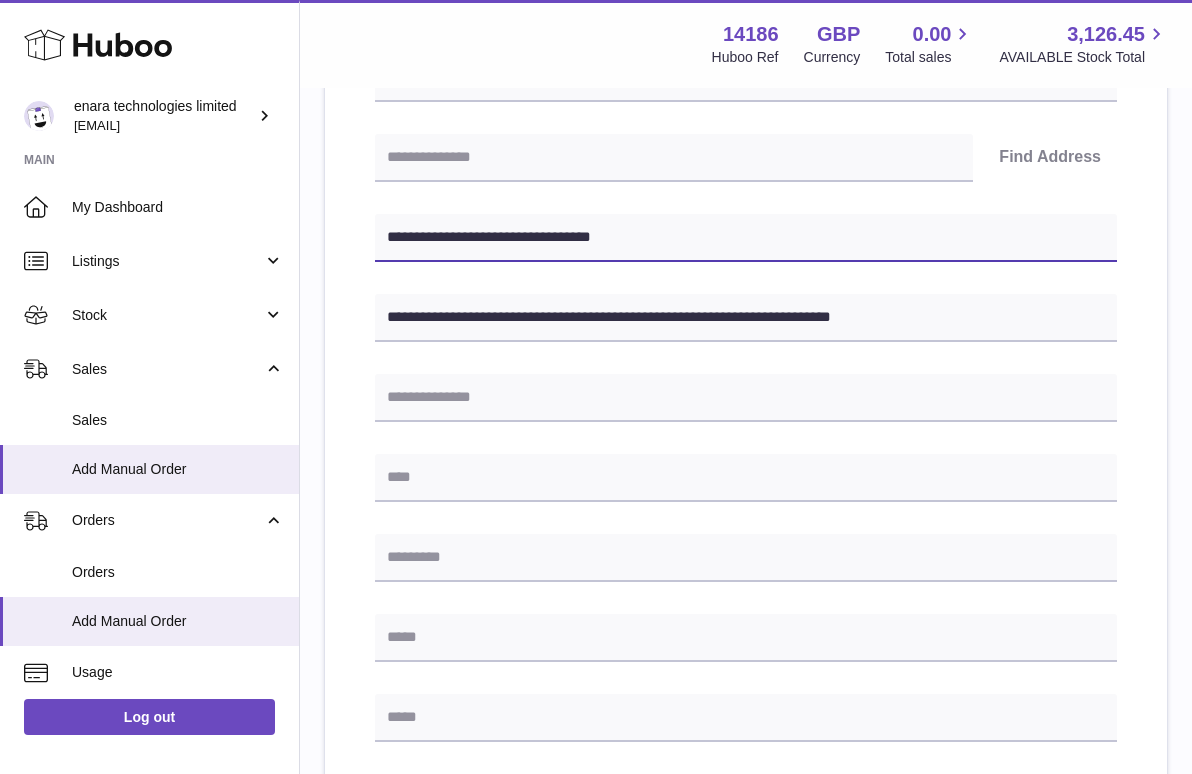 type on "**********" 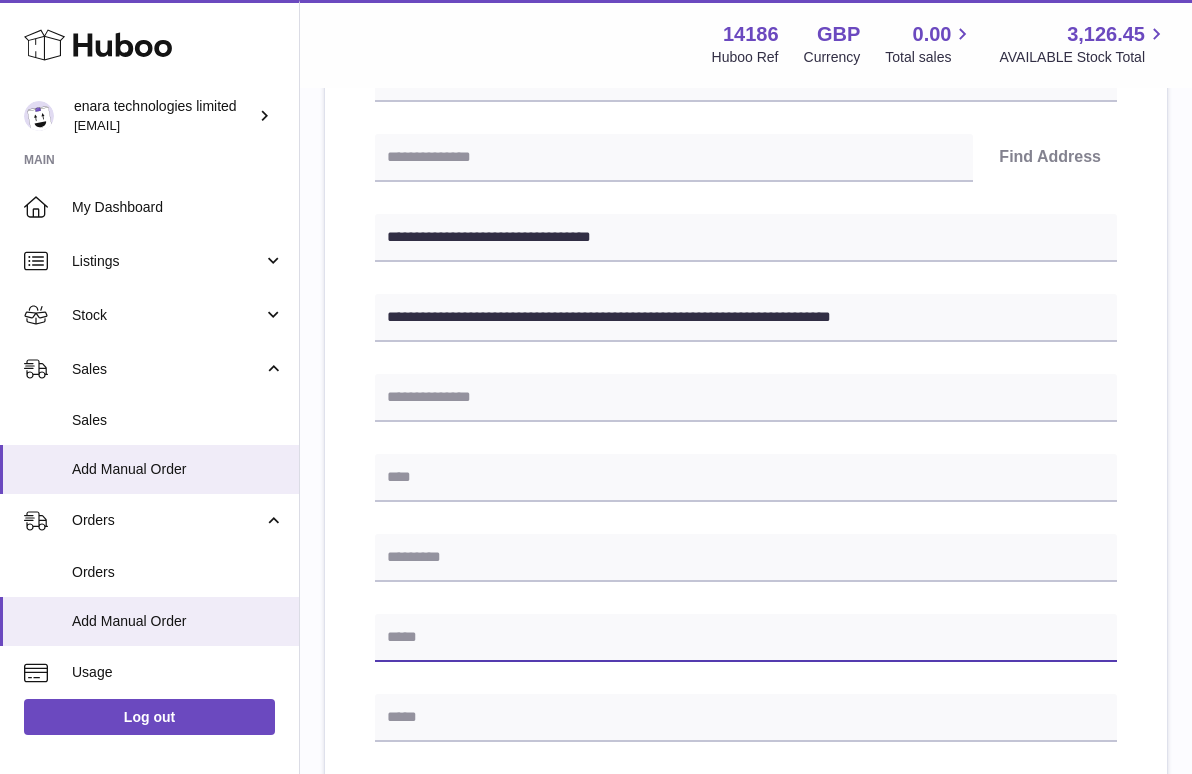 paste on "**********" 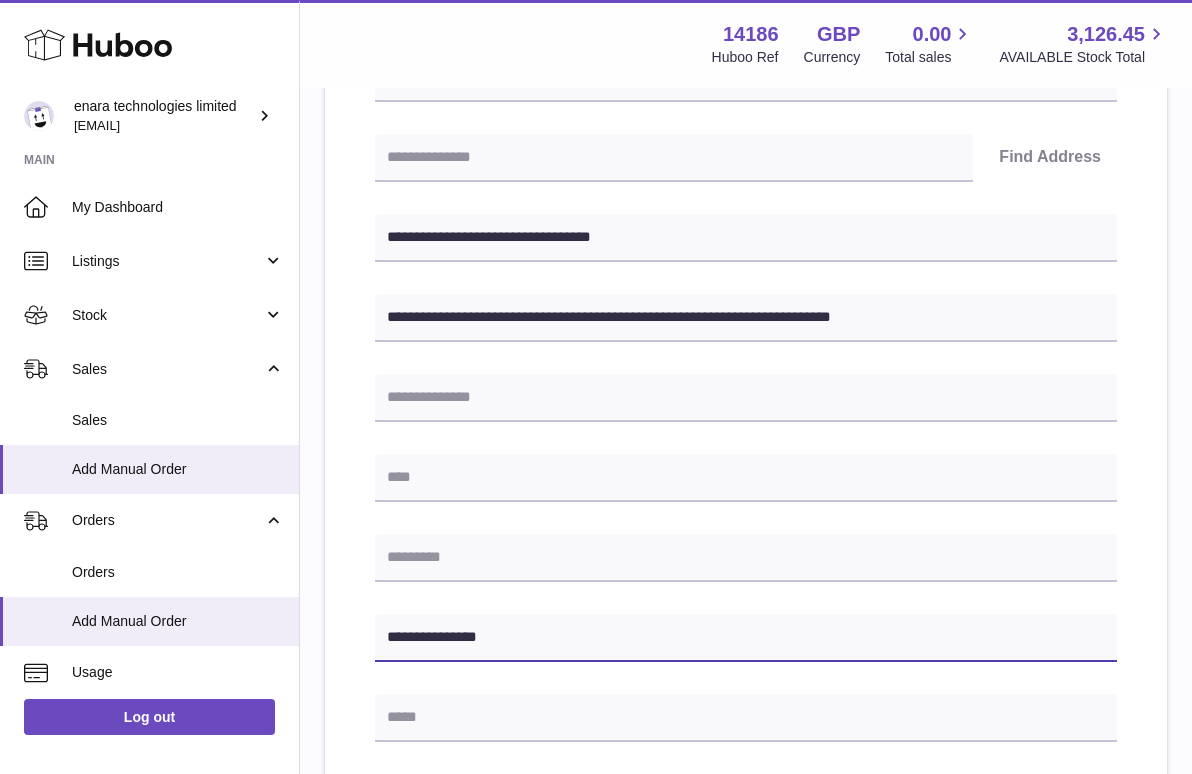 type on "**********" 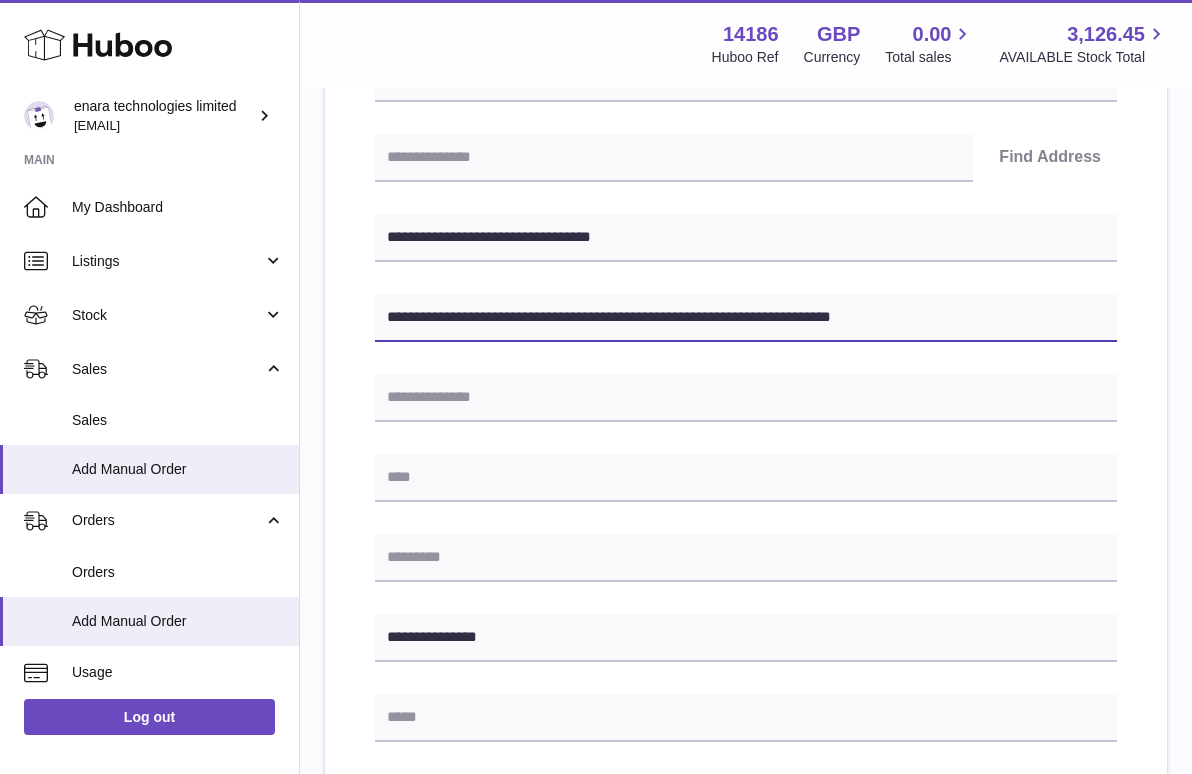 drag, startPoint x: 563, startPoint y: 300, endPoint x: 1026, endPoint y: 348, distance: 465.48148 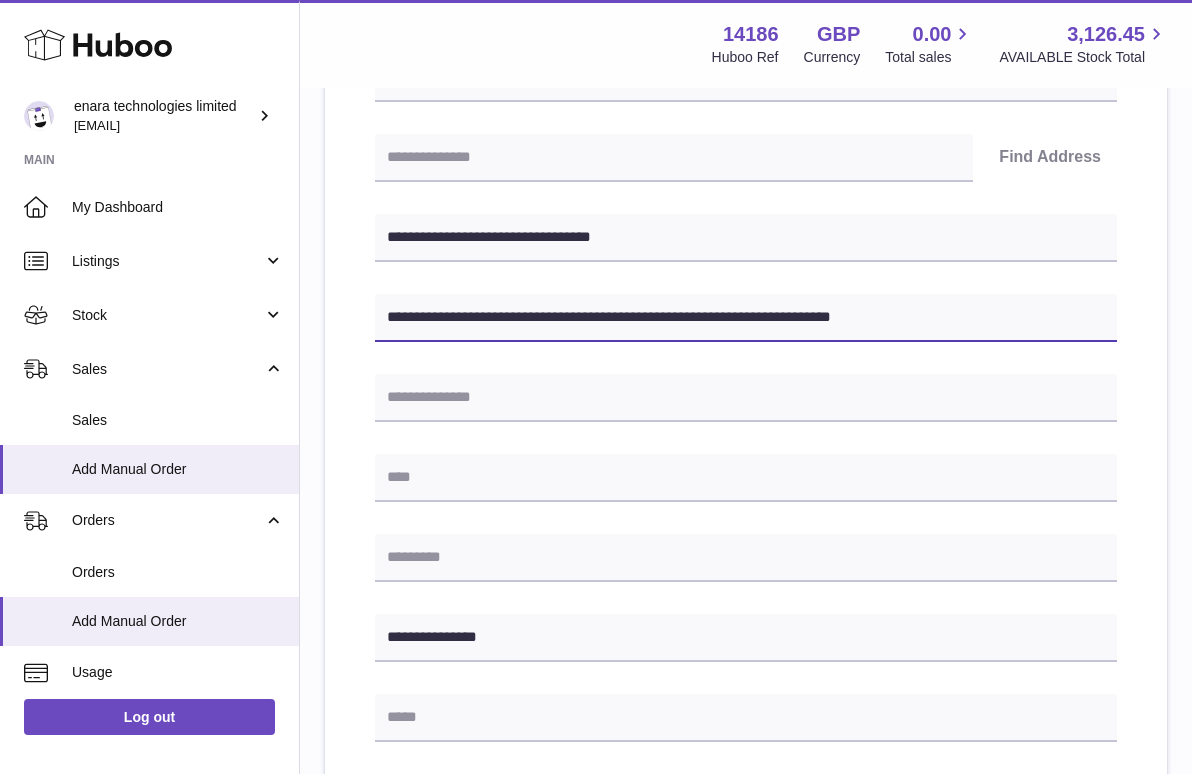 drag, startPoint x: 965, startPoint y: 318, endPoint x: 585, endPoint y: 310, distance: 380.0842 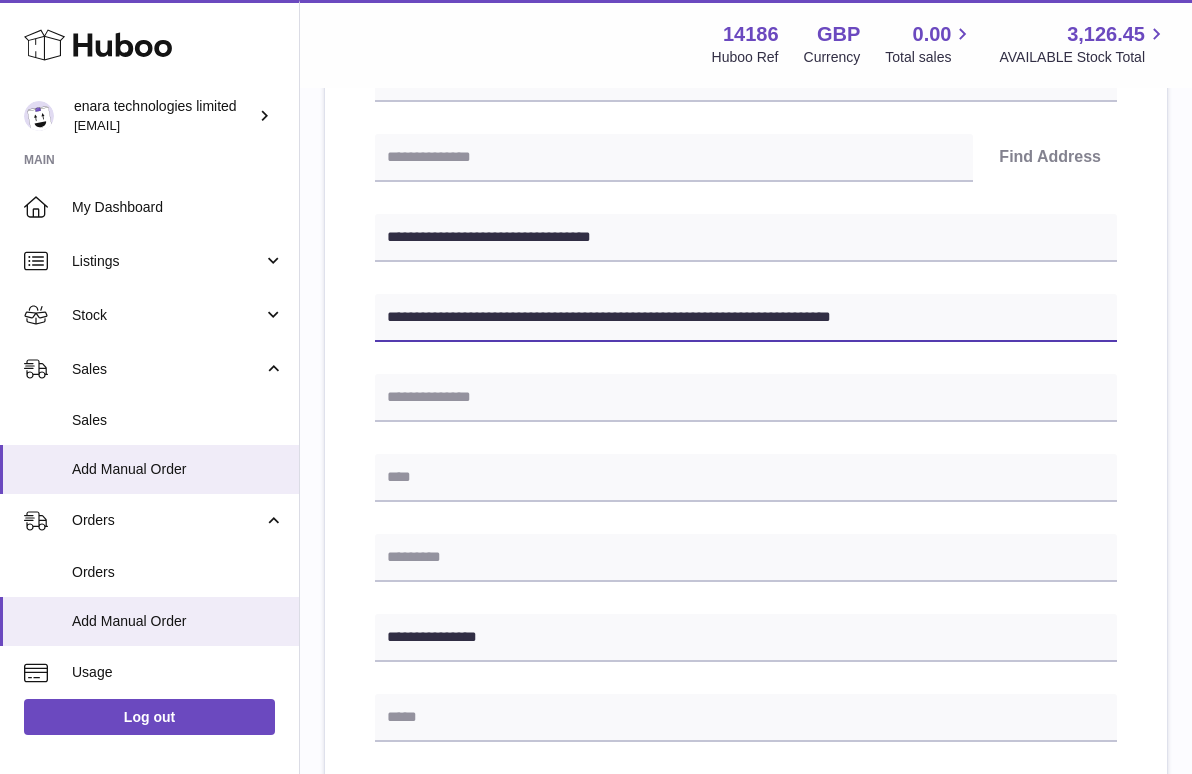 click on "**********" at bounding box center [746, 318] 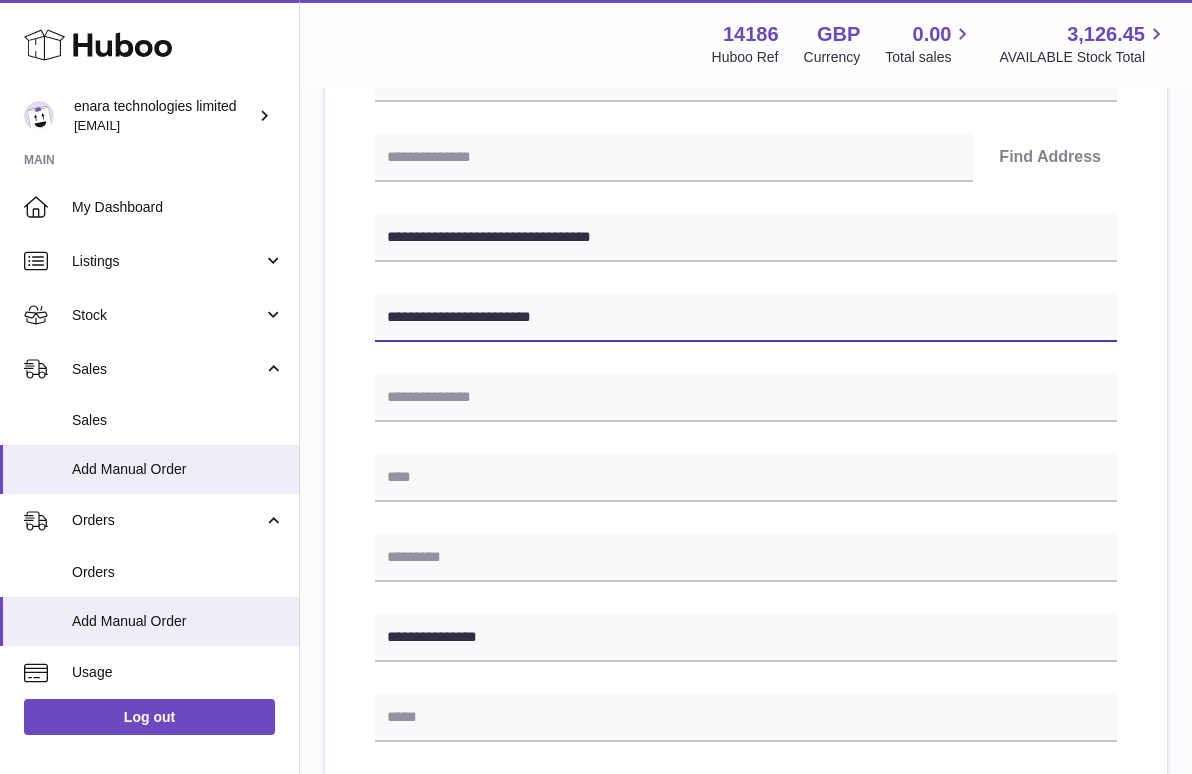 type on "**********" 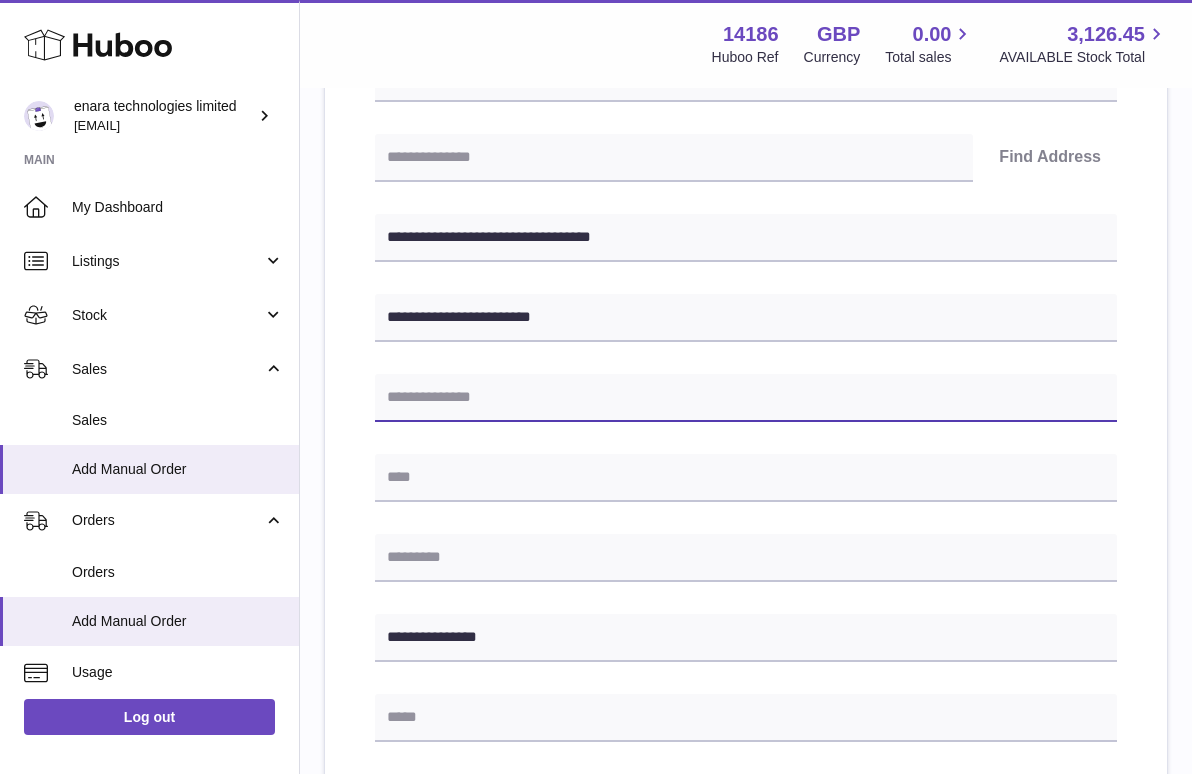 paste on "**********" 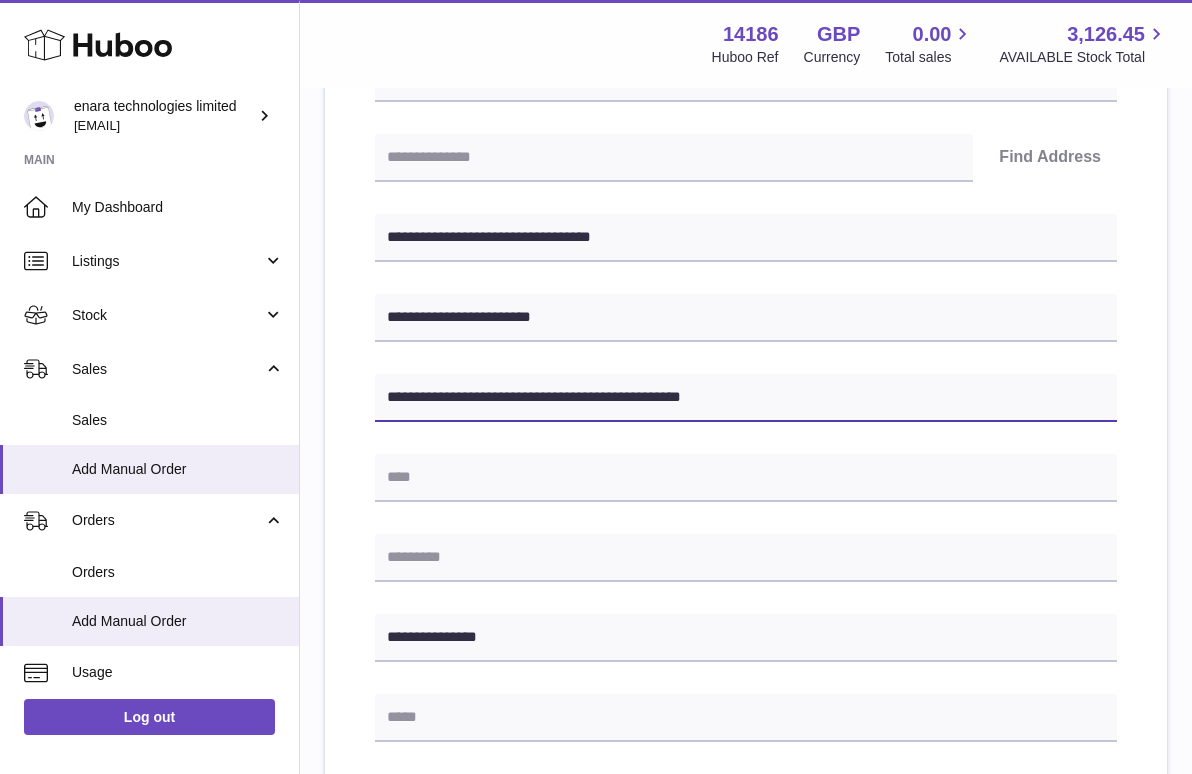 drag, startPoint x: 634, startPoint y: 397, endPoint x: 572, endPoint y: 397, distance: 62 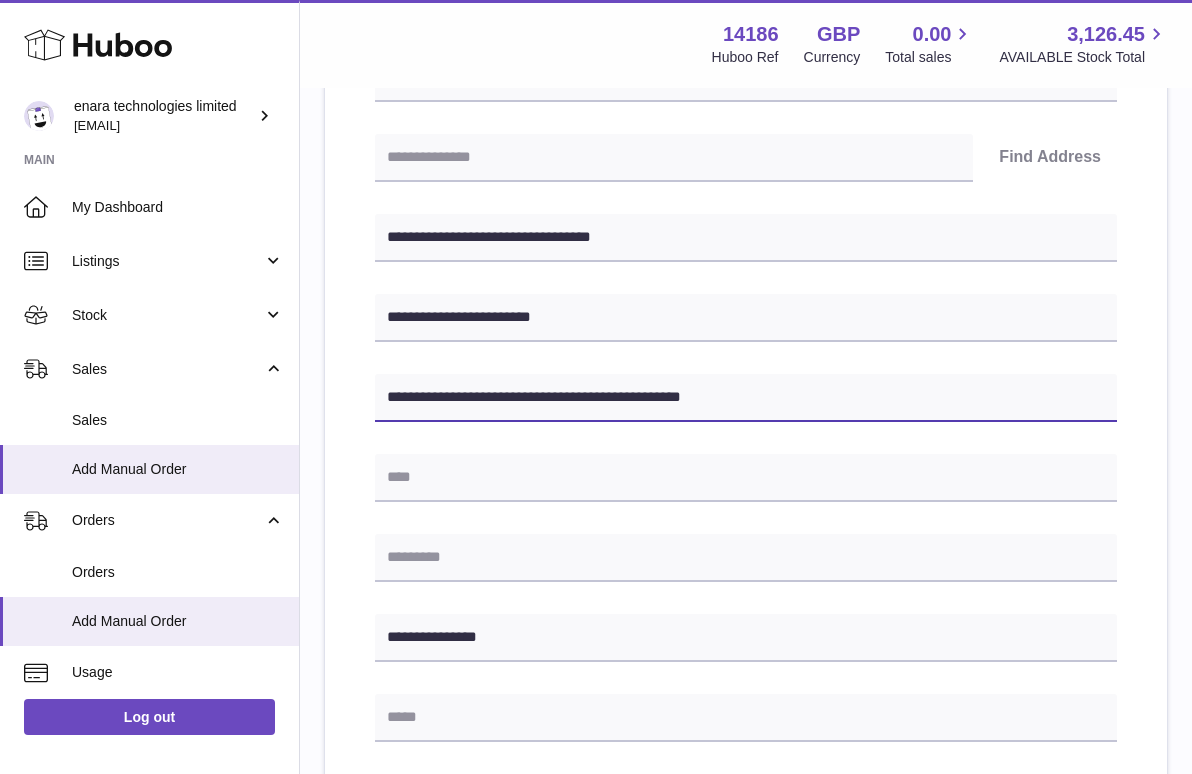 click on "**********" at bounding box center (746, 398) 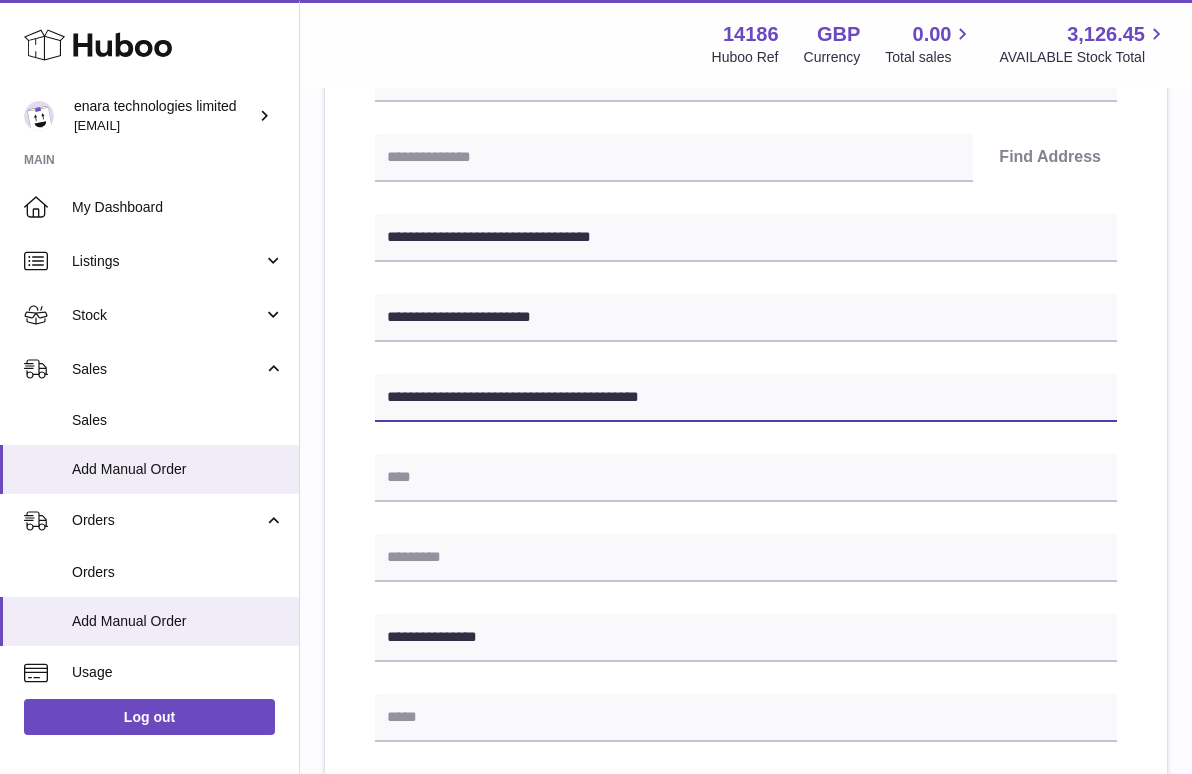 type on "**********" 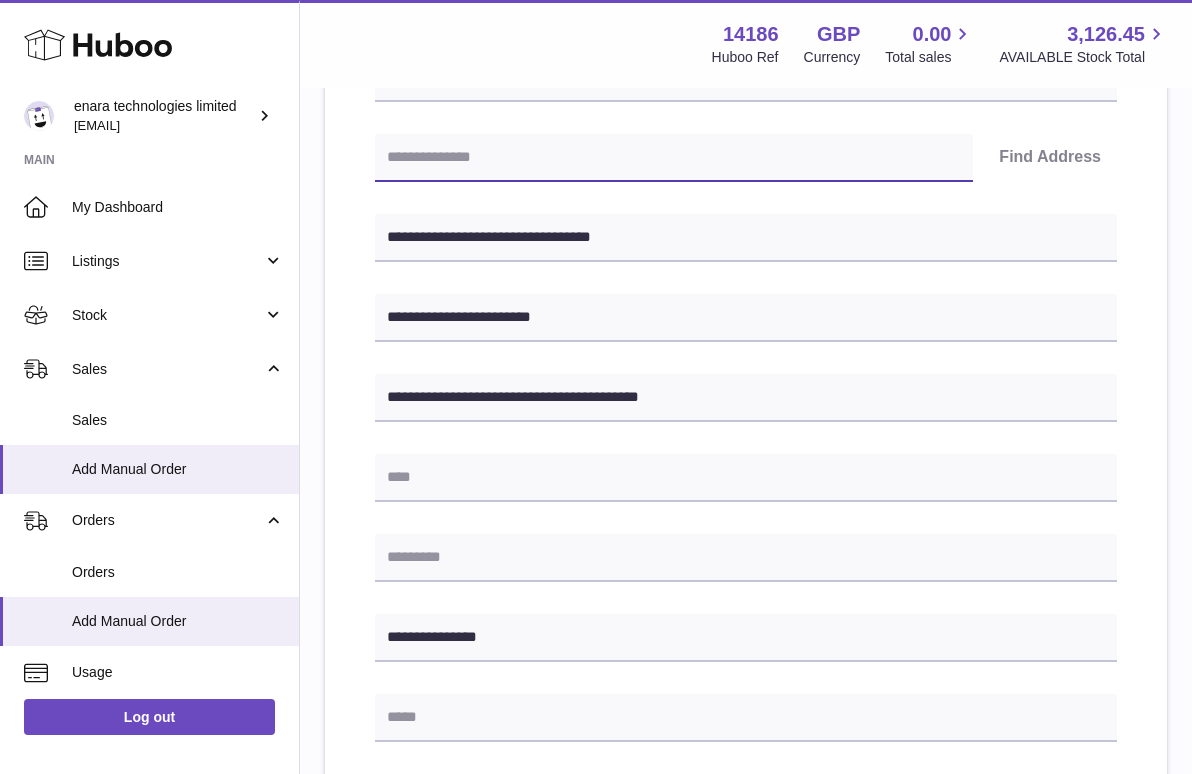 type on "*" 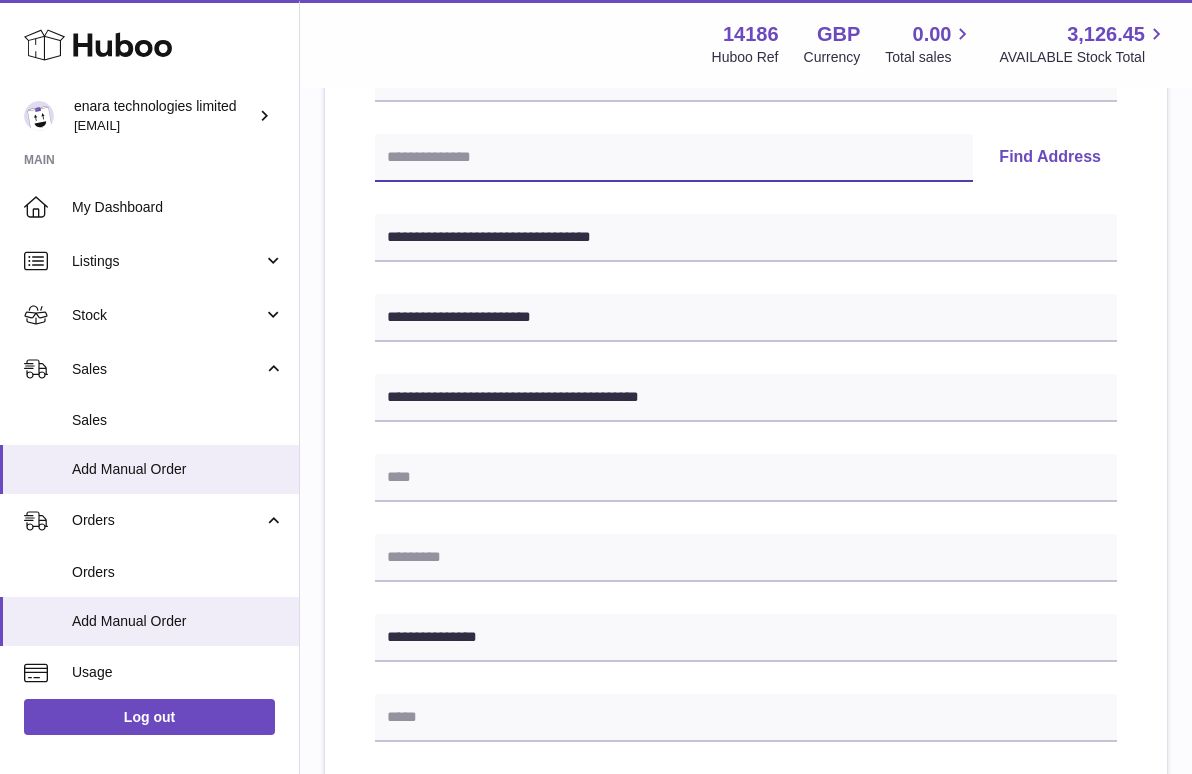 paste on "*******" 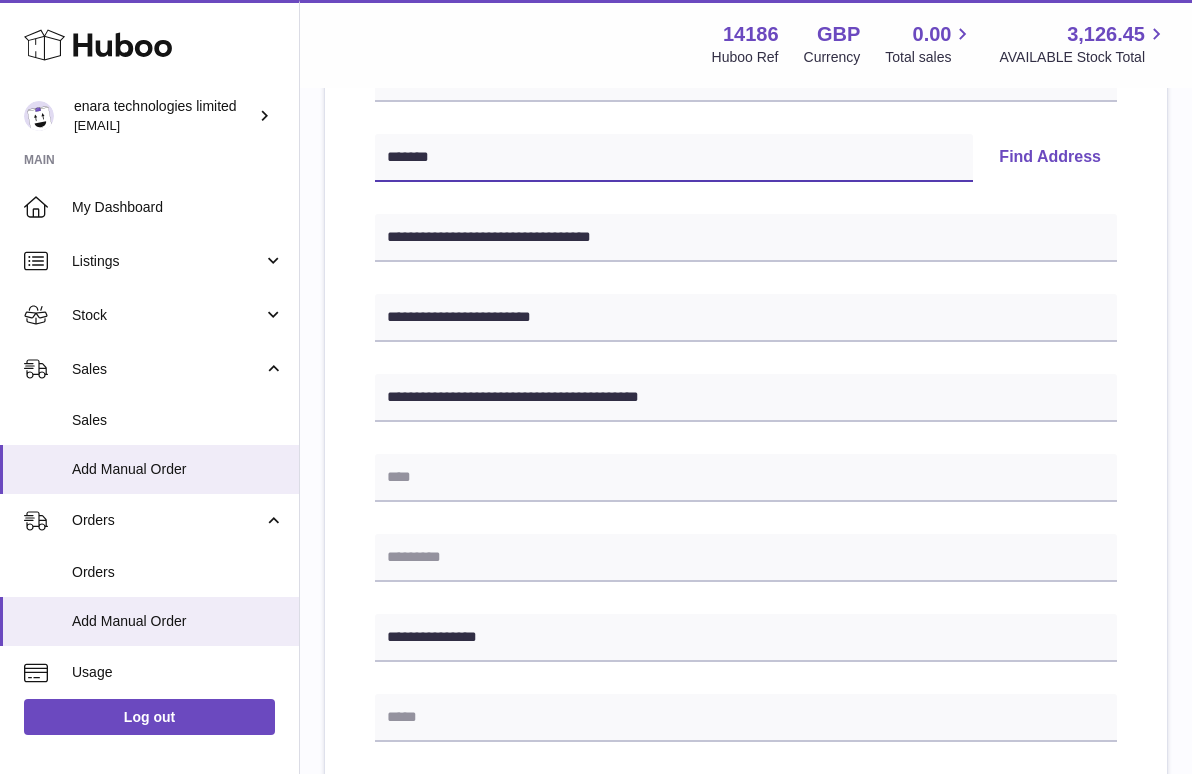 type on "*******" 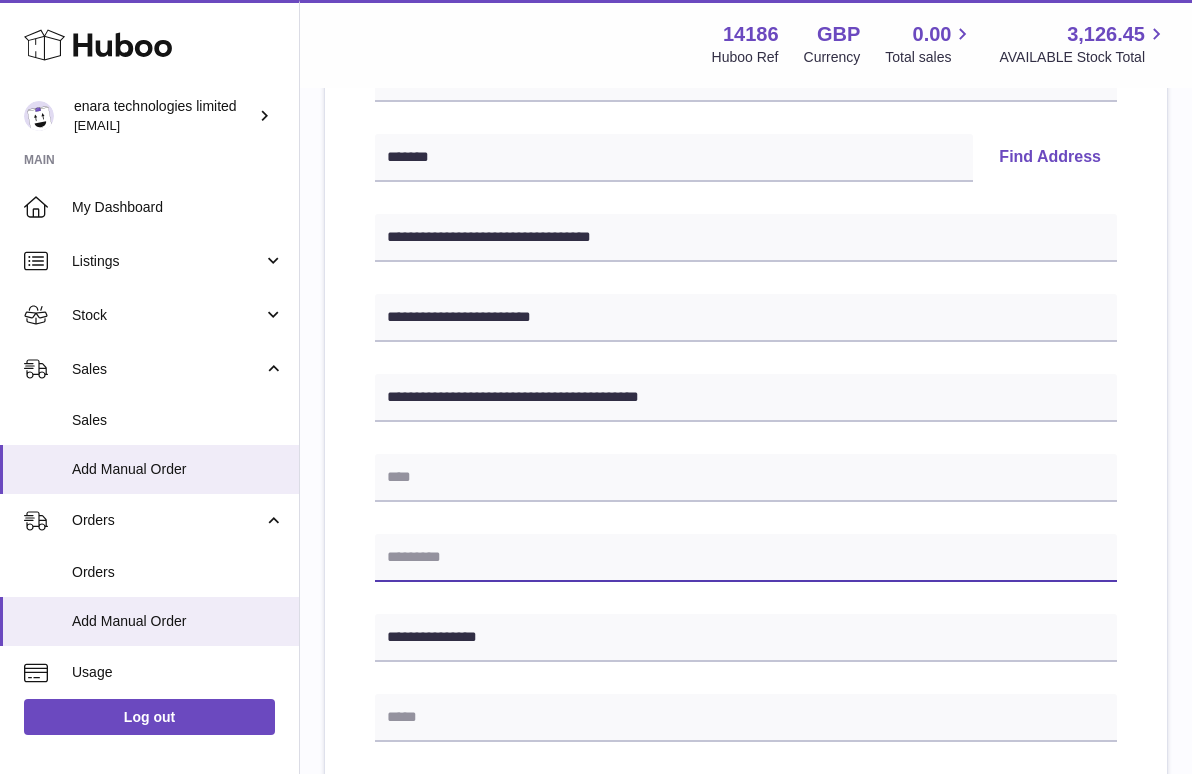 paste on "*******" 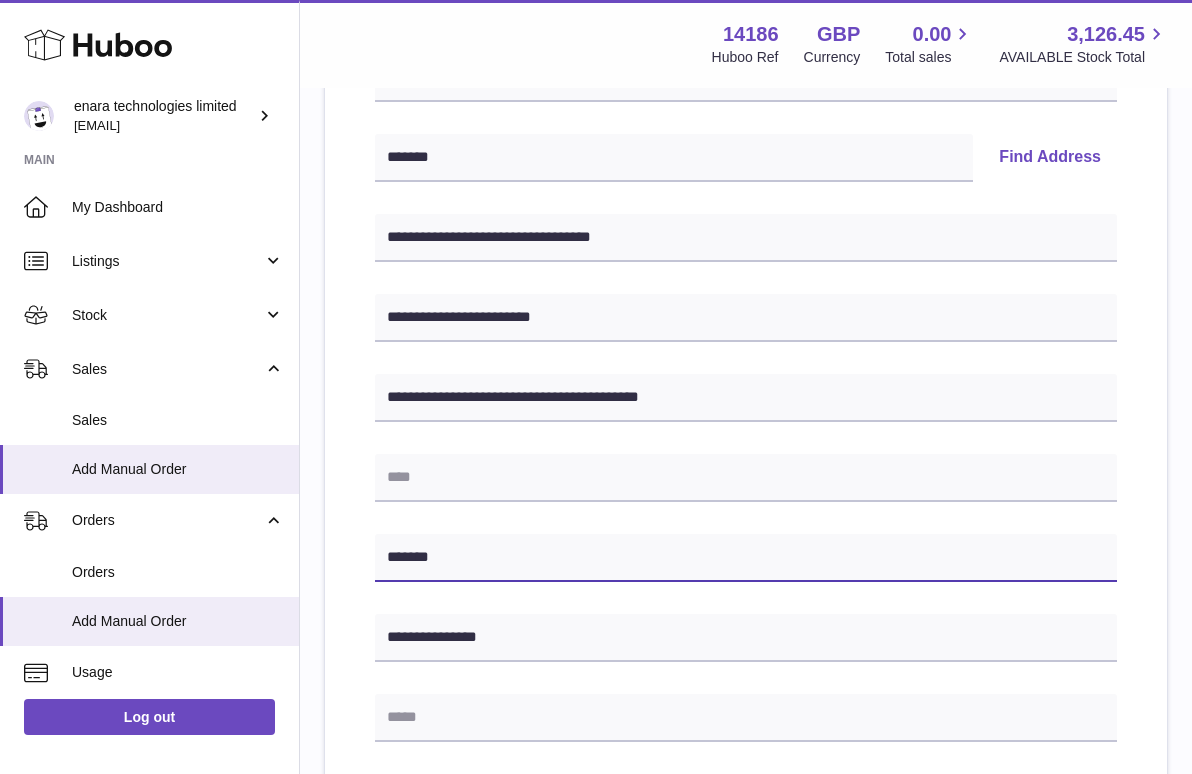 type on "*******" 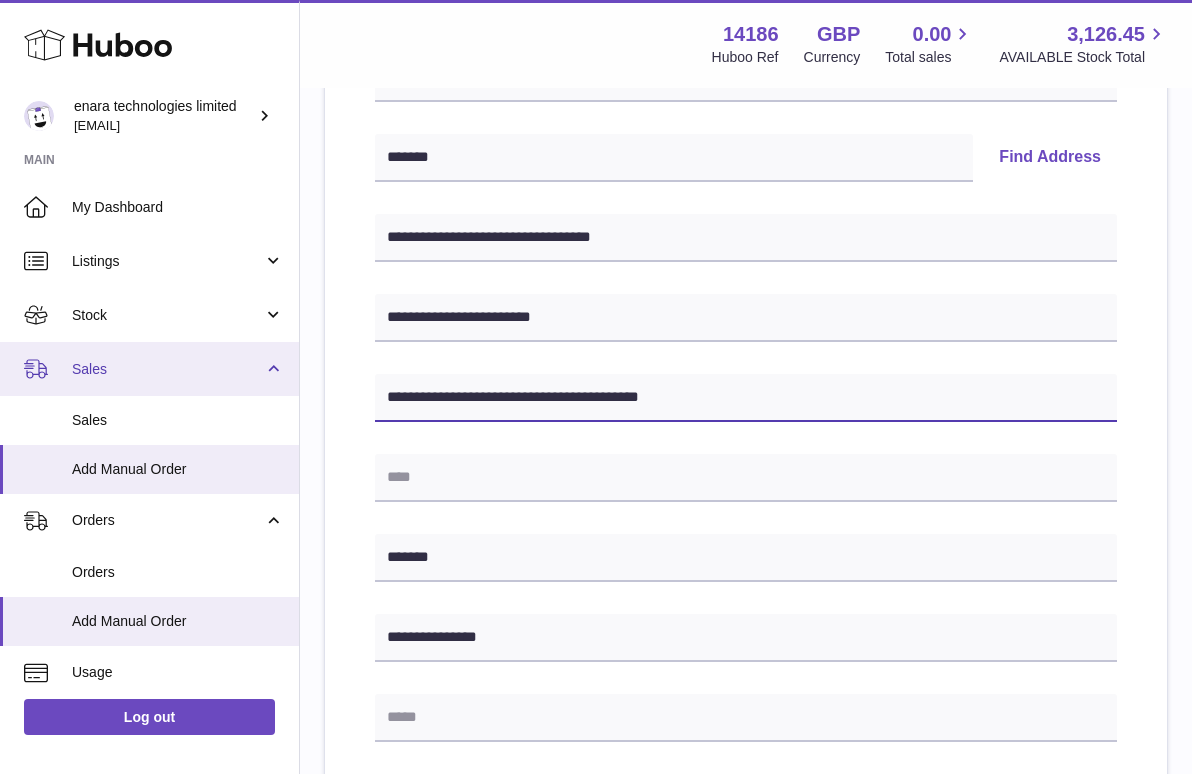 drag, startPoint x: 571, startPoint y: 397, endPoint x: 187, endPoint y: 379, distance: 384.42163 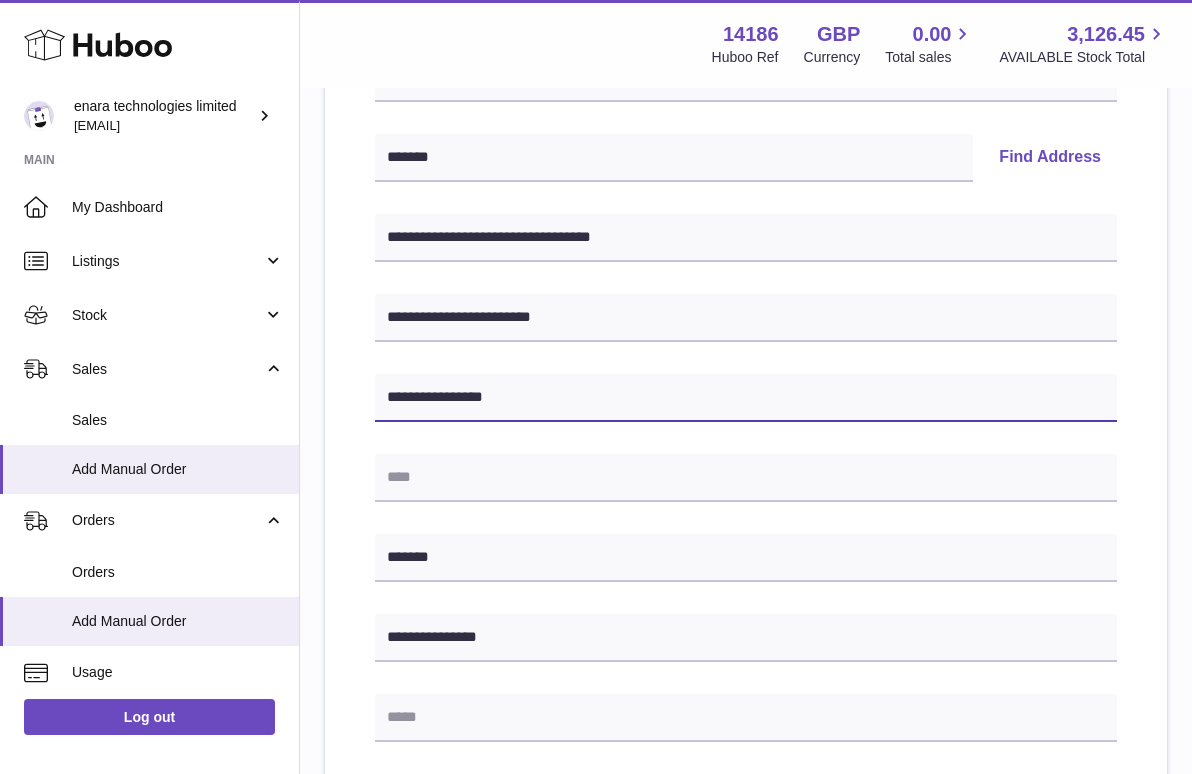 type on "**********" 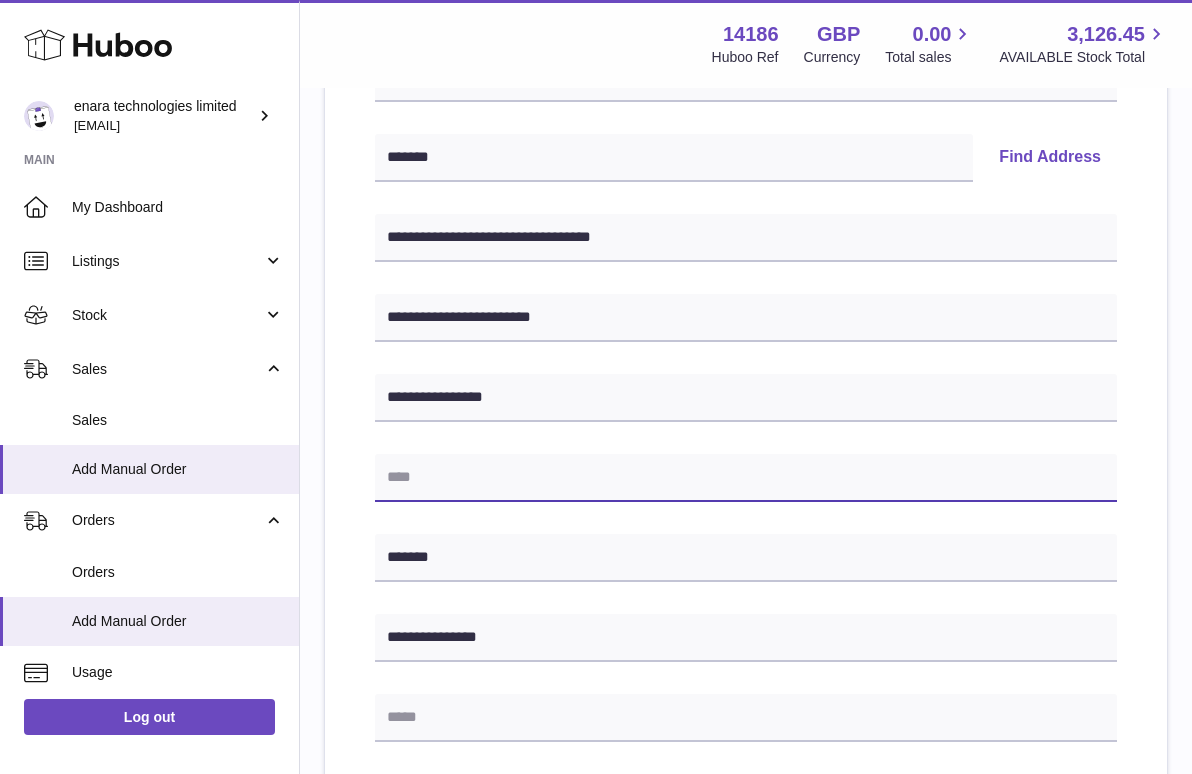 click at bounding box center (746, 478) 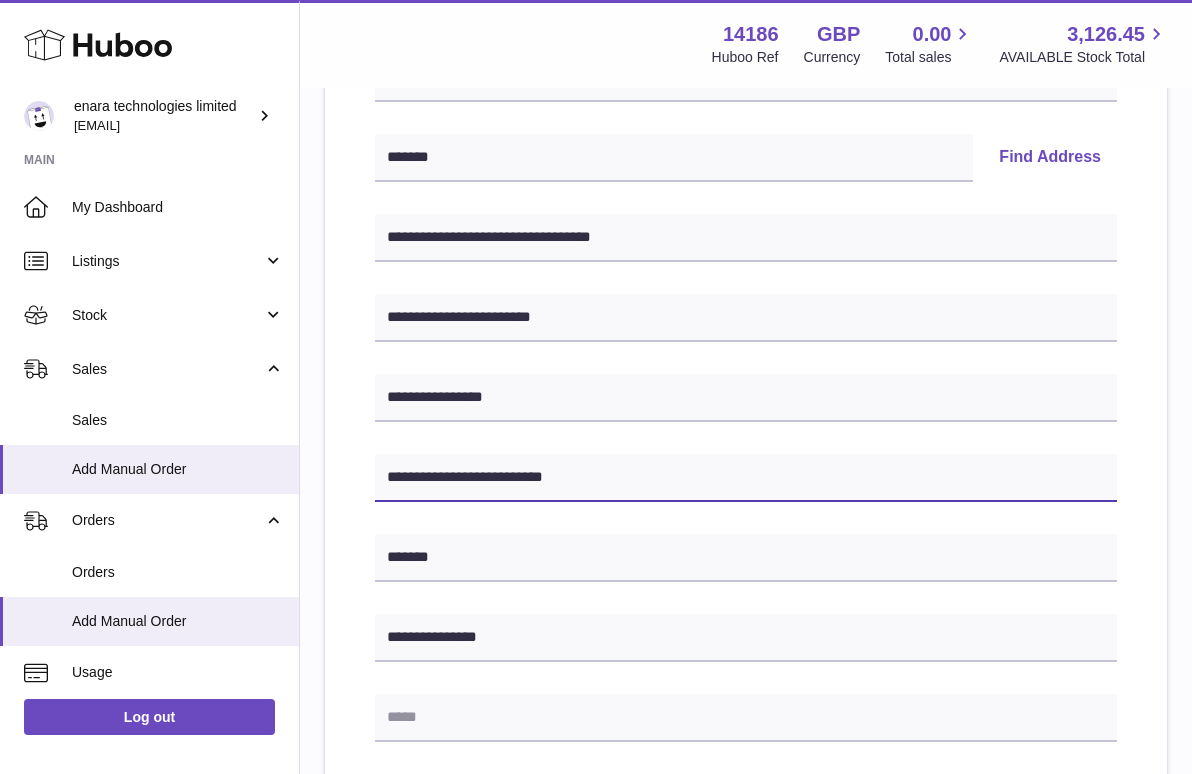 type on "**********" 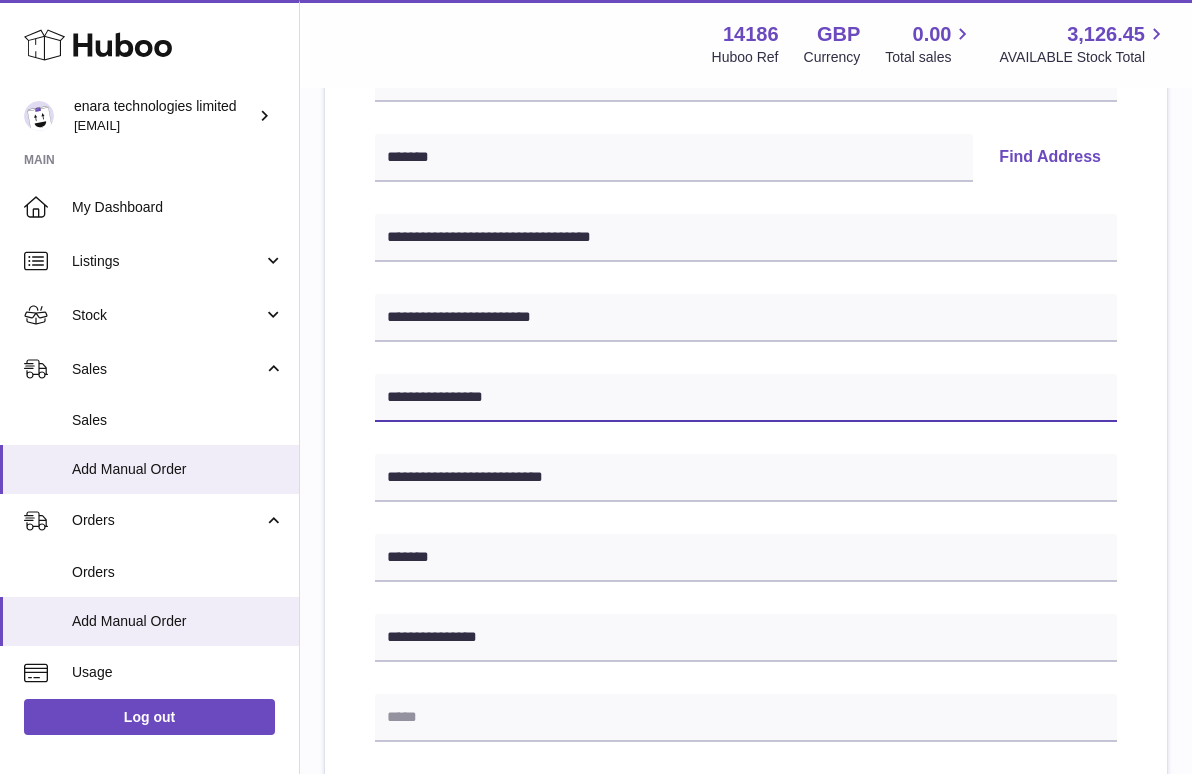 click on "**********" at bounding box center [746, 398] 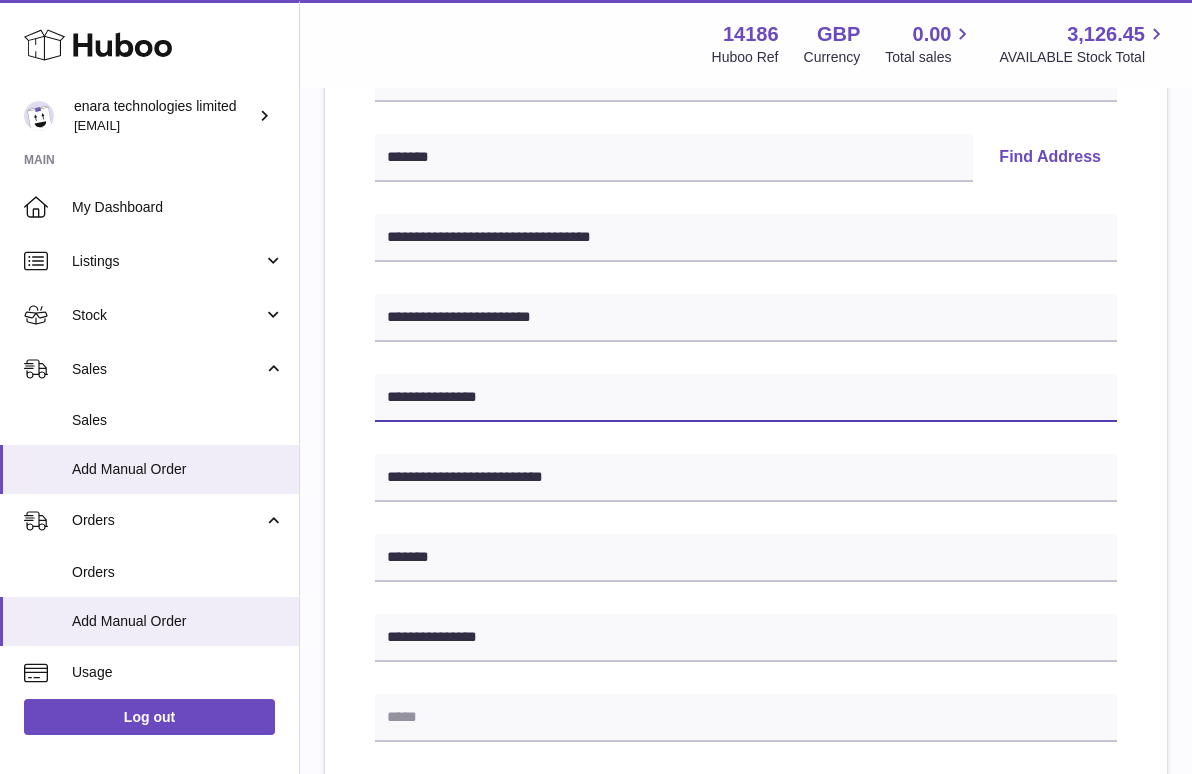 click on "**********" at bounding box center [746, 398] 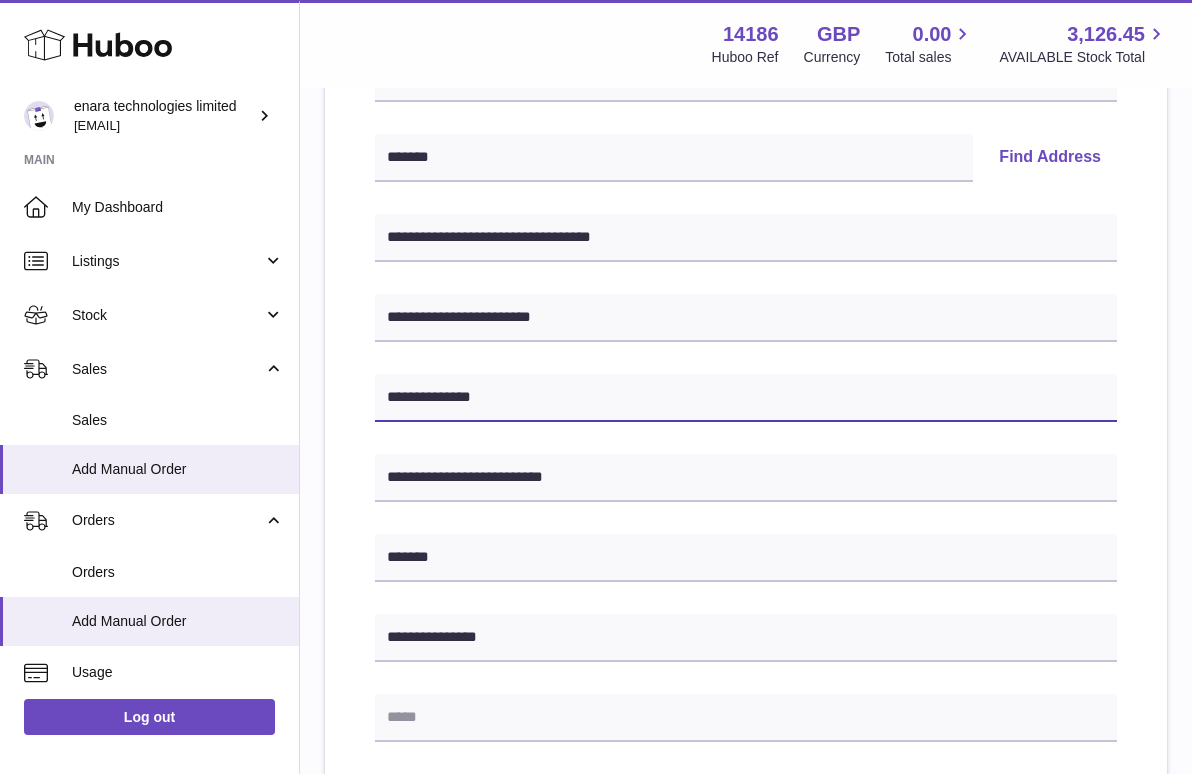 type on "**********" 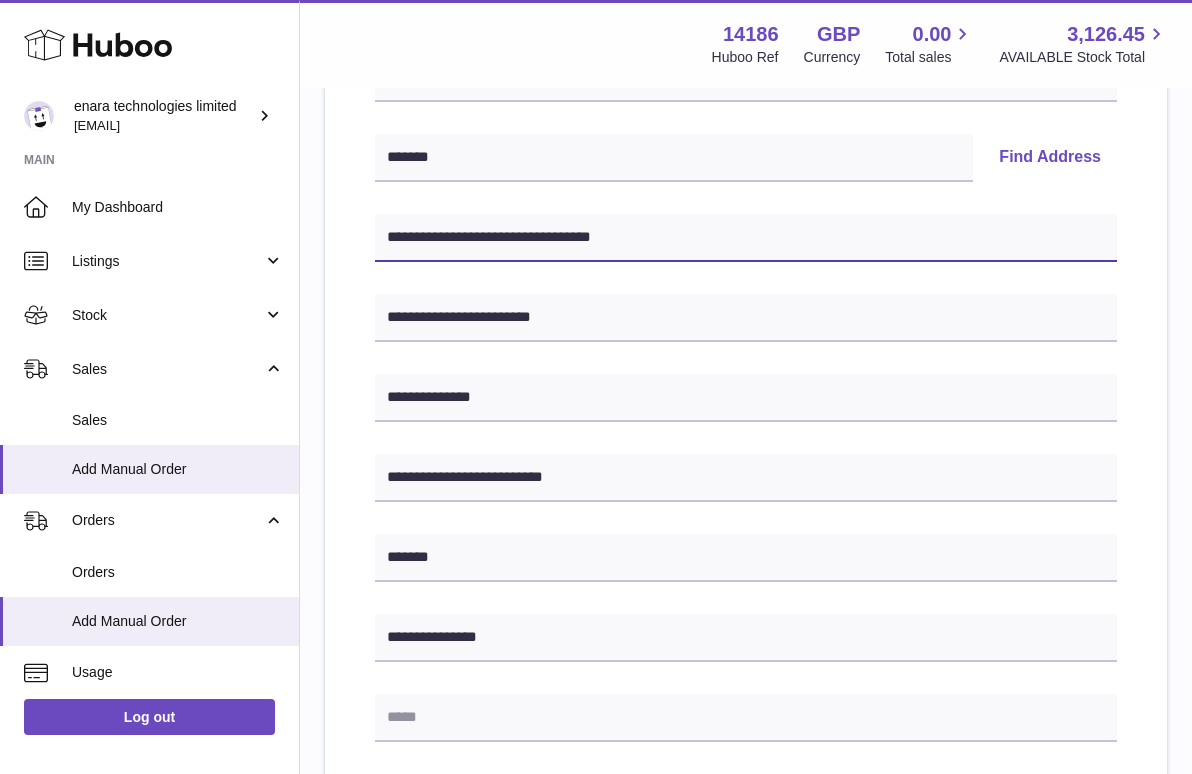 click on "**********" at bounding box center (746, 238) 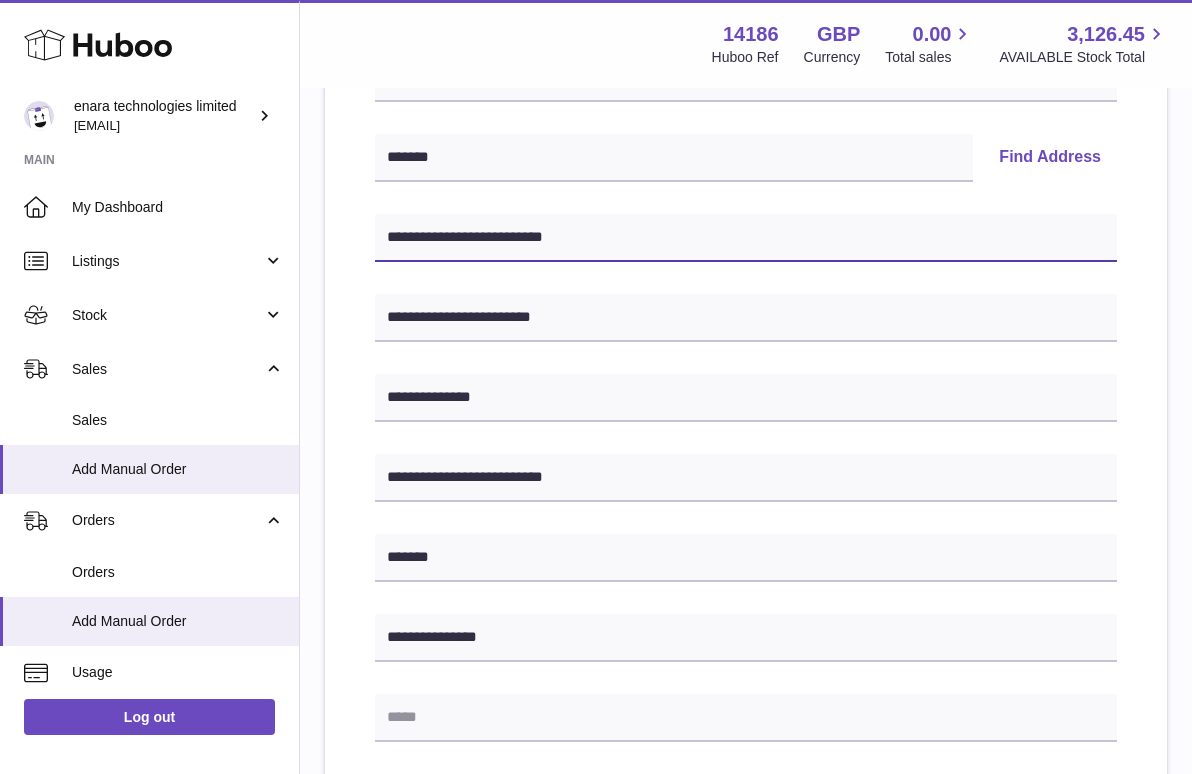 type on "**********" 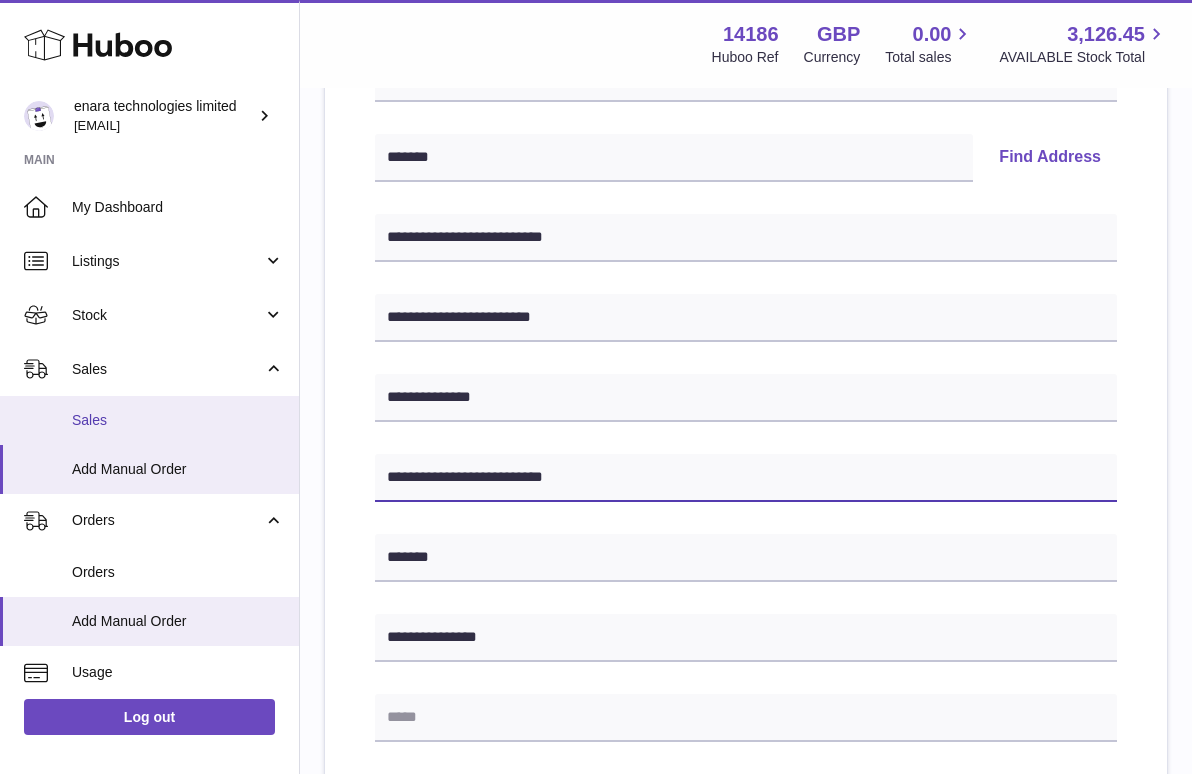 drag, startPoint x: 584, startPoint y: 479, endPoint x: 214, endPoint y: 429, distance: 373.3631 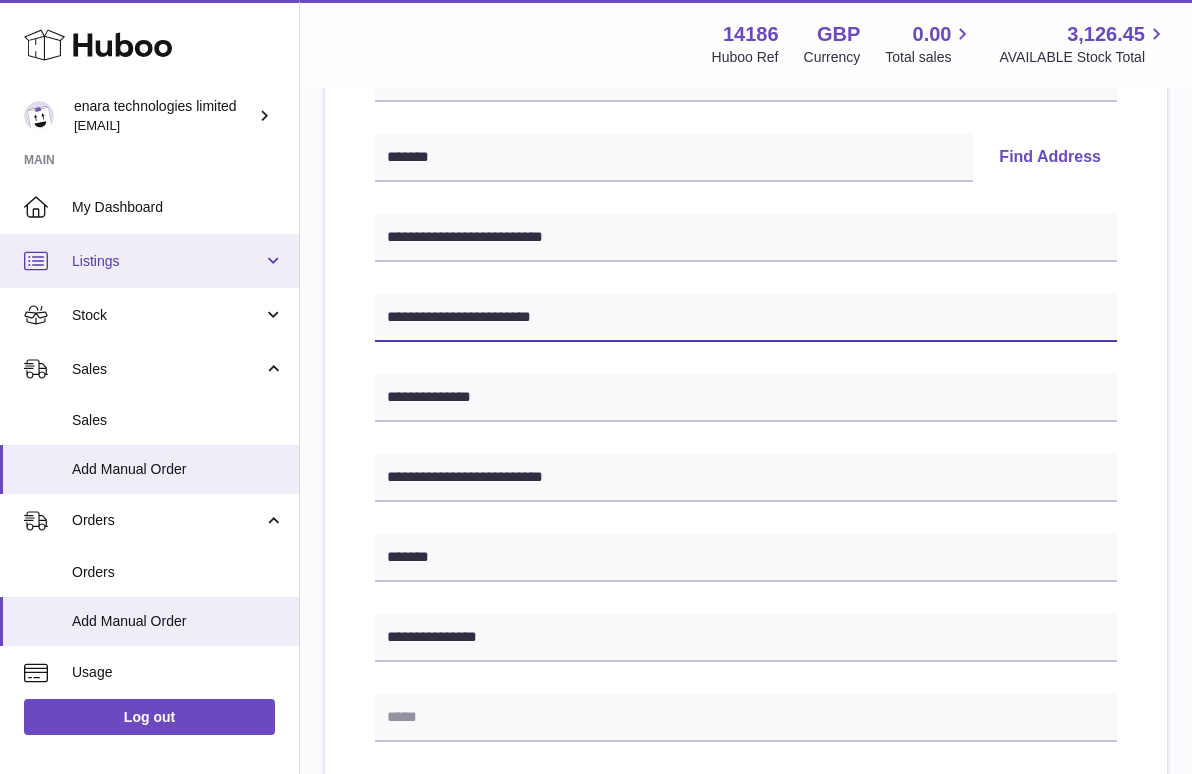 drag, startPoint x: 590, startPoint y: 320, endPoint x: 210, endPoint y: 252, distance: 386.03625 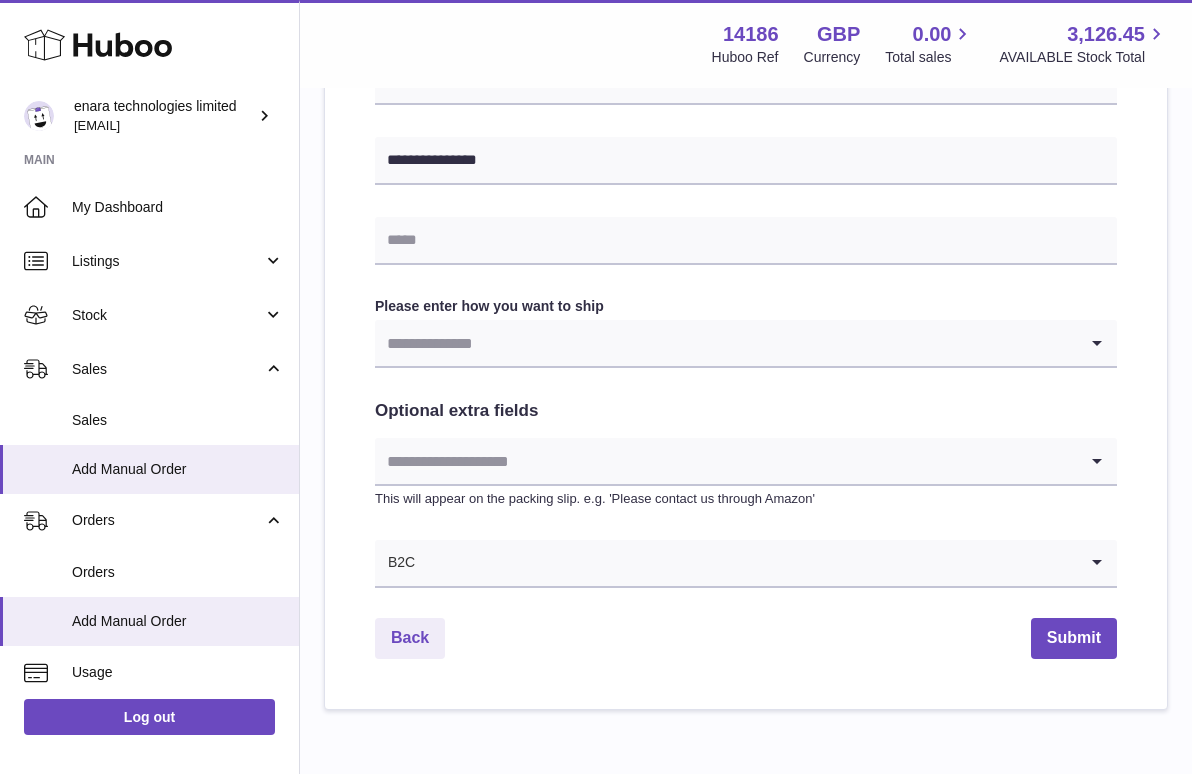 scroll, scrollTop: 884, scrollLeft: 0, axis: vertical 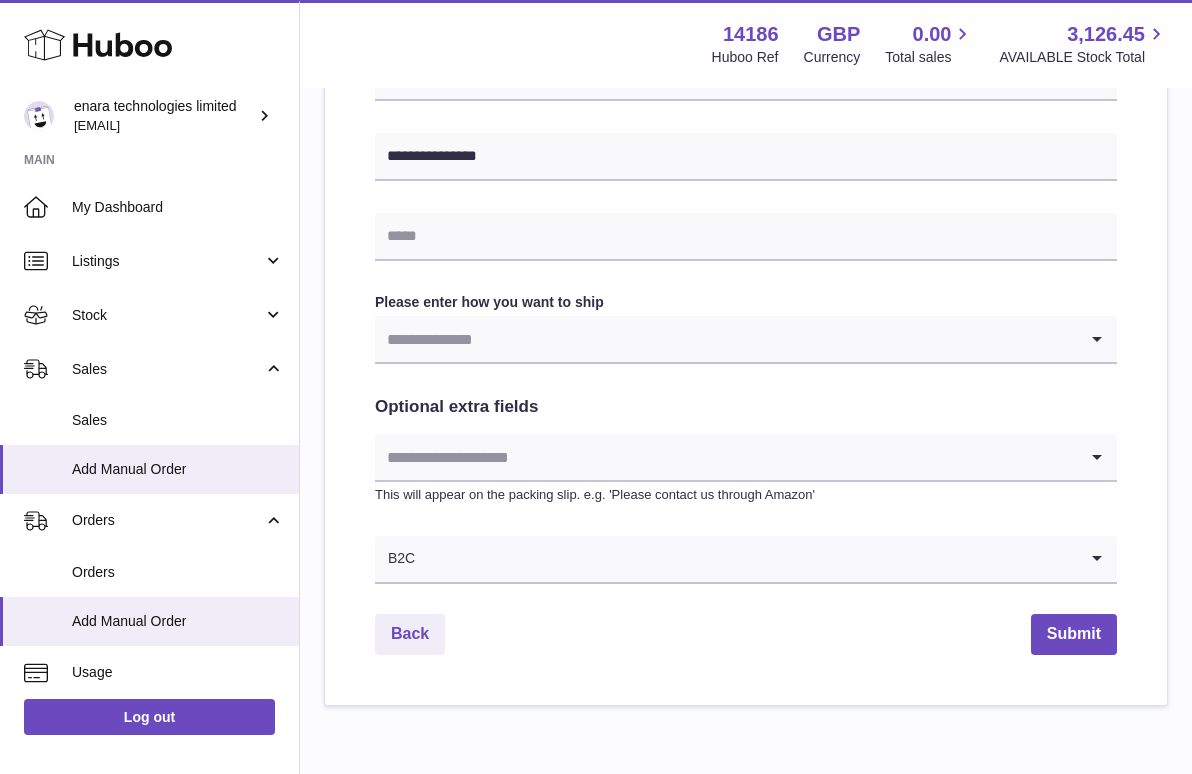 type on "**********" 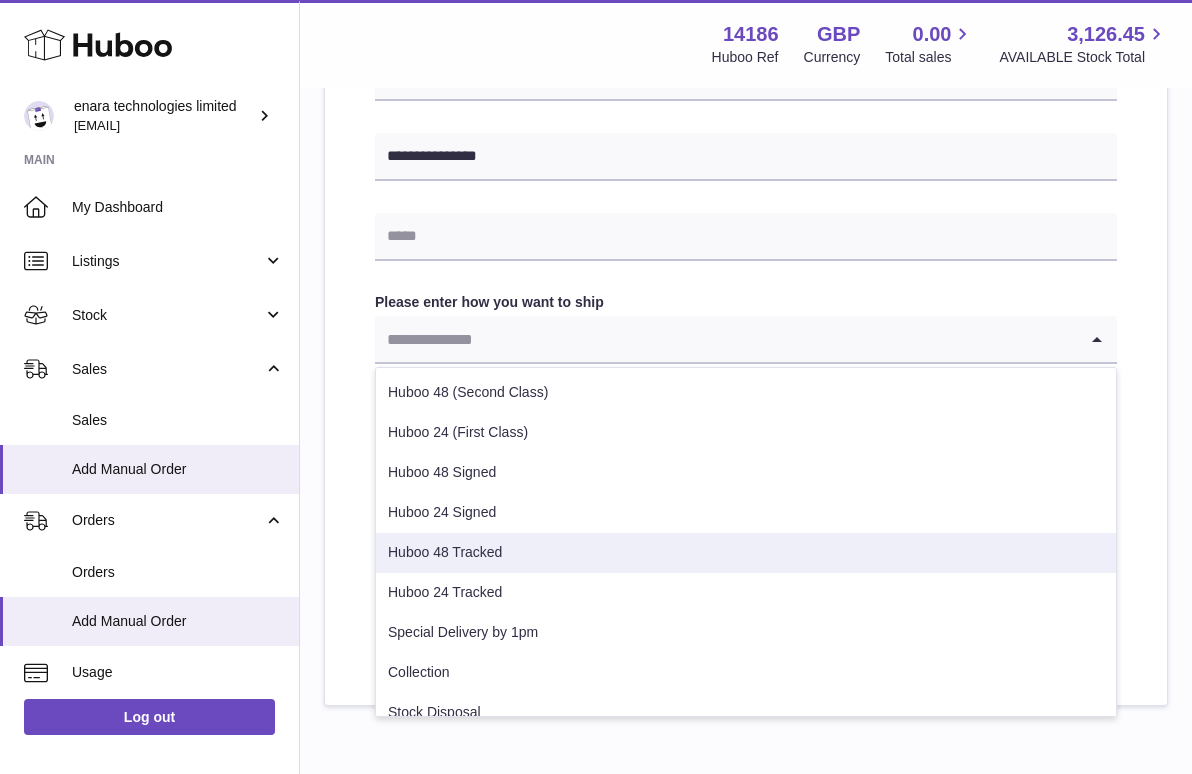 click on "Huboo 48 Tracked" at bounding box center (746, 553) 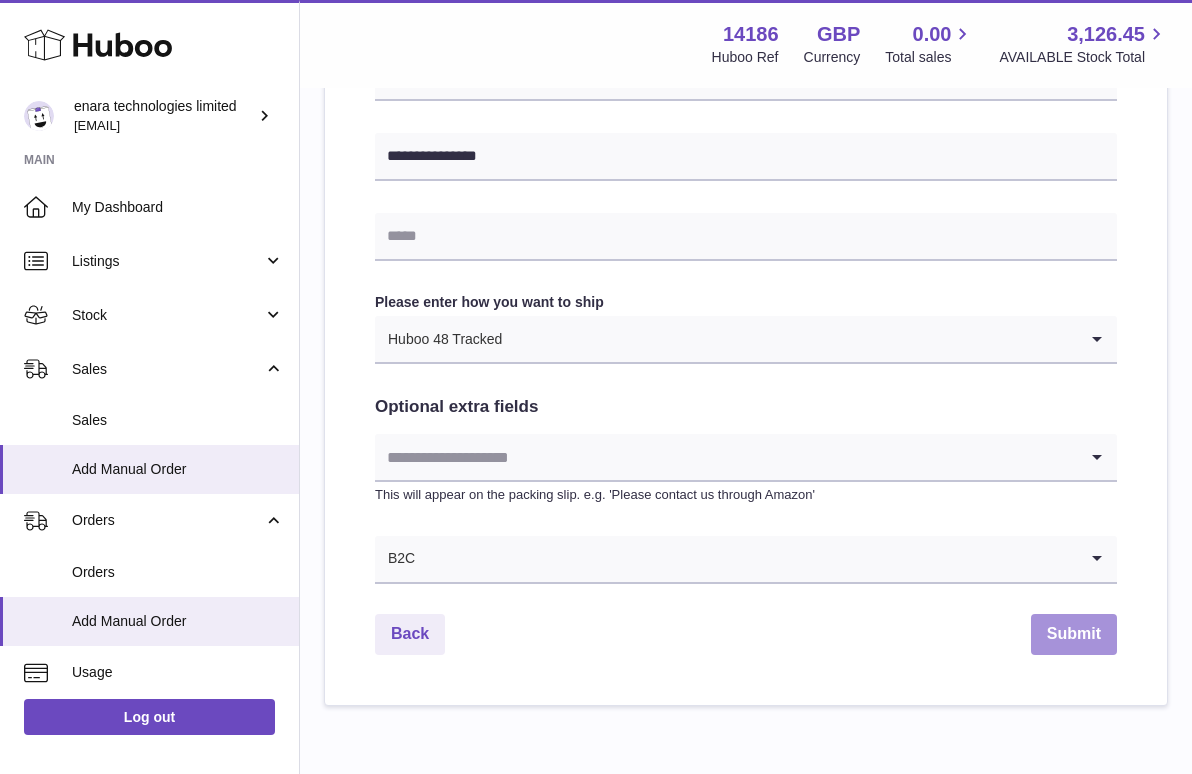 click on "Submit" at bounding box center [1074, 634] 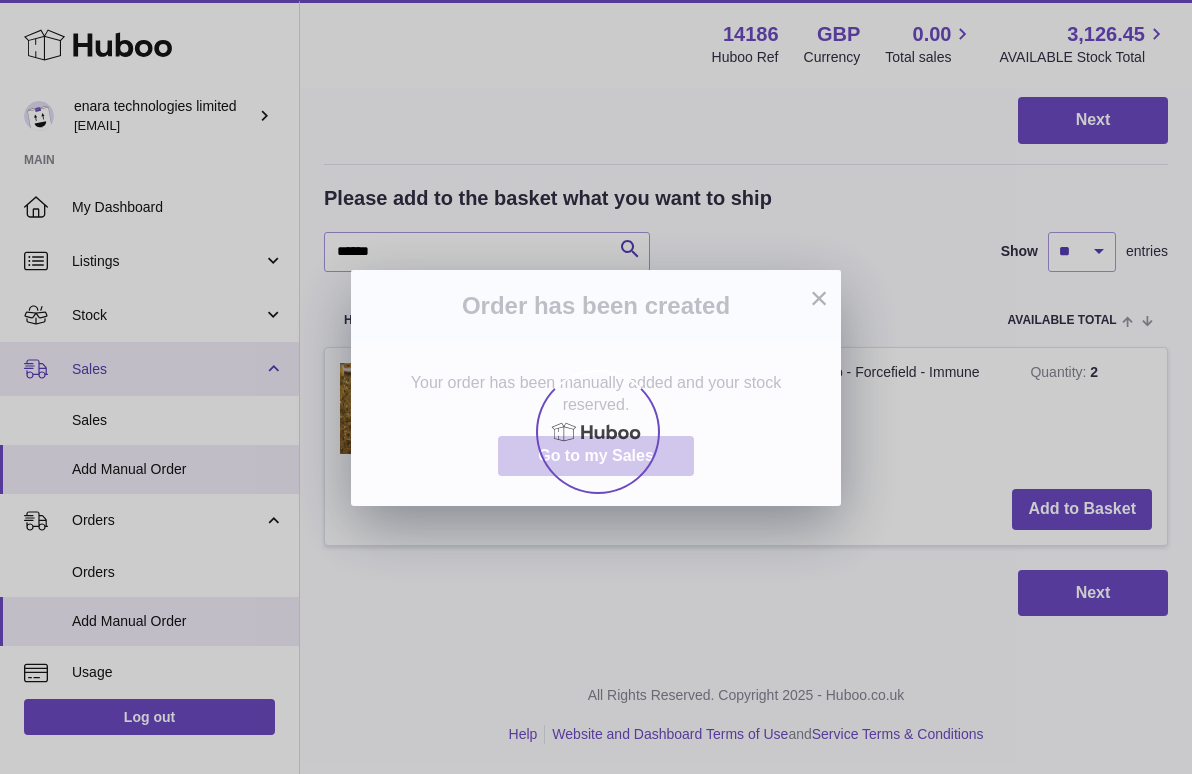 scroll, scrollTop: 0, scrollLeft: 0, axis: both 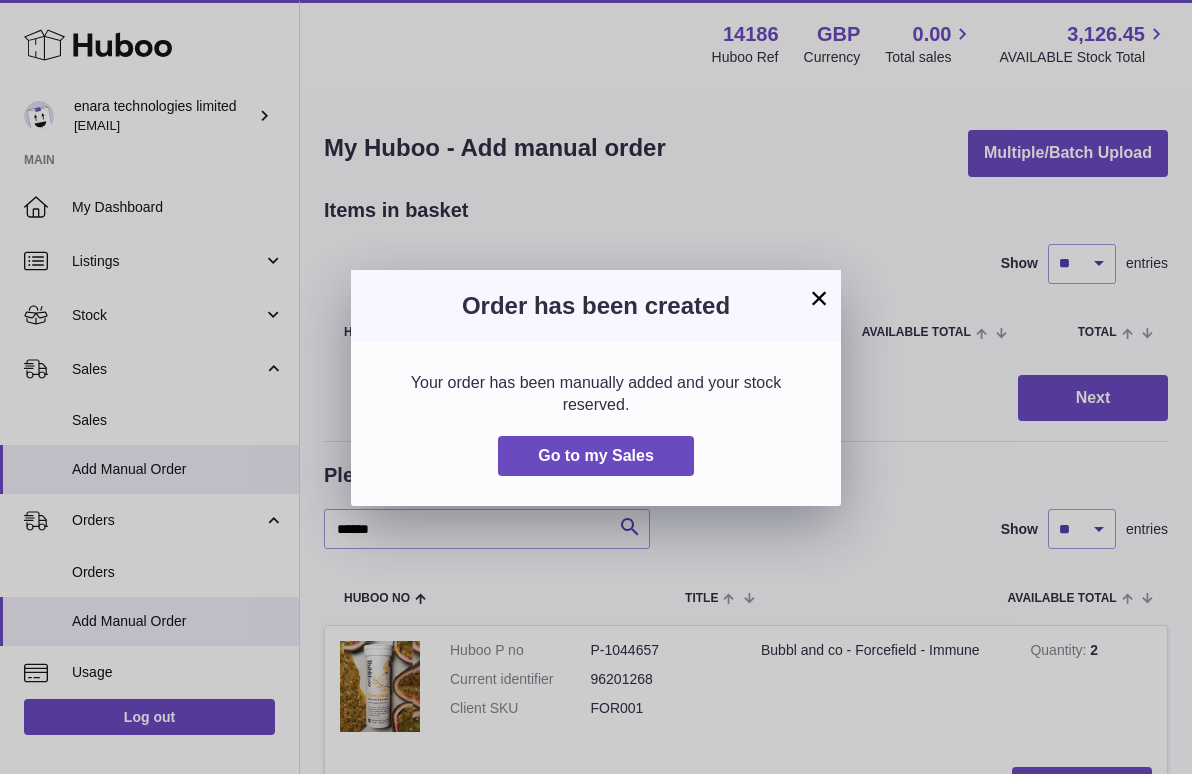 click on "×" at bounding box center [819, 298] 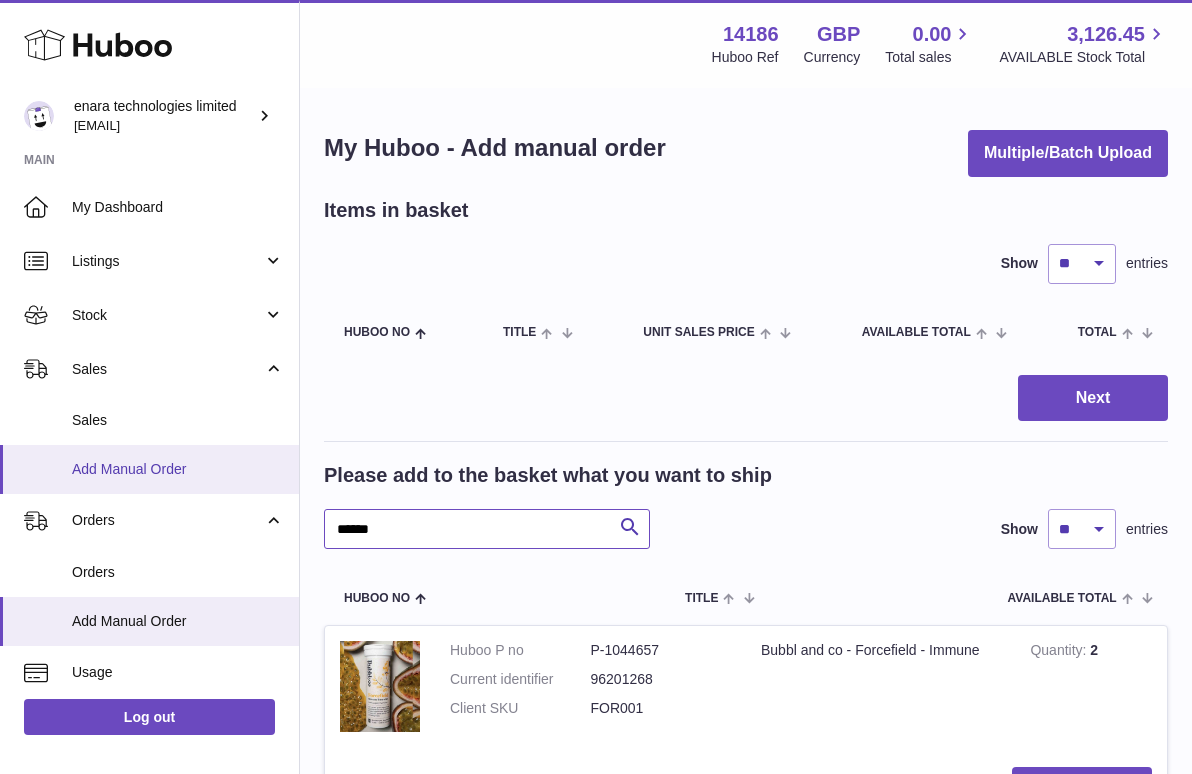 drag, startPoint x: 444, startPoint y: 525, endPoint x: 34, endPoint y: 447, distance: 417.35358 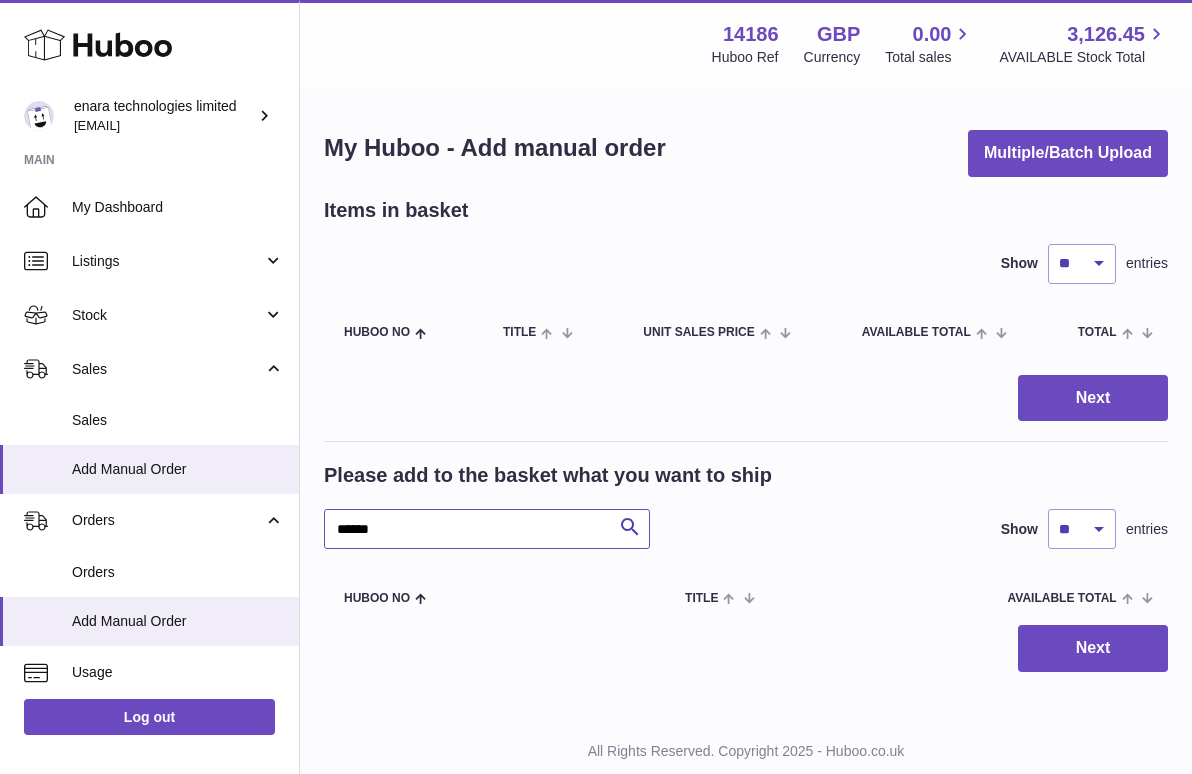 click on "******" at bounding box center [487, 529] 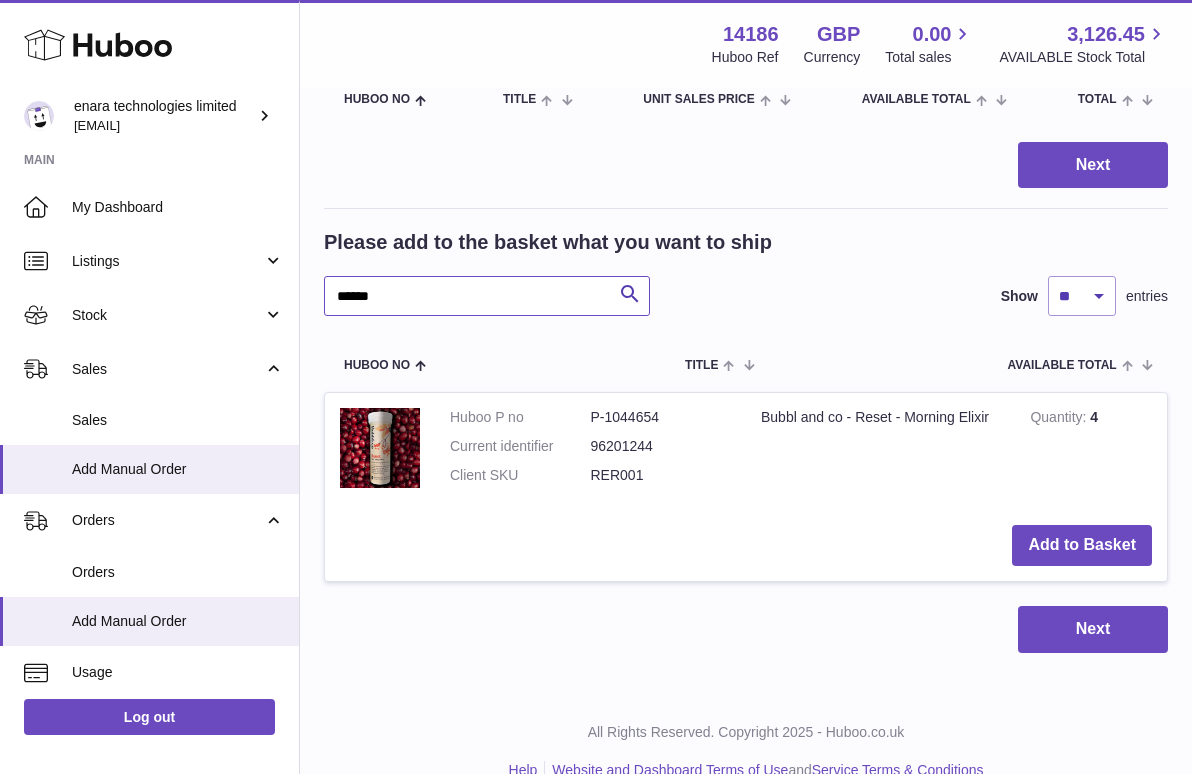 scroll, scrollTop: 243, scrollLeft: 0, axis: vertical 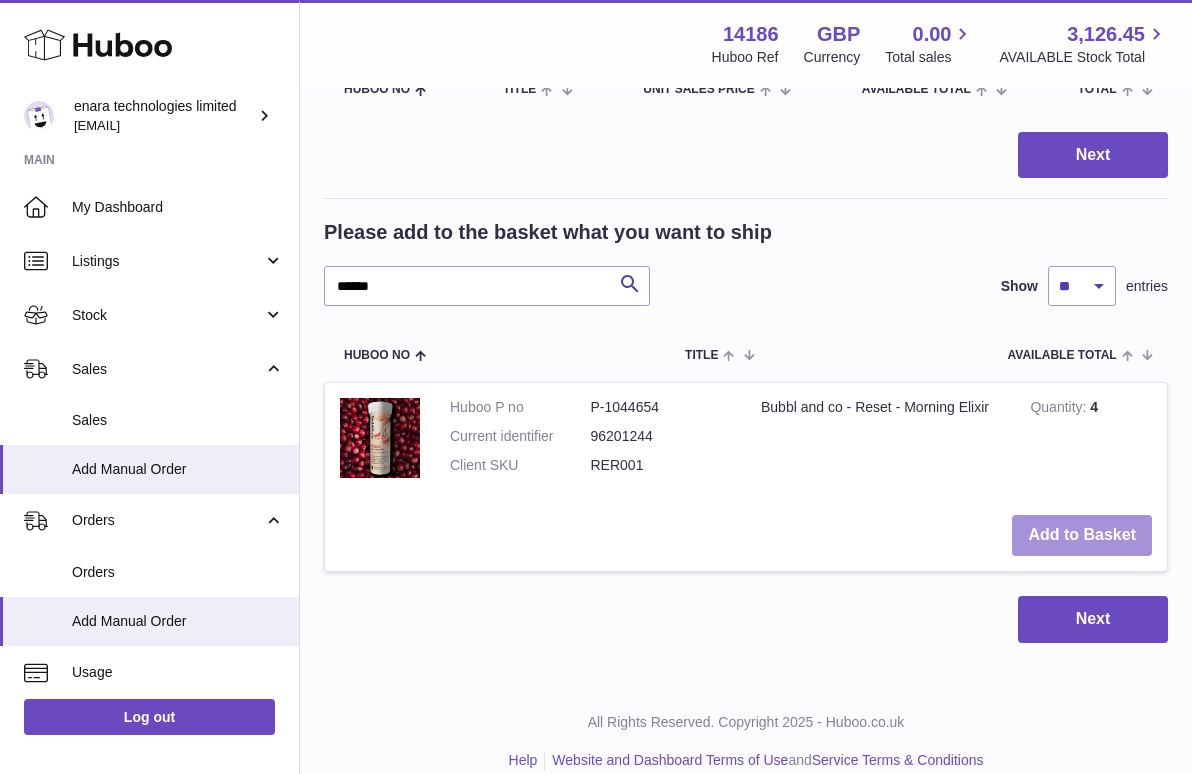 click on "Add to Basket" at bounding box center (1082, 535) 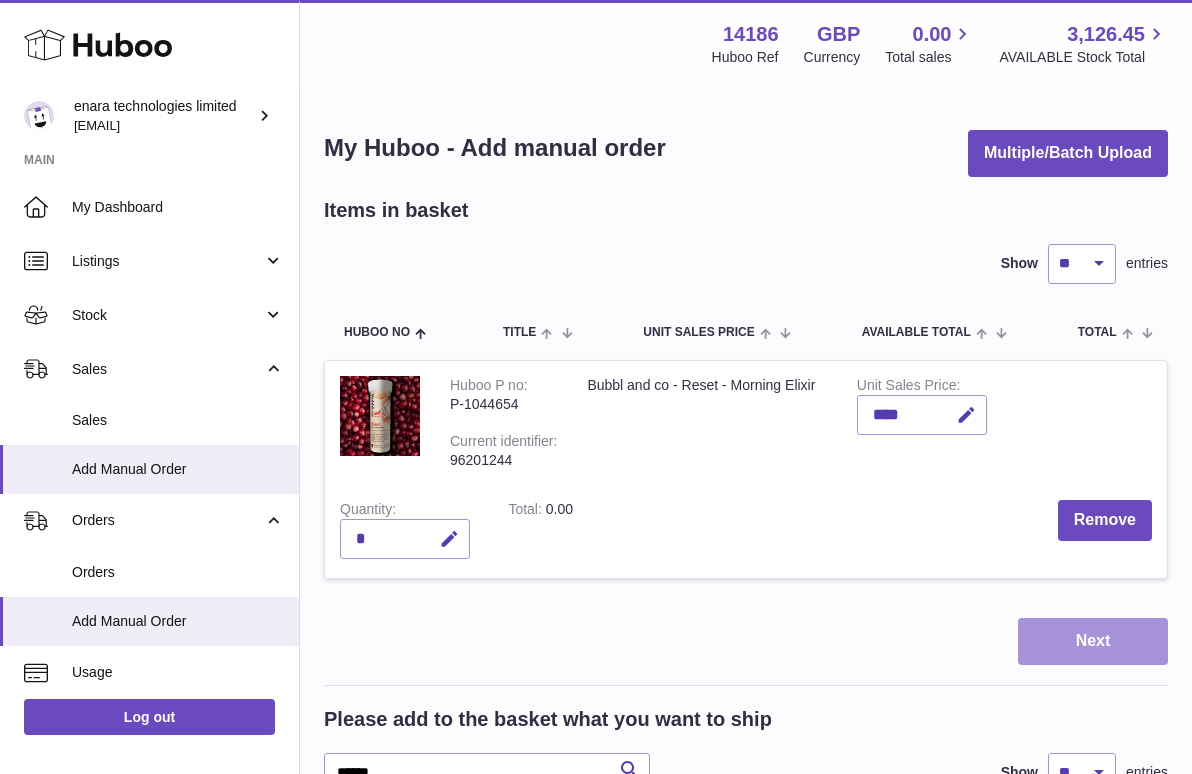 scroll, scrollTop: 0, scrollLeft: 0, axis: both 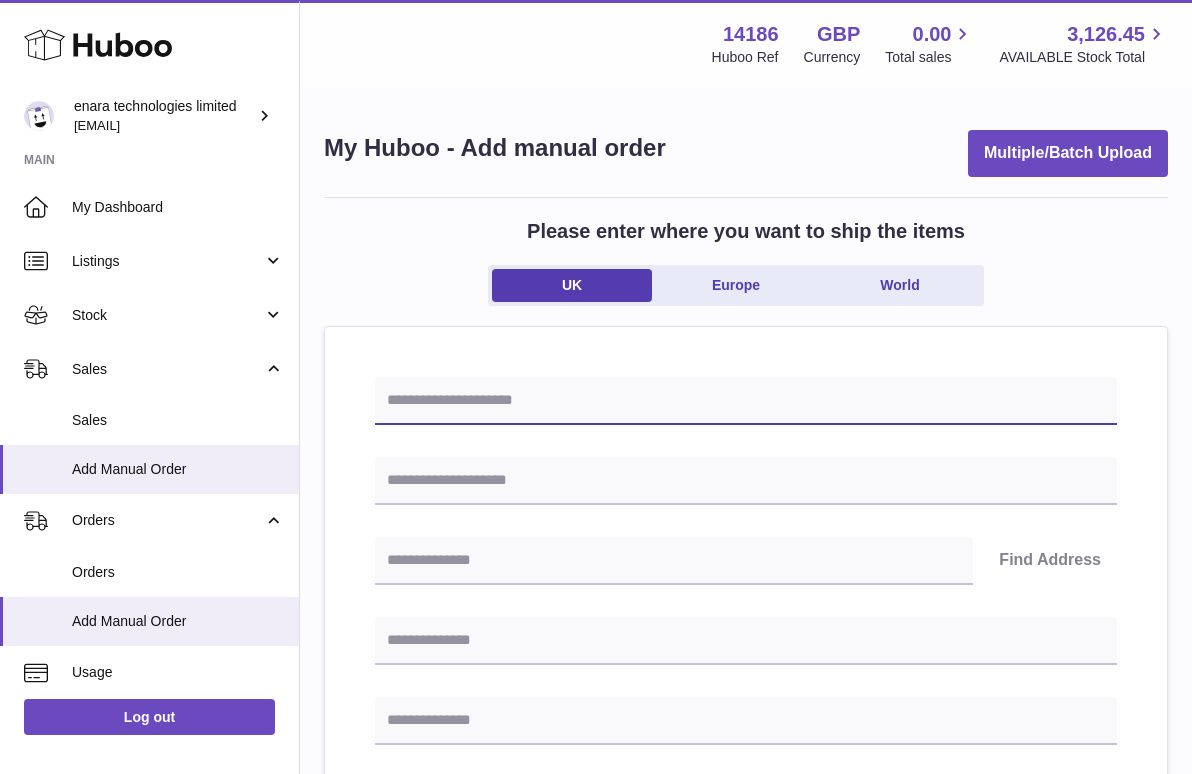 click at bounding box center (746, 401) 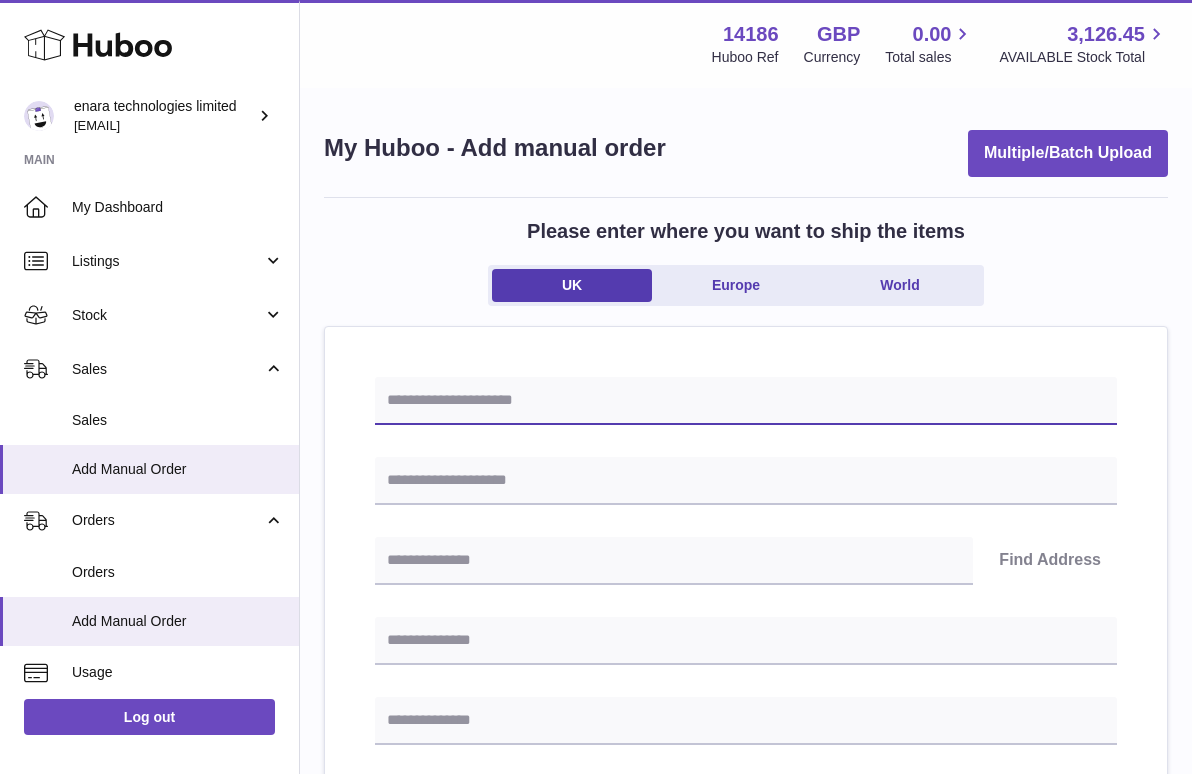 paste on "**********" 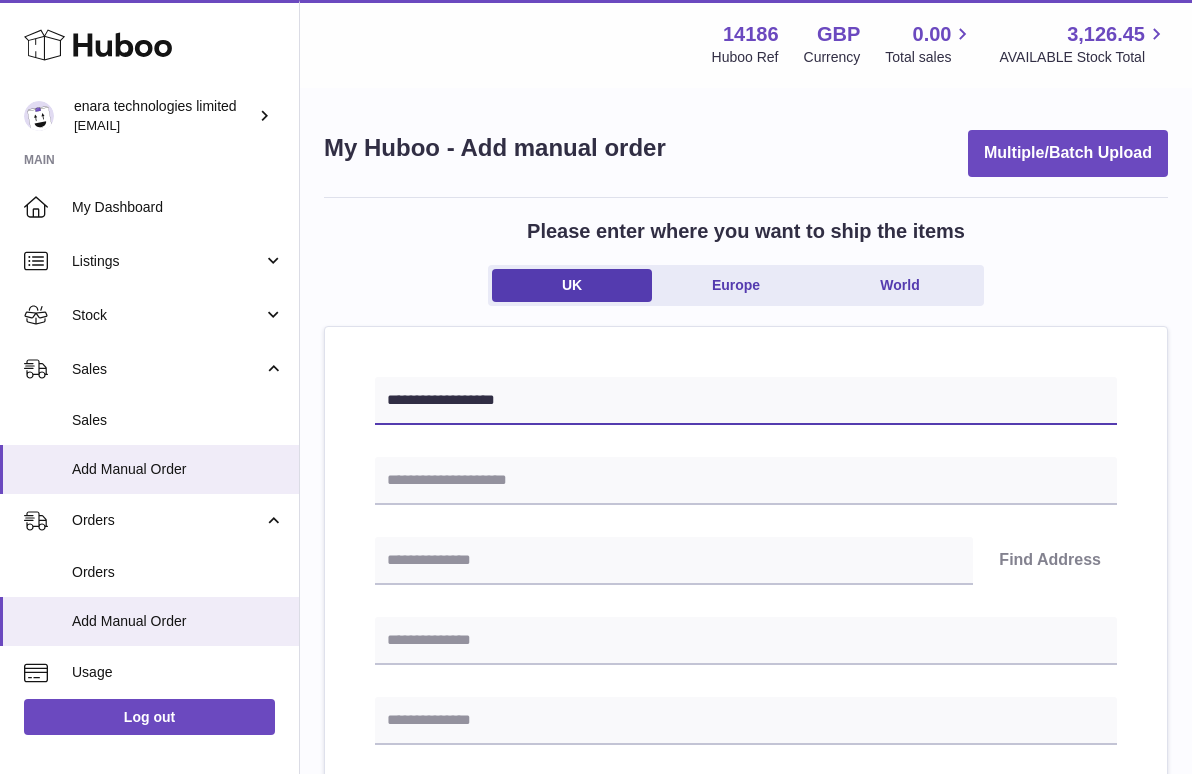 type on "**********" 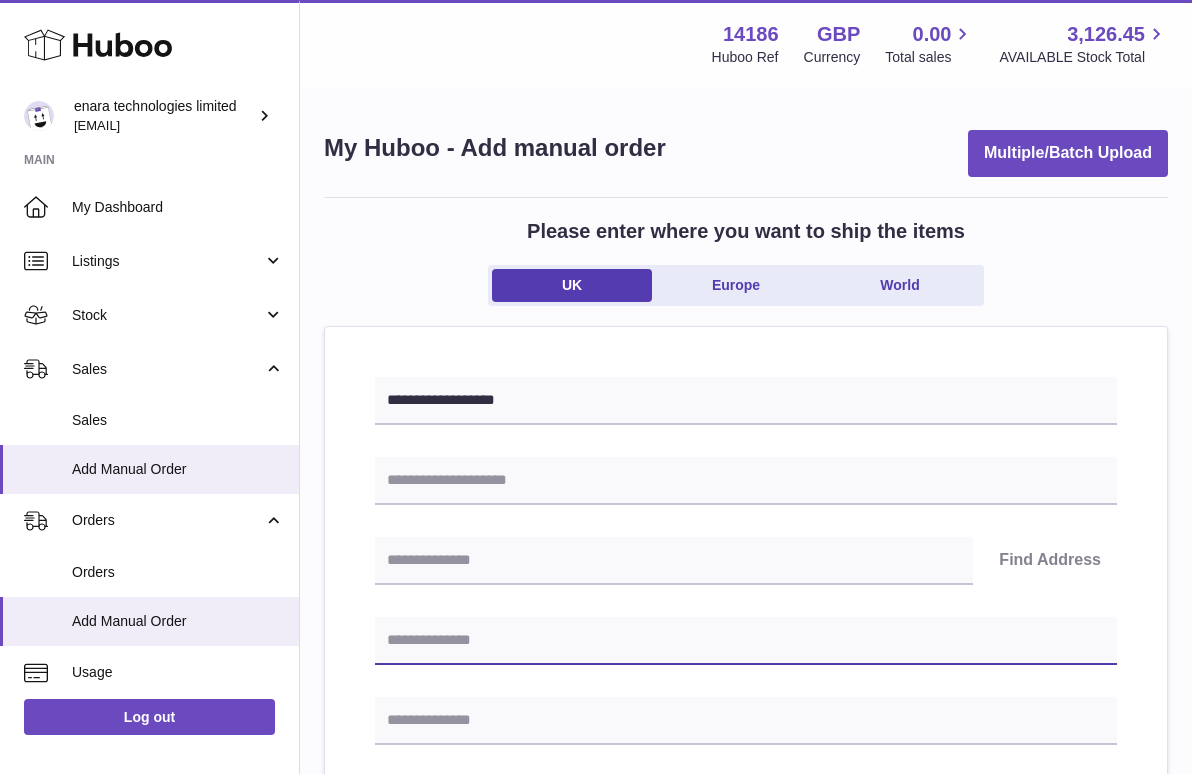 paste on "**********" 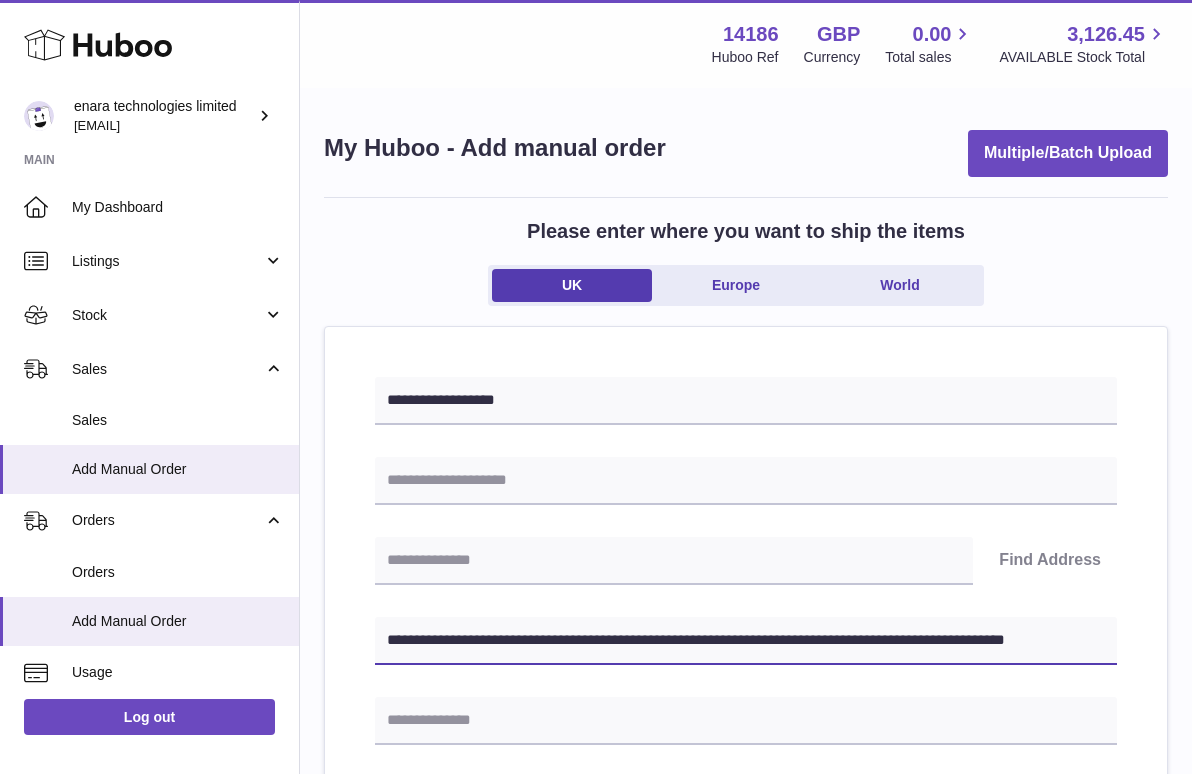 drag, startPoint x: 778, startPoint y: 638, endPoint x: 1245, endPoint y: 706, distance: 471.92477 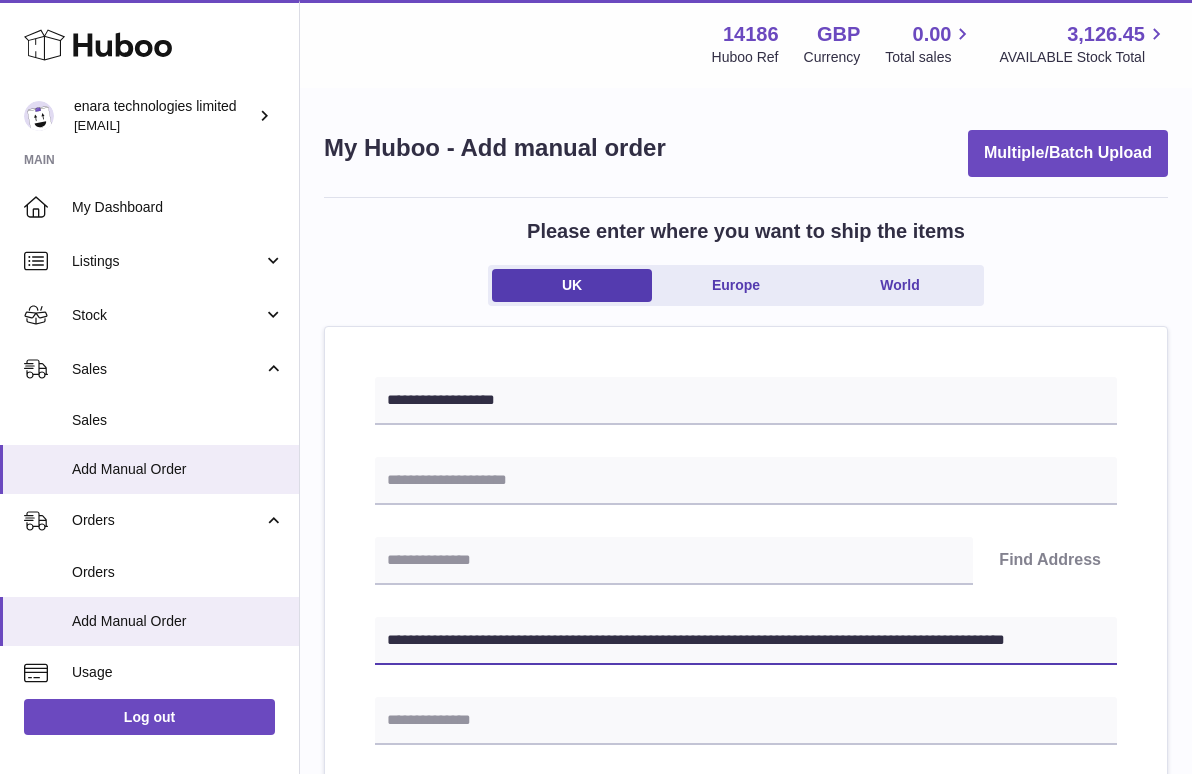 click on ".st0{fill:#141414;}" at bounding box center (596, 387) 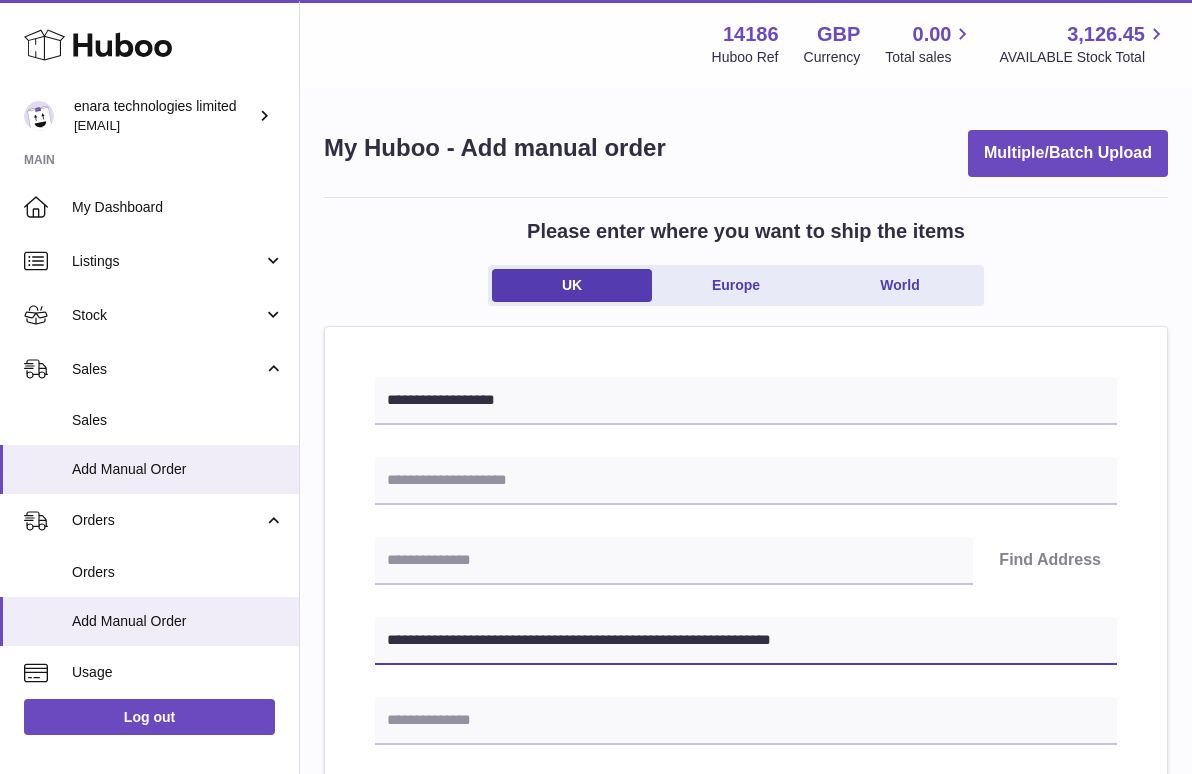 type on "**********" 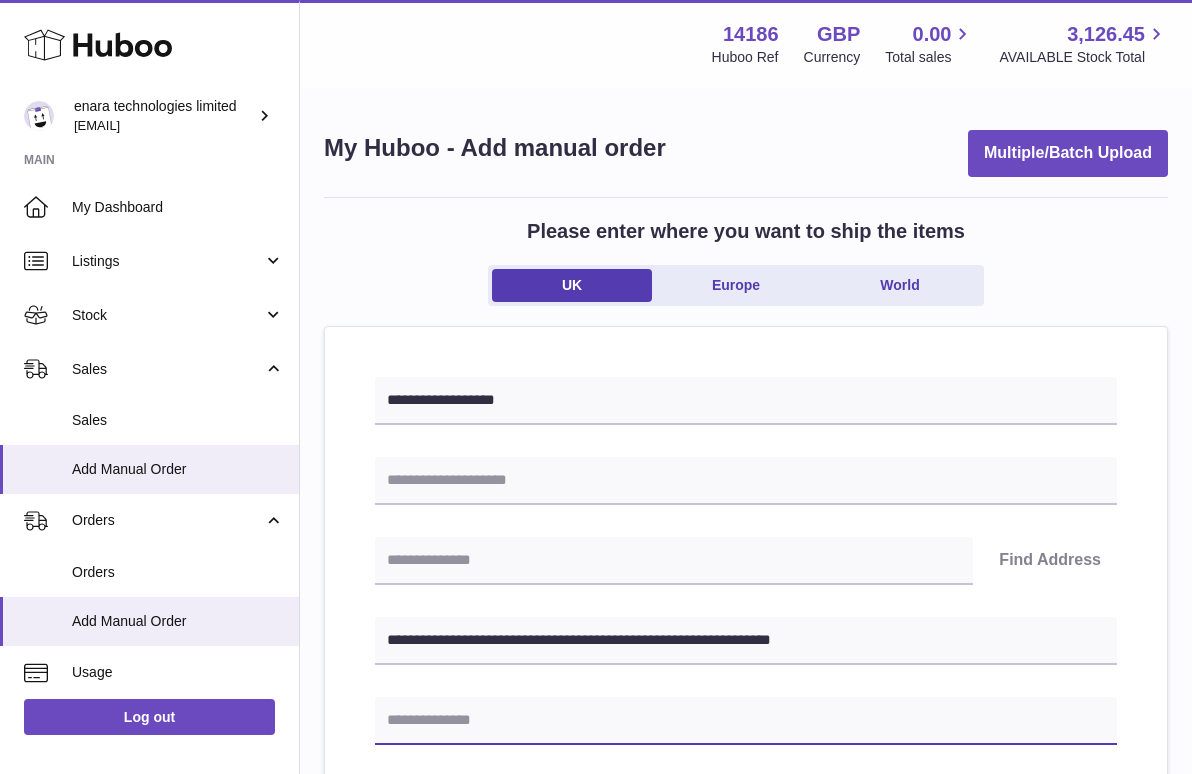 type on "*" 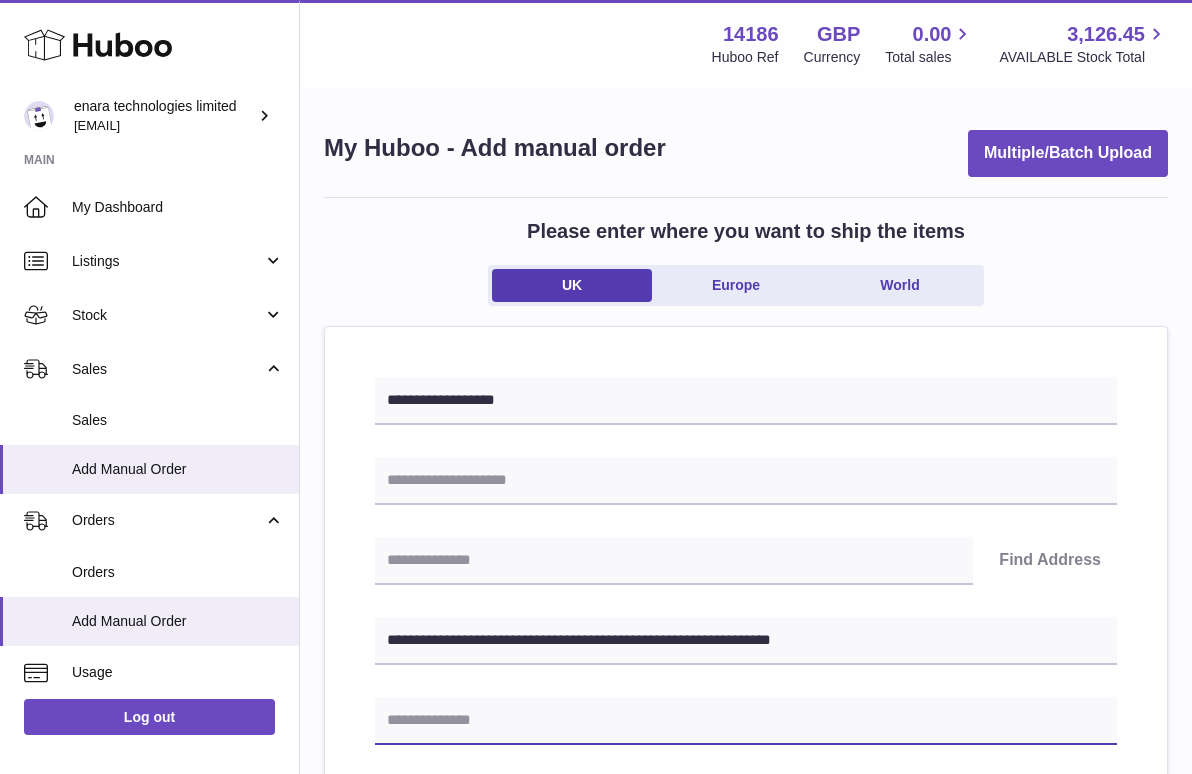 paste on "**********" 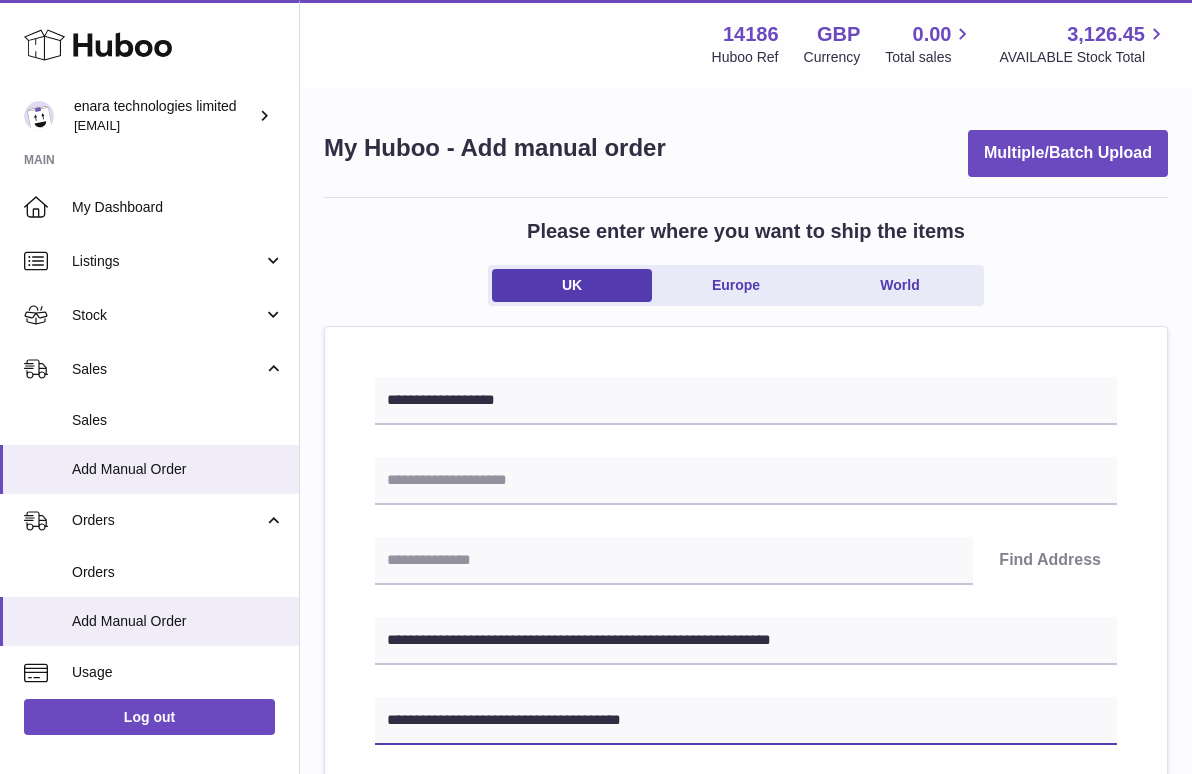 type on "**********" 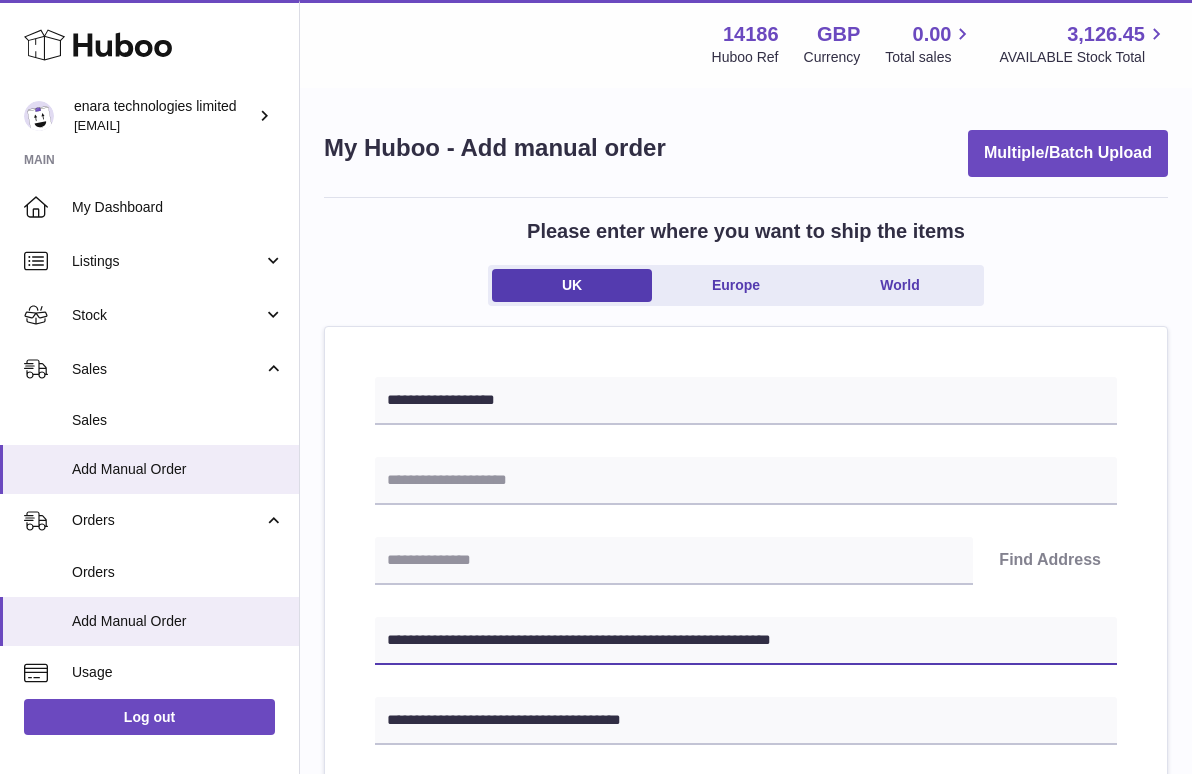 drag, startPoint x: 484, startPoint y: 642, endPoint x: 390, endPoint y: 638, distance: 94.08507 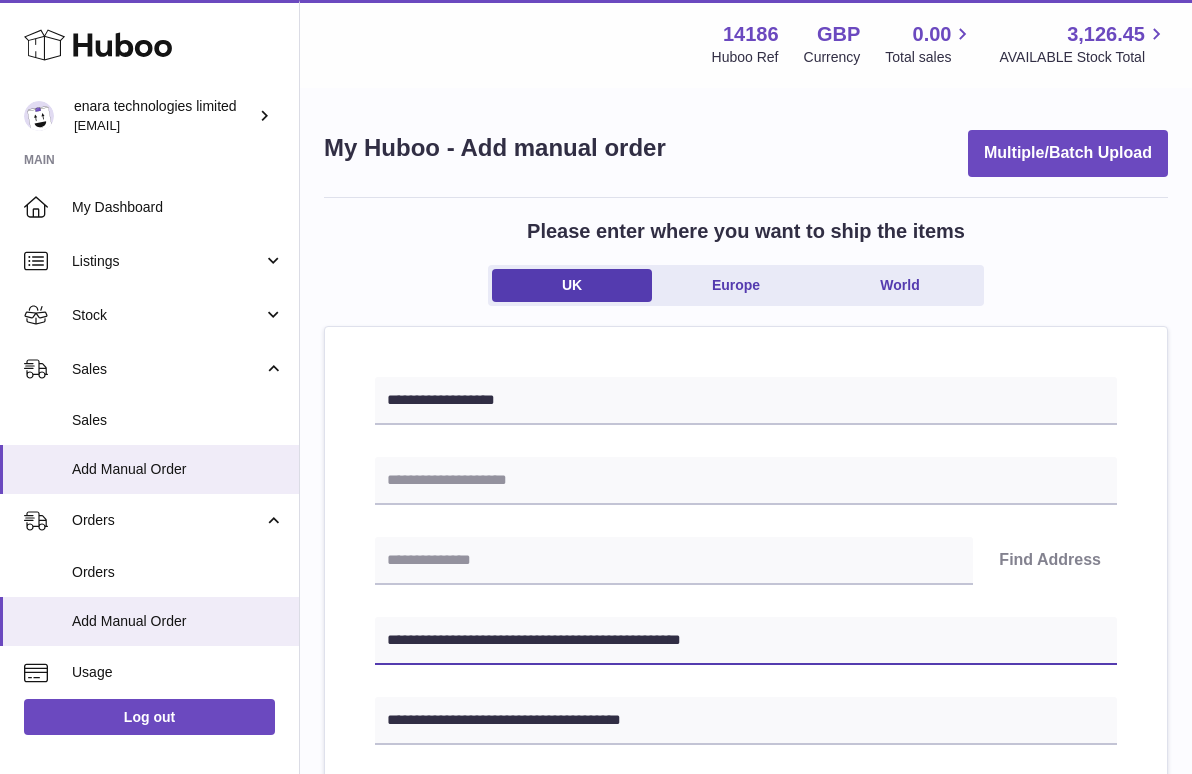 type on "**********" 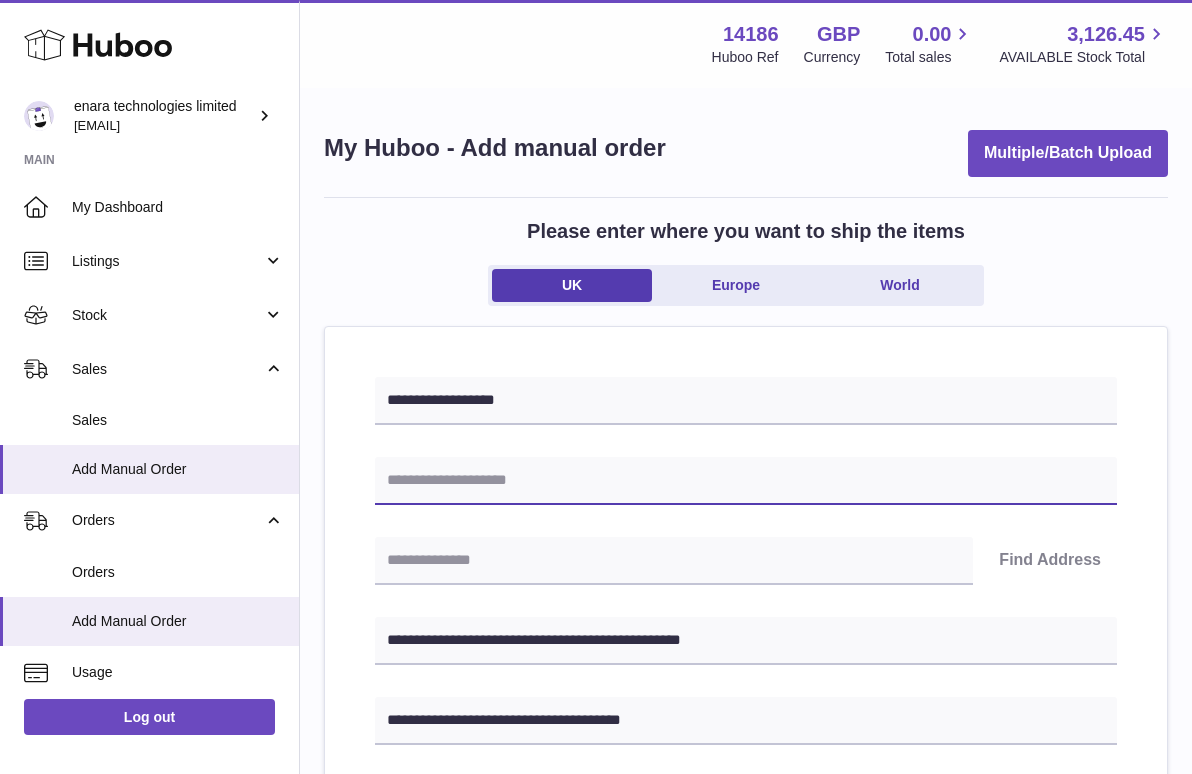 paste on "**********" 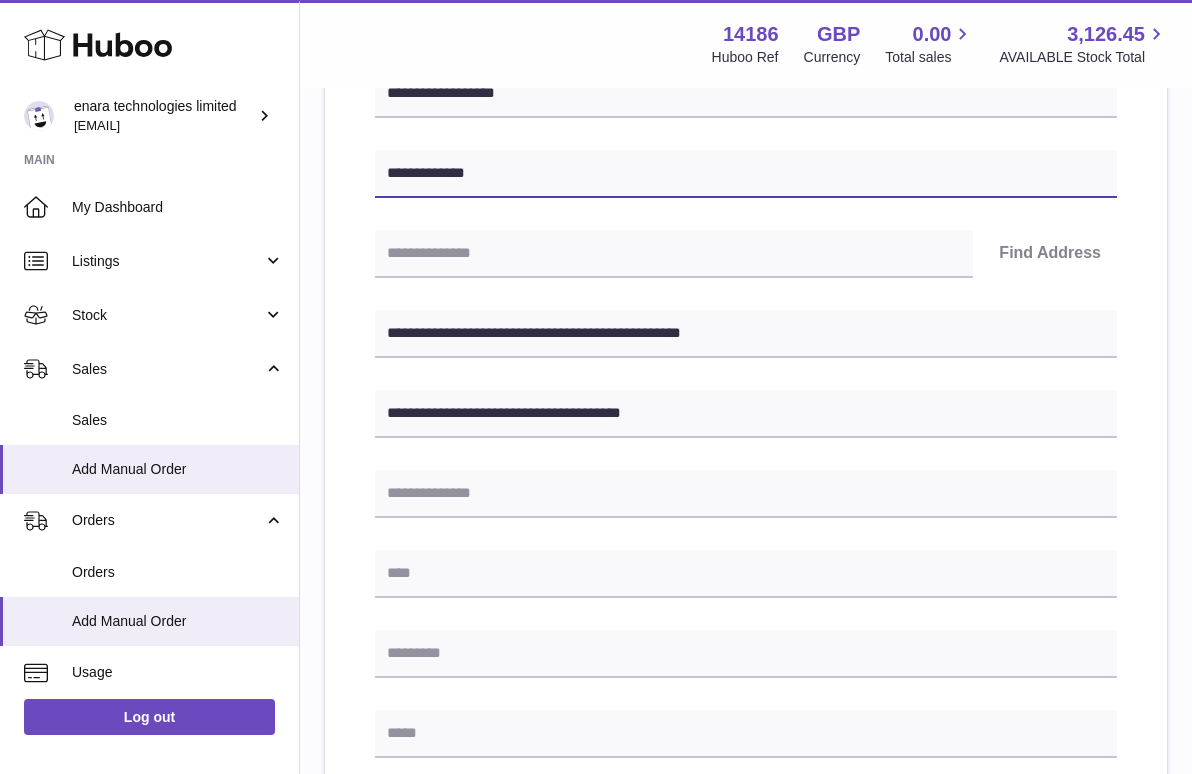 scroll, scrollTop: 311, scrollLeft: 0, axis: vertical 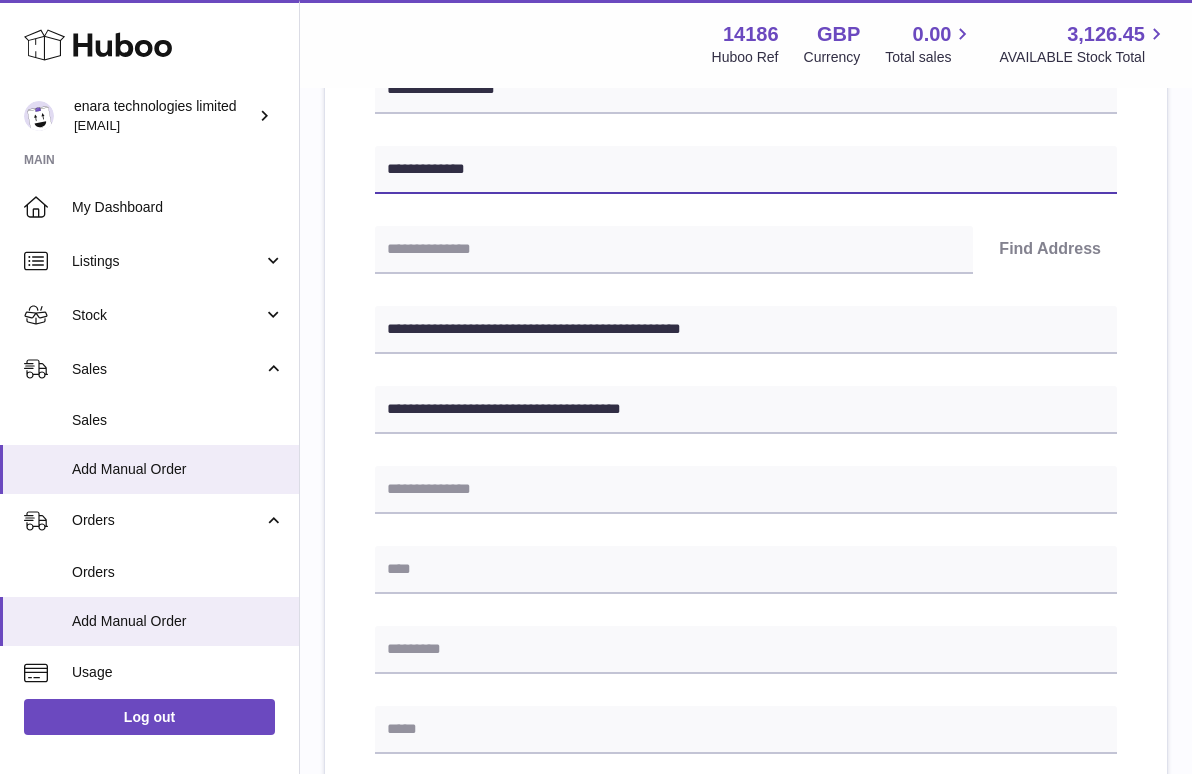 type on "**********" 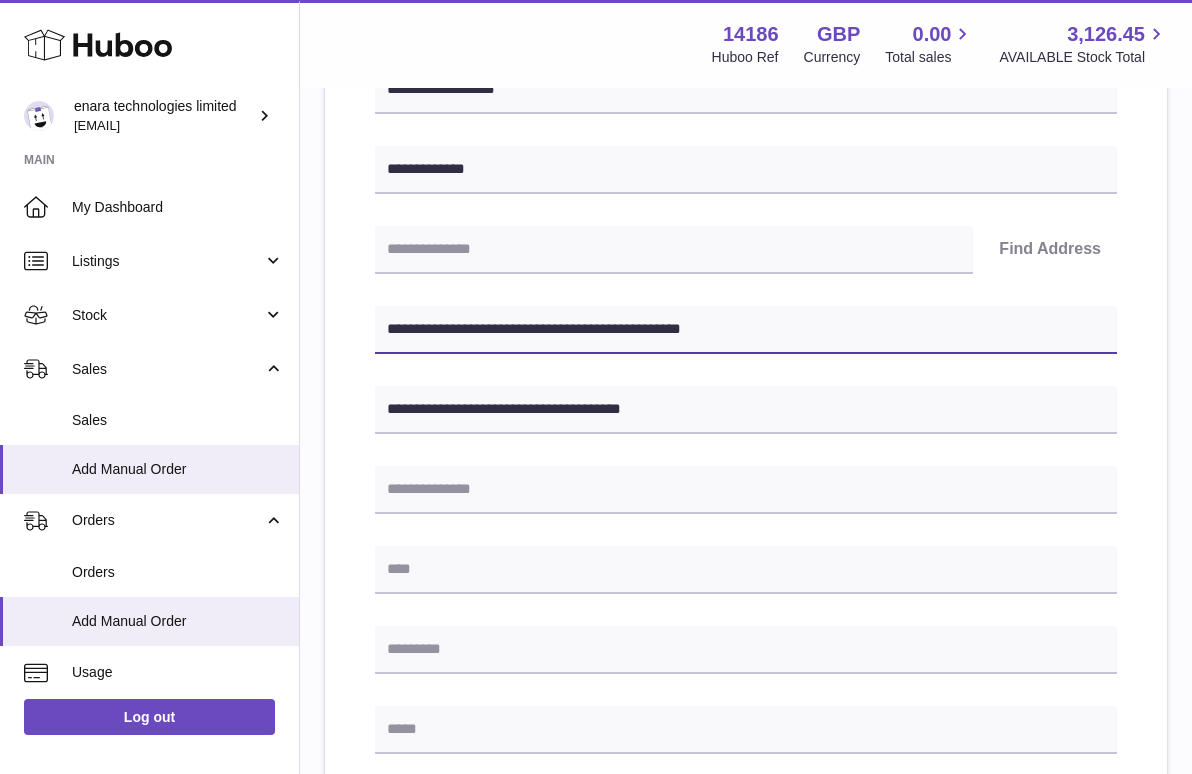 drag, startPoint x: 505, startPoint y: 326, endPoint x: 312, endPoint y: 302, distance: 194.4865 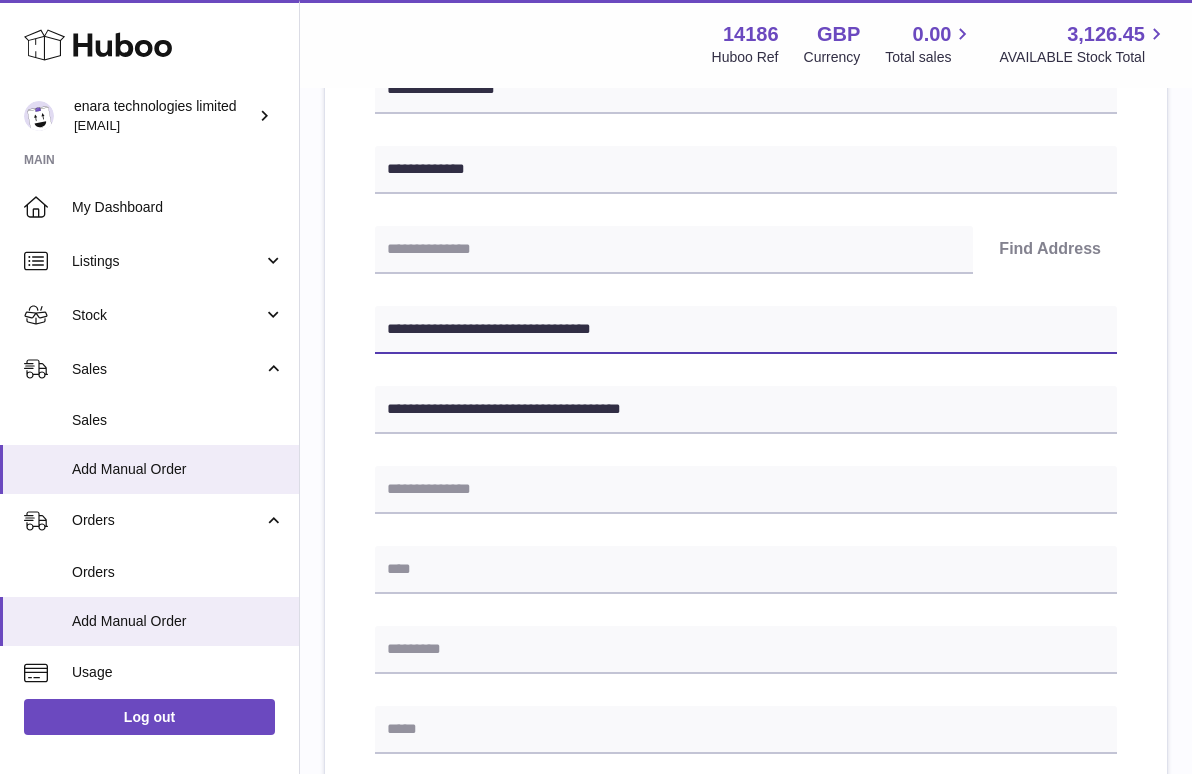 type on "**********" 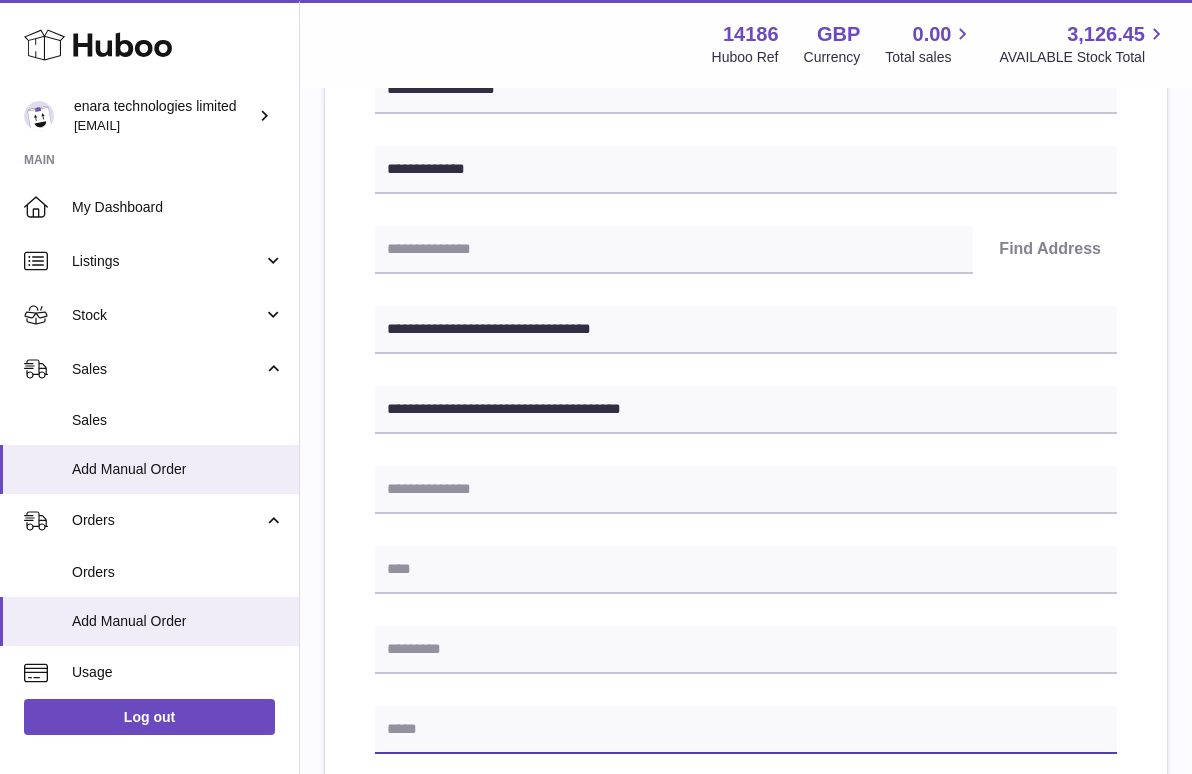 paste on "**********" 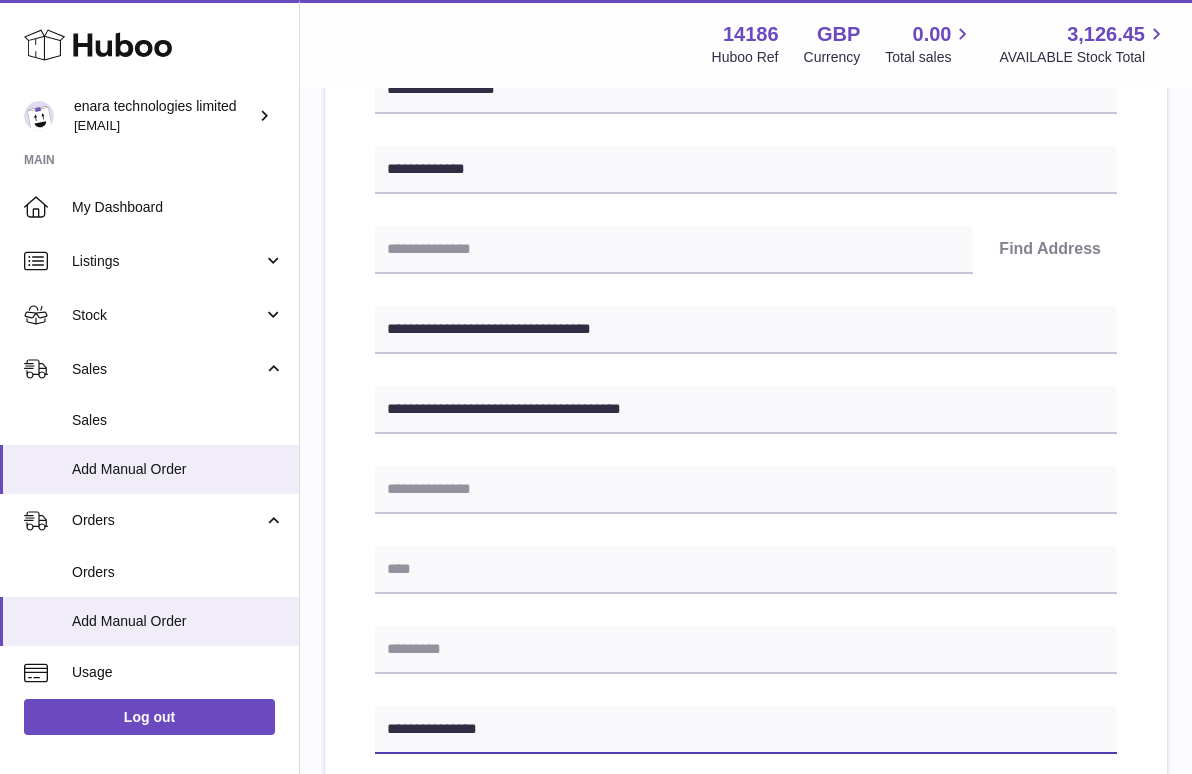 type on "**********" 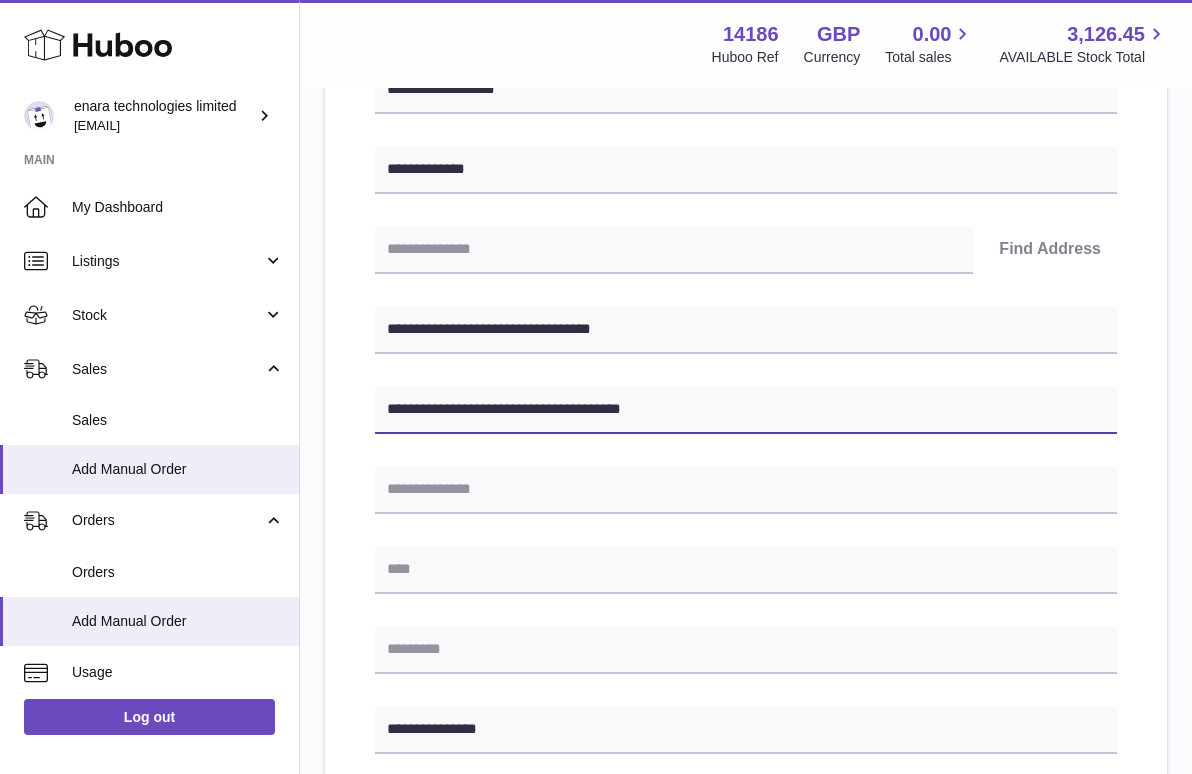 drag, startPoint x: 571, startPoint y: 407, endPoint x: 501, endPoint y: 407, distance: 70 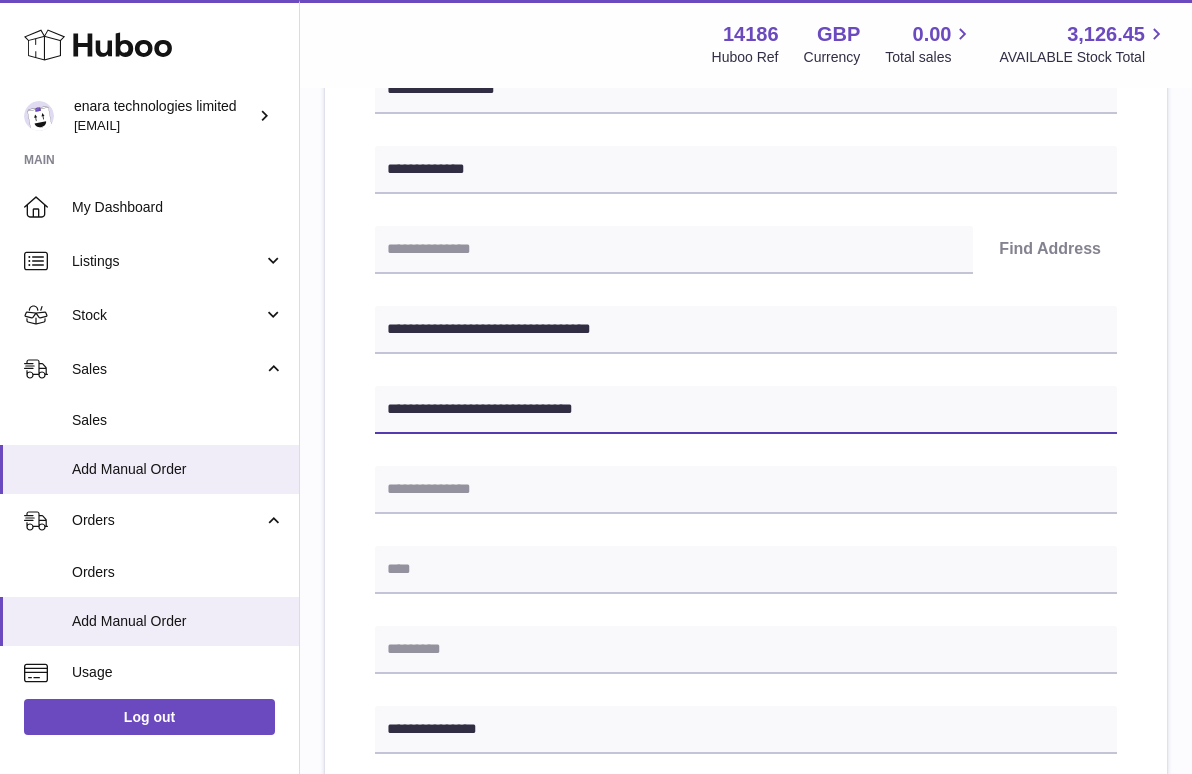 type on "**********" 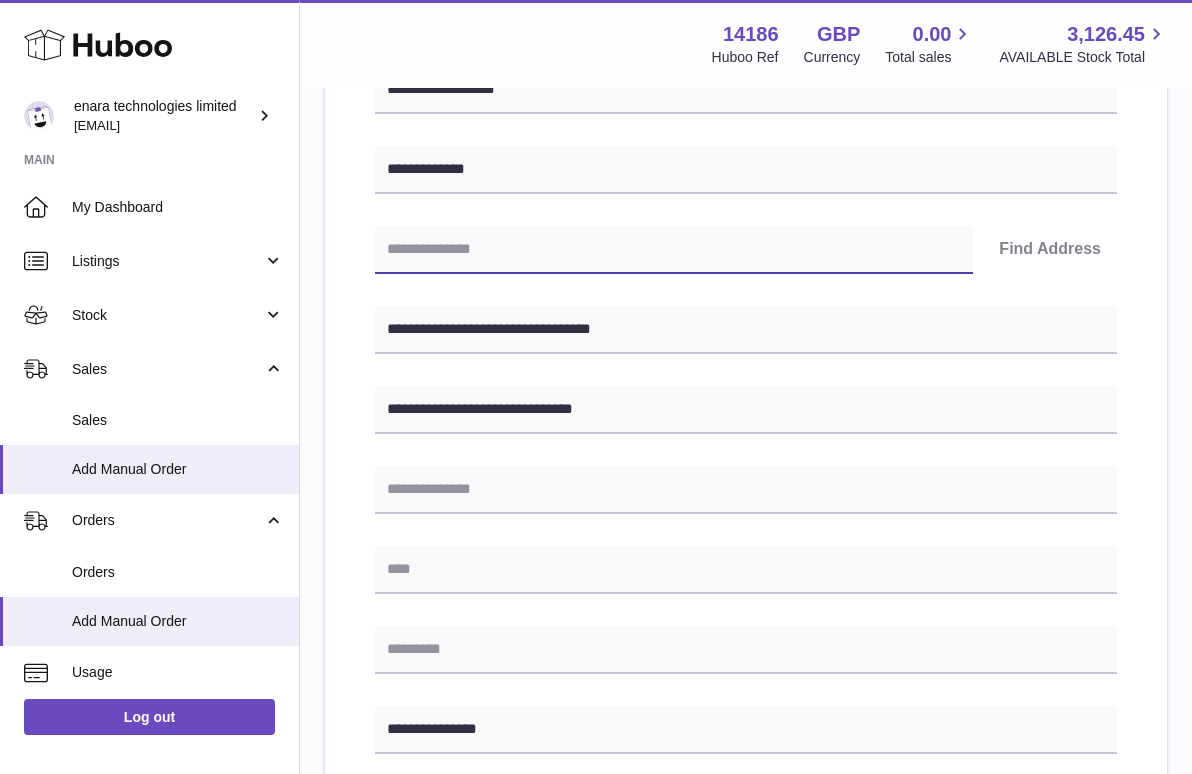 paste on "********" 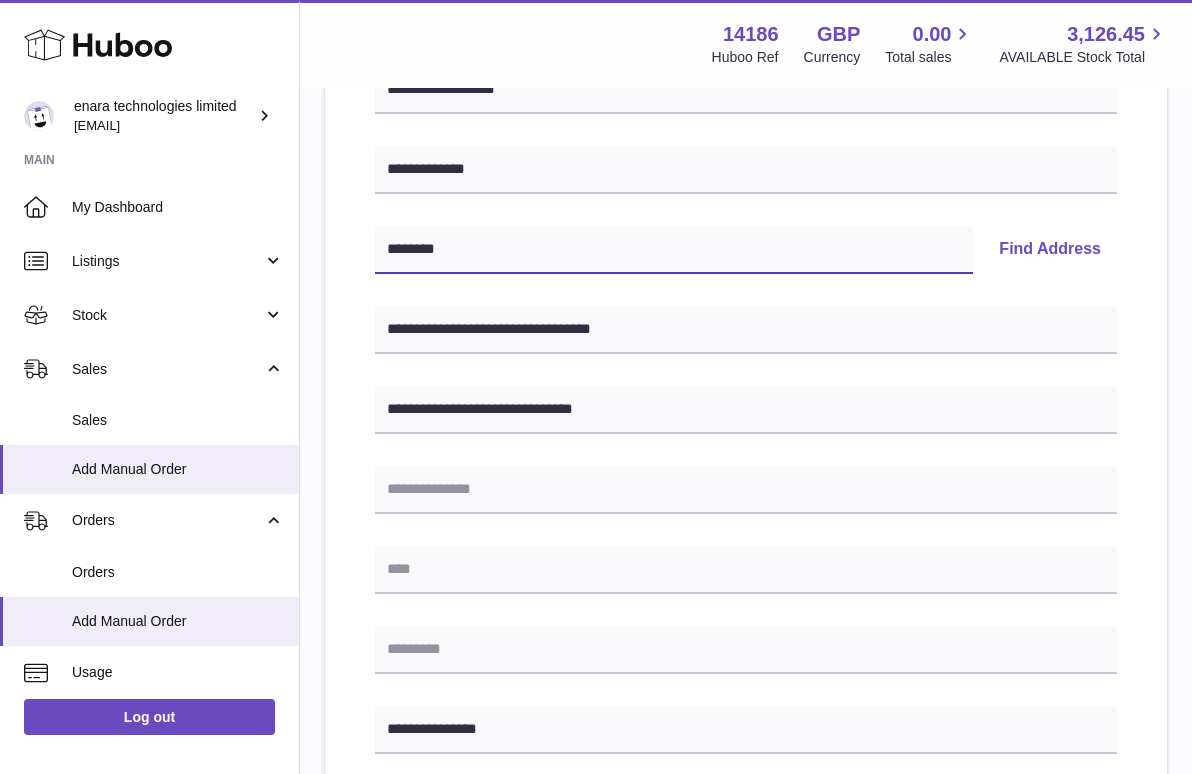 type on "********" 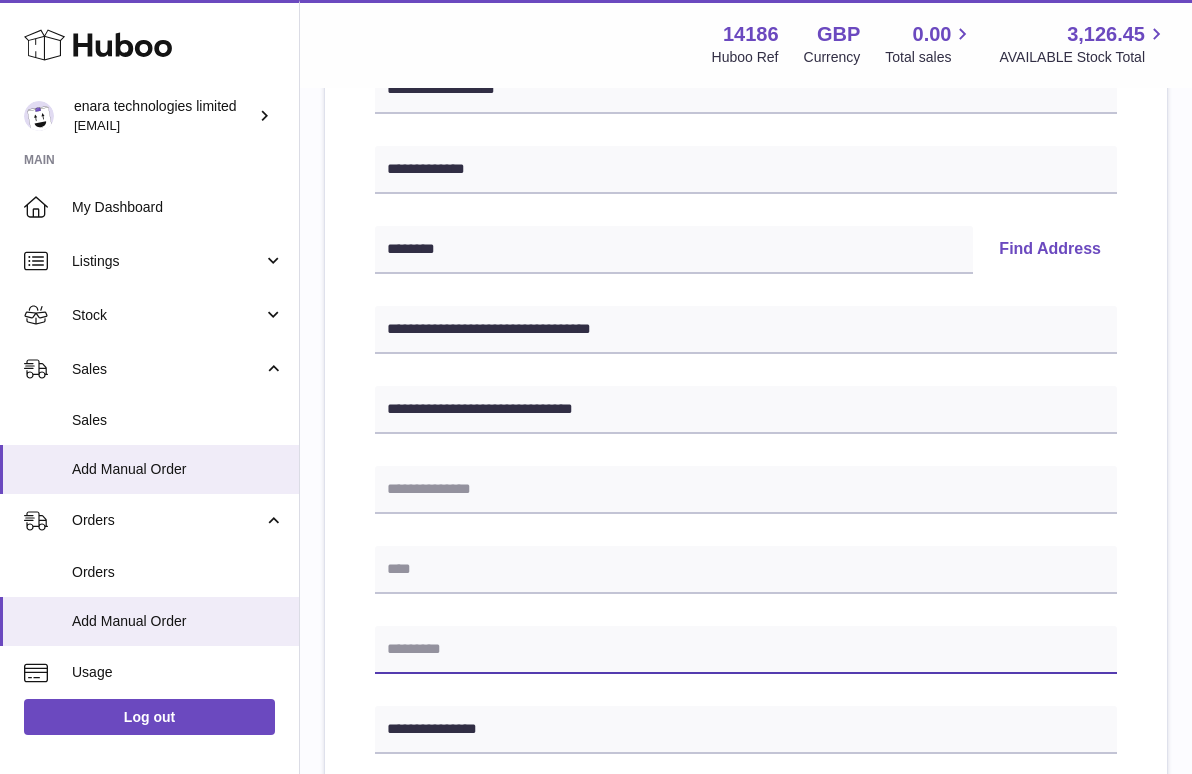 type on "*" 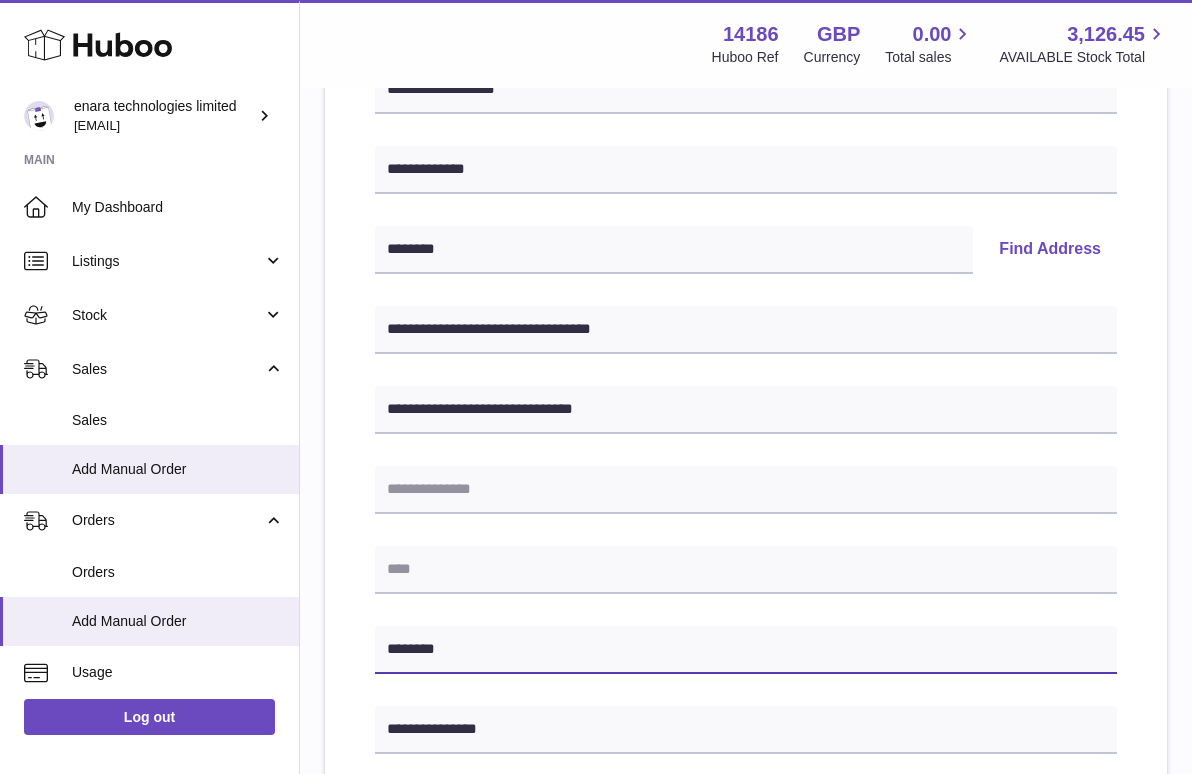 type on "********" 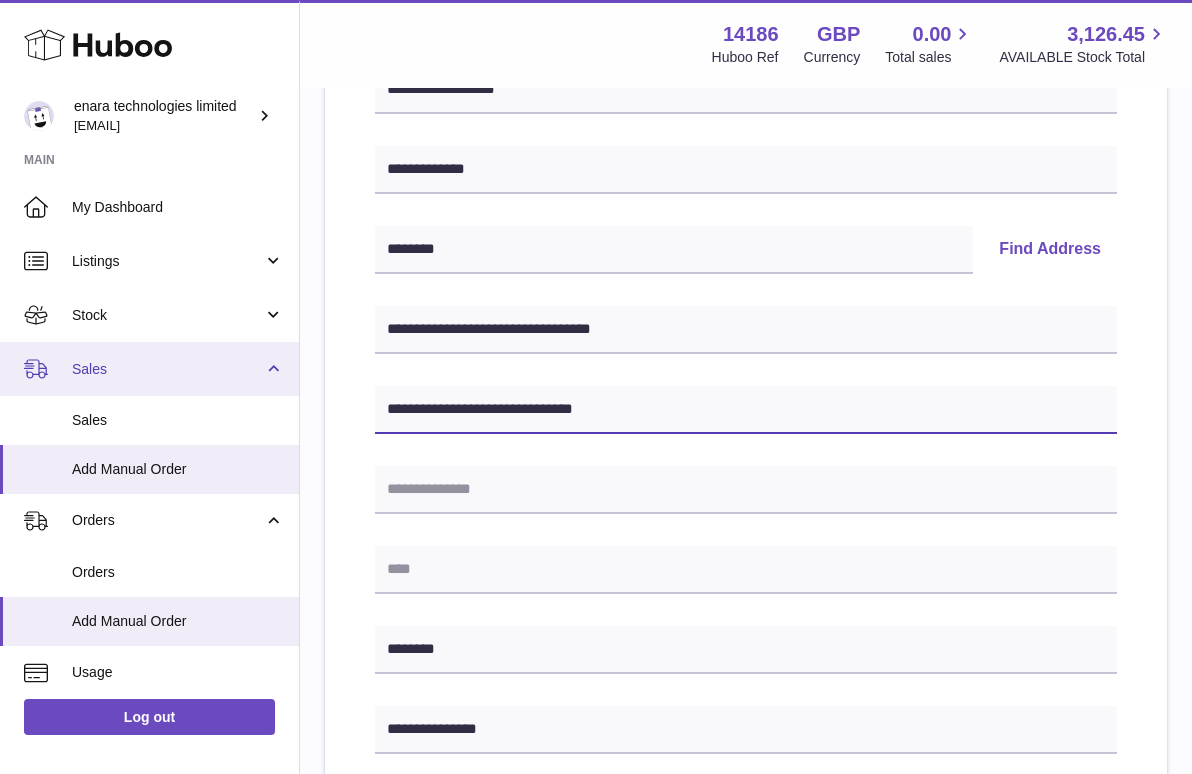 drag, startPoint x: 501, startPoint y: 410, endPoint x: 257, endPoint y: 387, distance: 245.08162 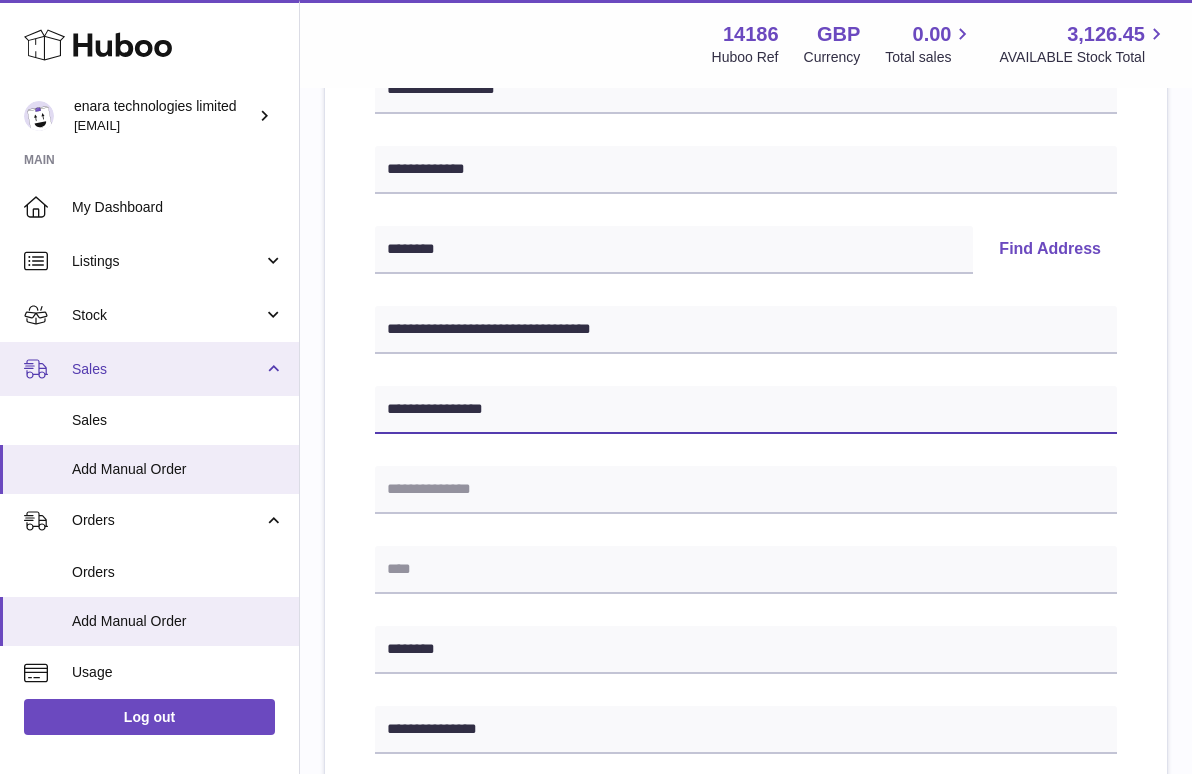 paste on "**********" 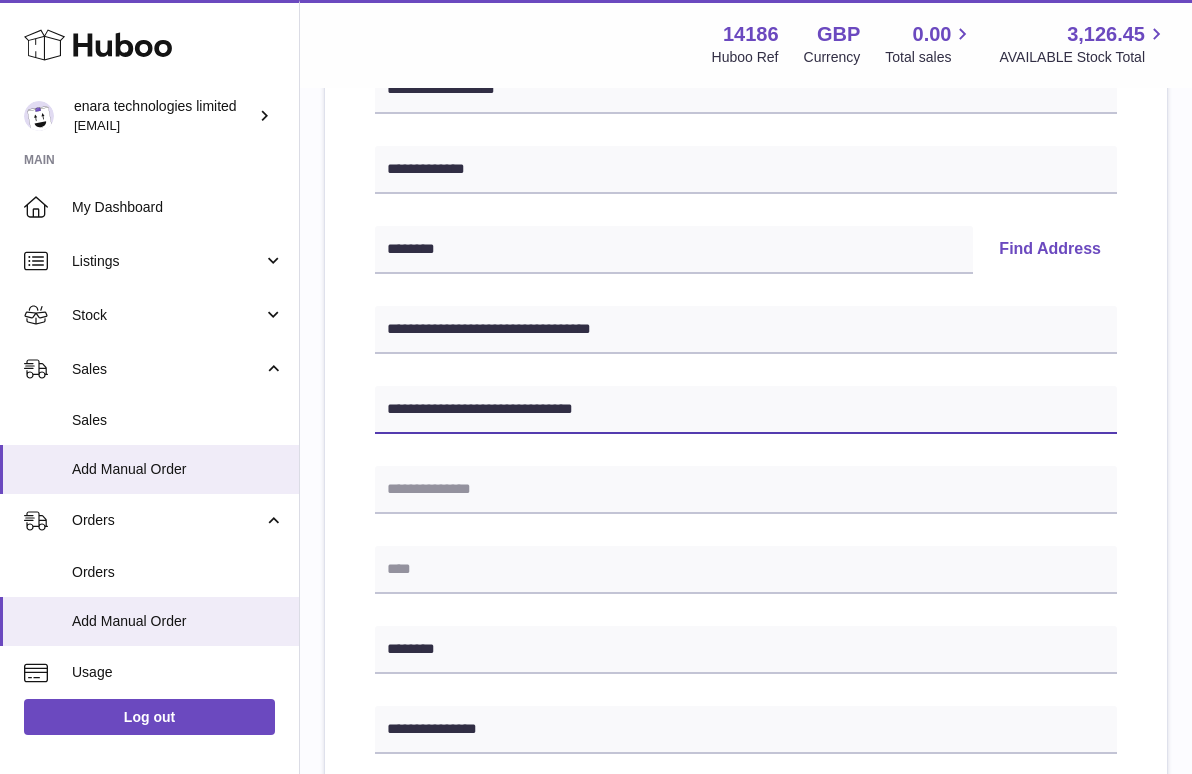 click on "**********" at bounding box center (746, 410) 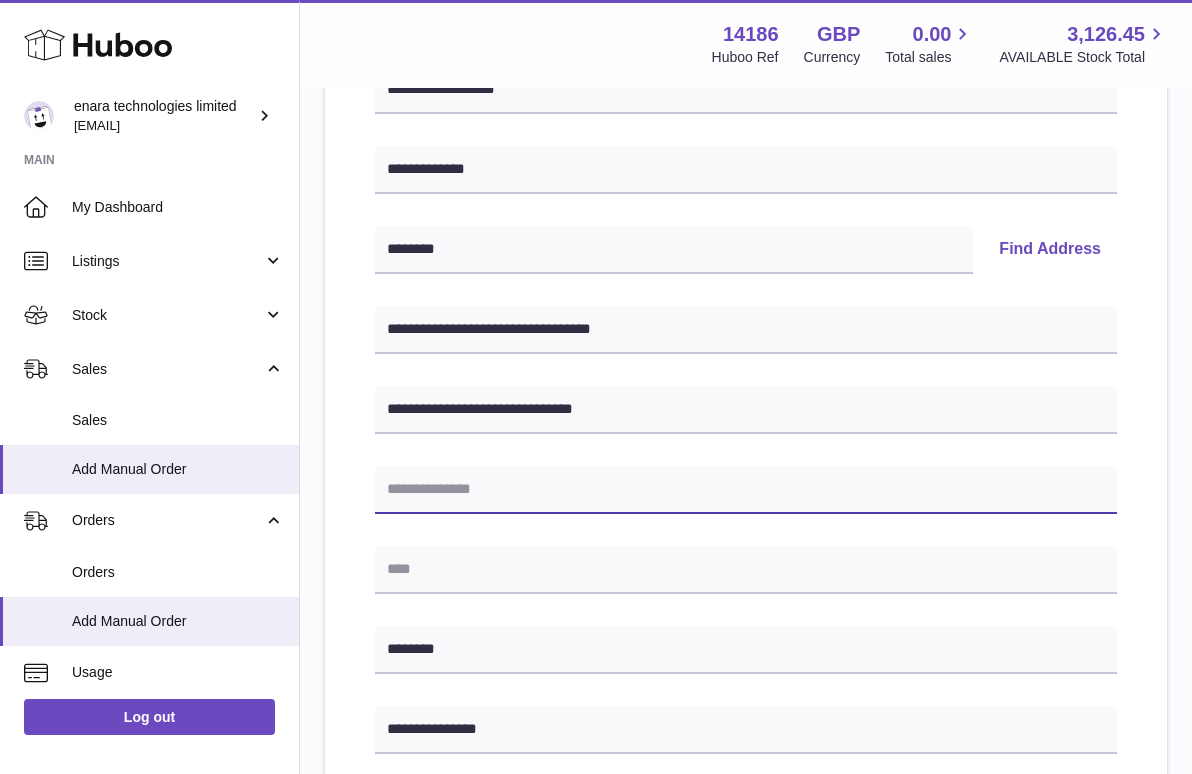 paste on "**********" 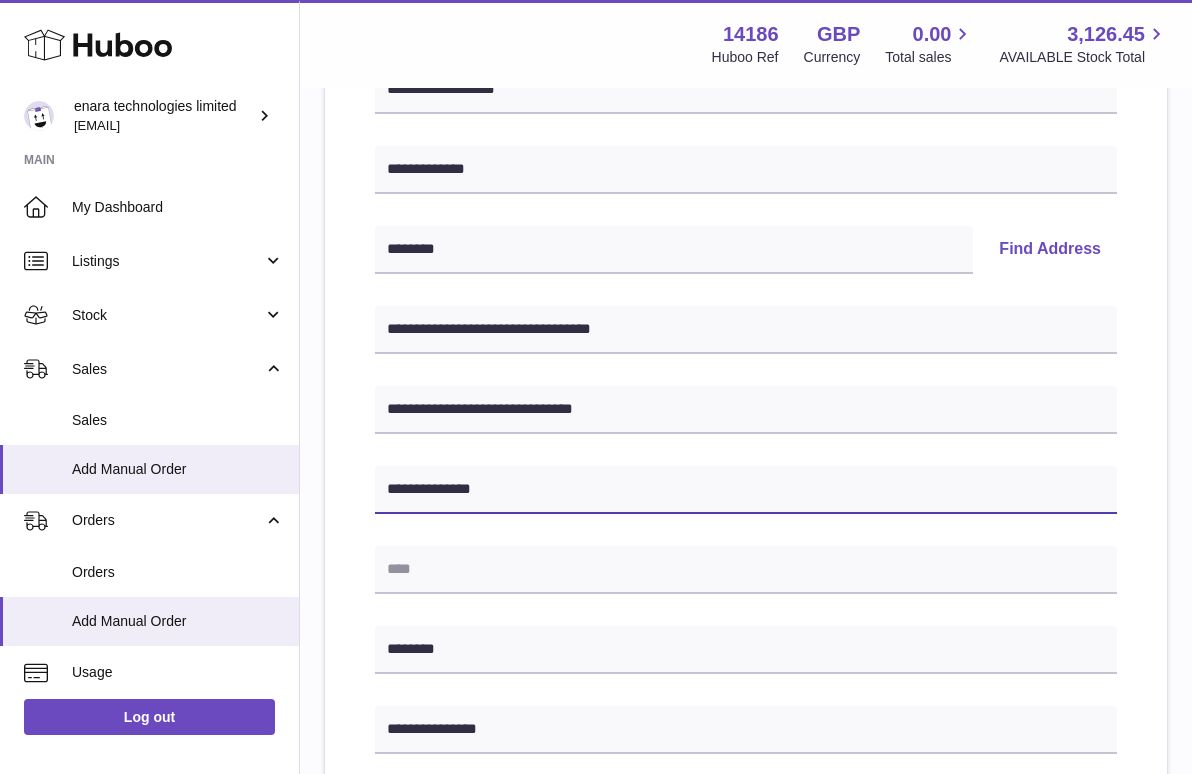 type on "**********" 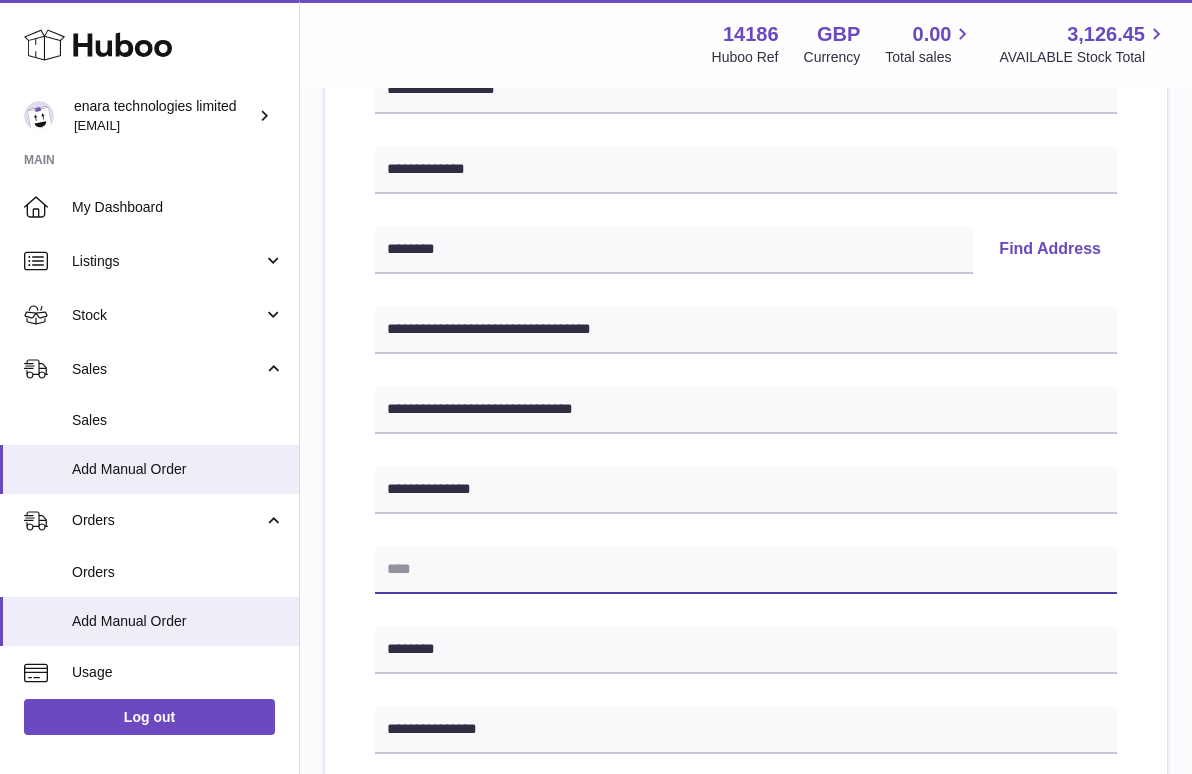 click at bounding box center (746, 570) 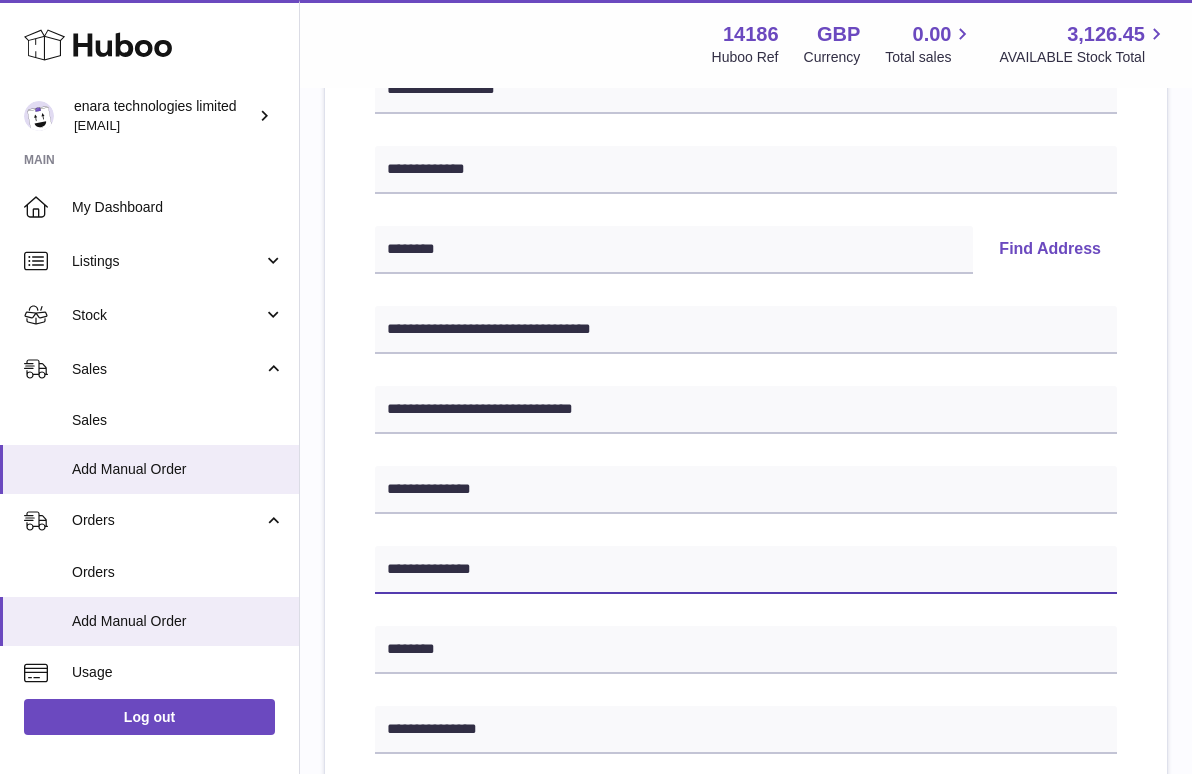 type on "**********" 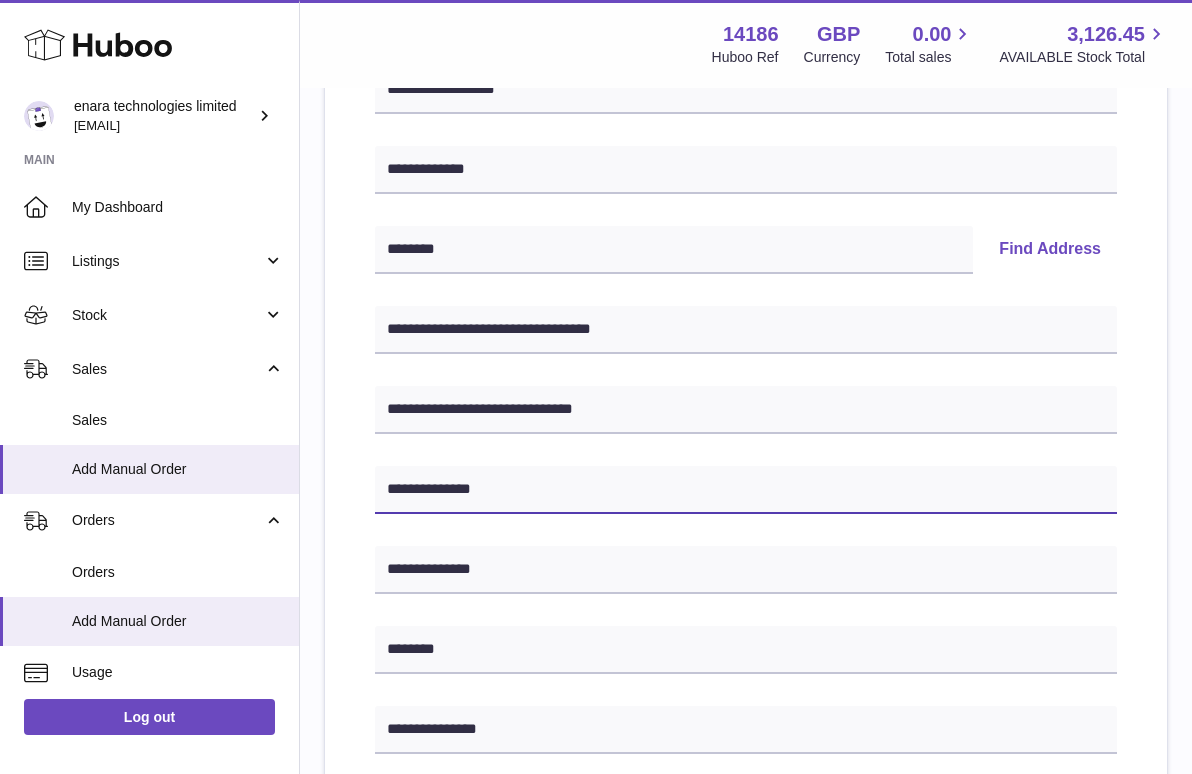 drag, startPoint x: 522, startPoint y: 483, endPoint x: 316, endPoint y: 473, distance: 206.24257 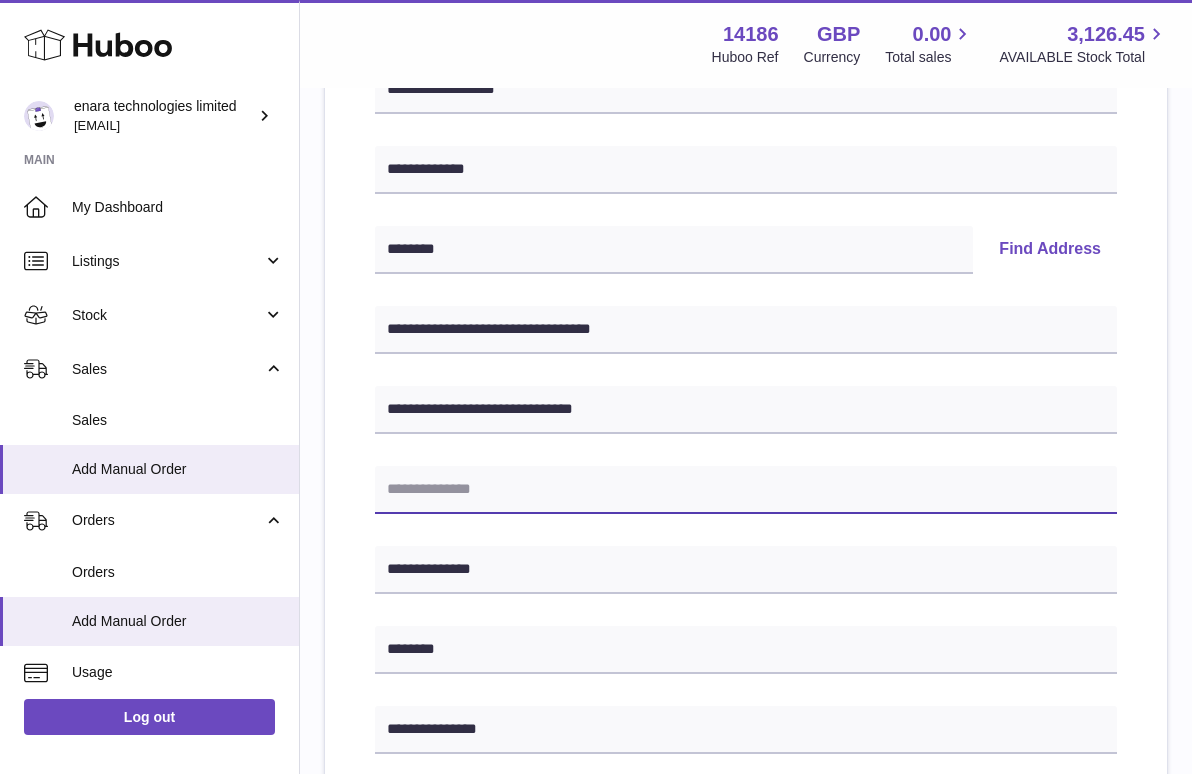 type 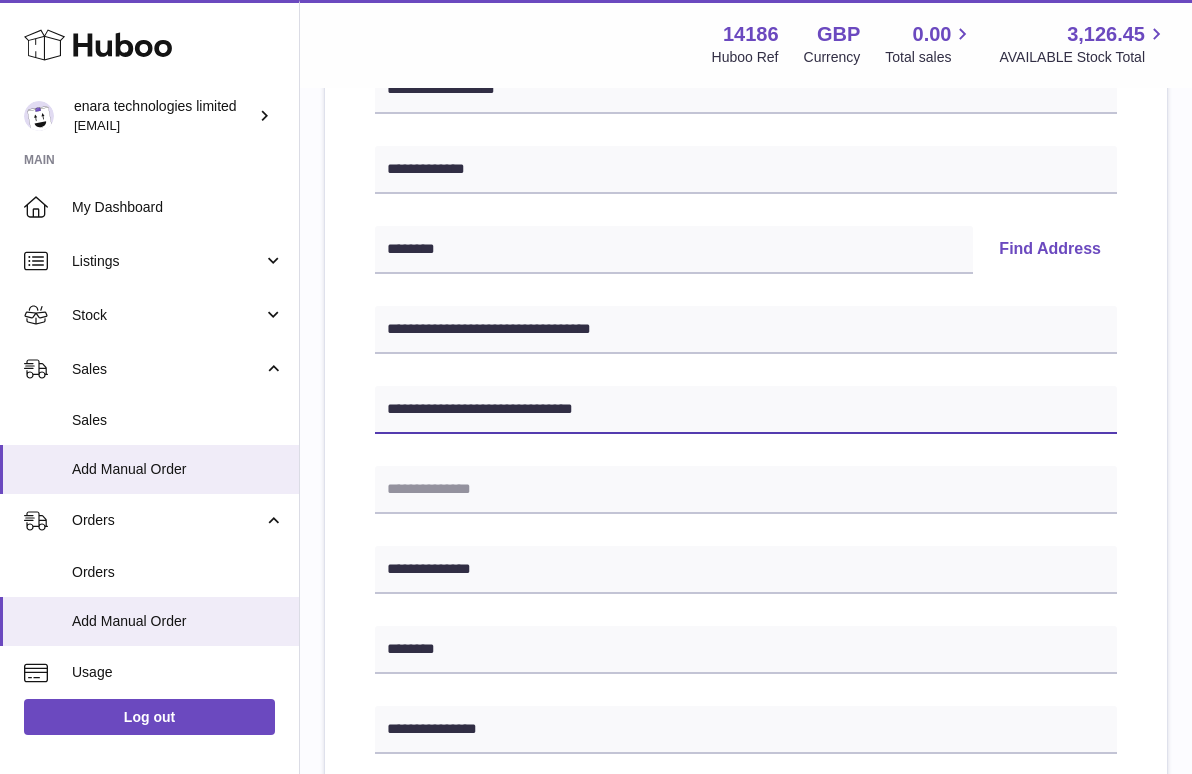 drag, startPoint x: 638, startPoint y: 404, endPoint x: 547, endPoint y: 400, distance: 91.08787 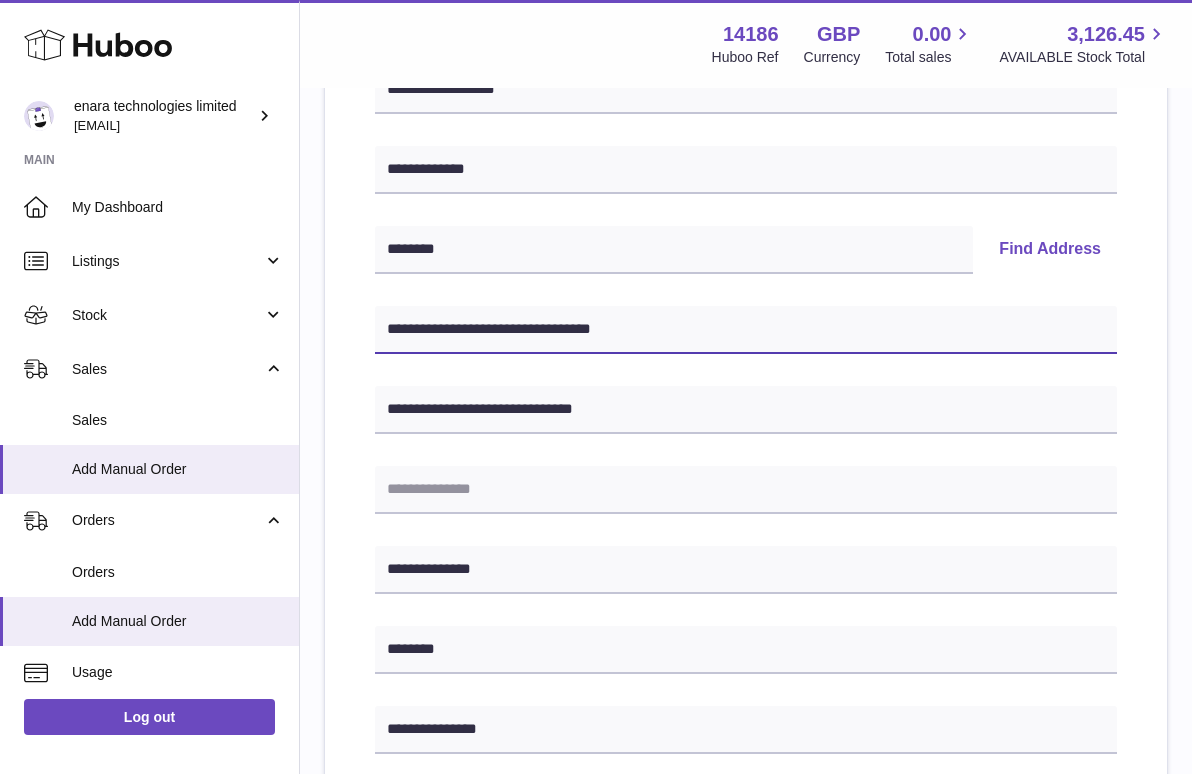 drag, startPoint x: 638, startPoint y: 331, endPoint x: 532, endPoint y: 332, distance: 106.004715 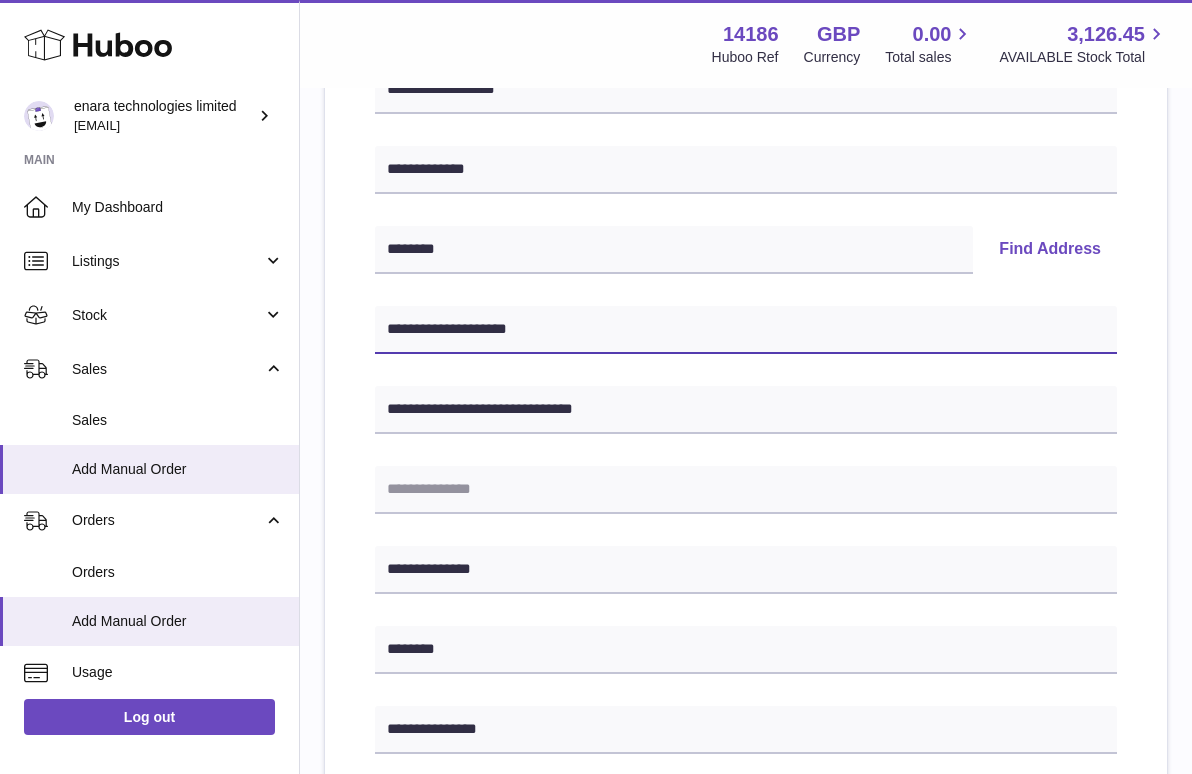 type on "**********" 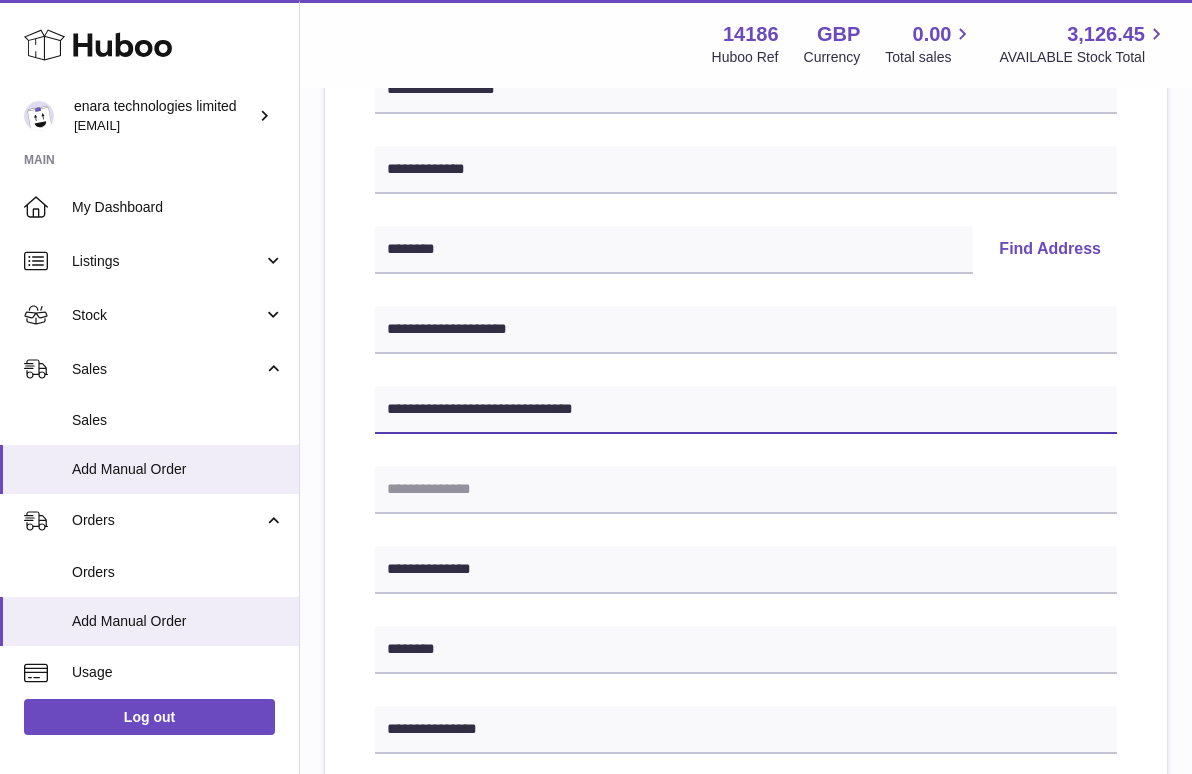 click on "**********" at bounding box center [746, 410] 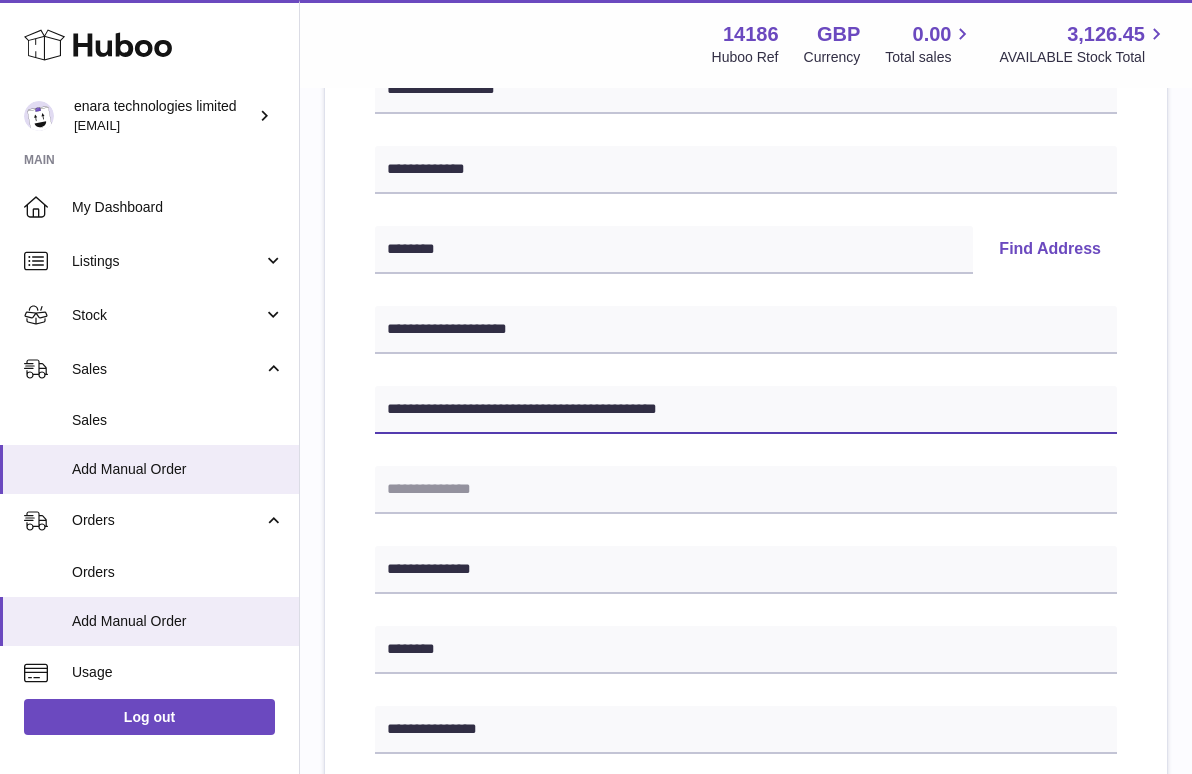 drag, startPoint x: 729, startPoint y: 405, endPoint x: 572, endPoint y: 410, distance: 157.0796 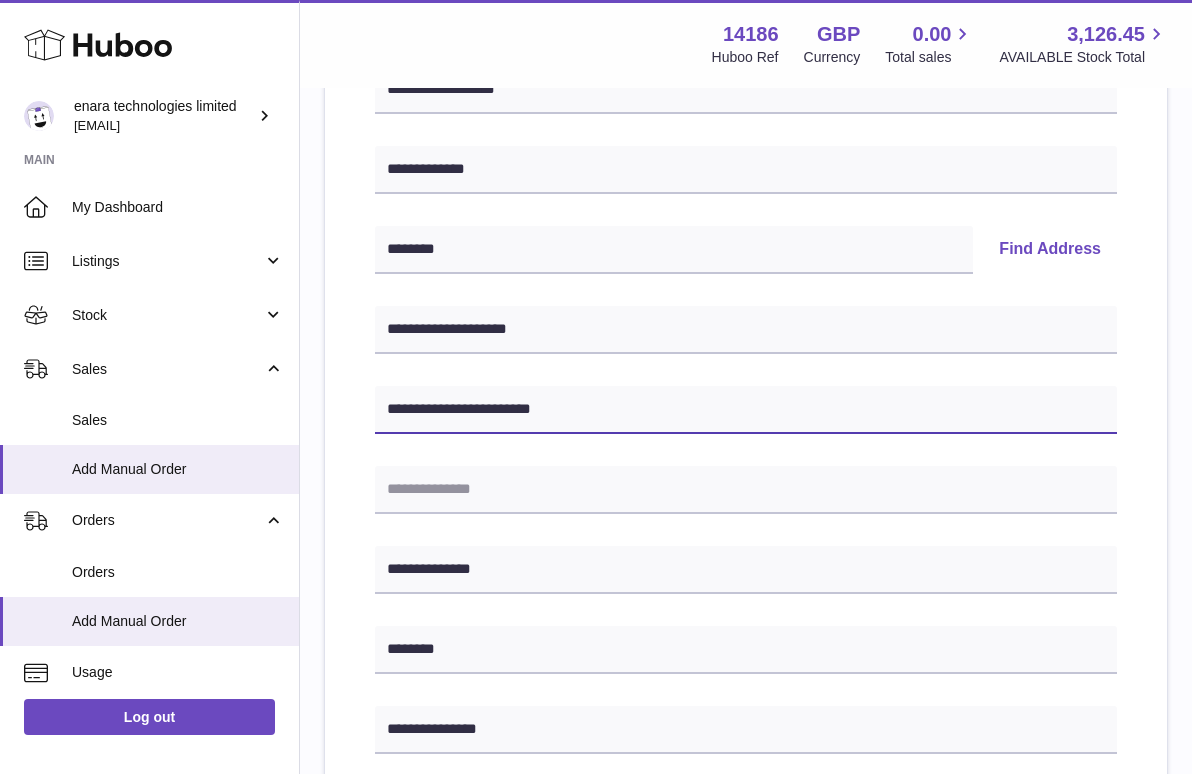 type on "**********" 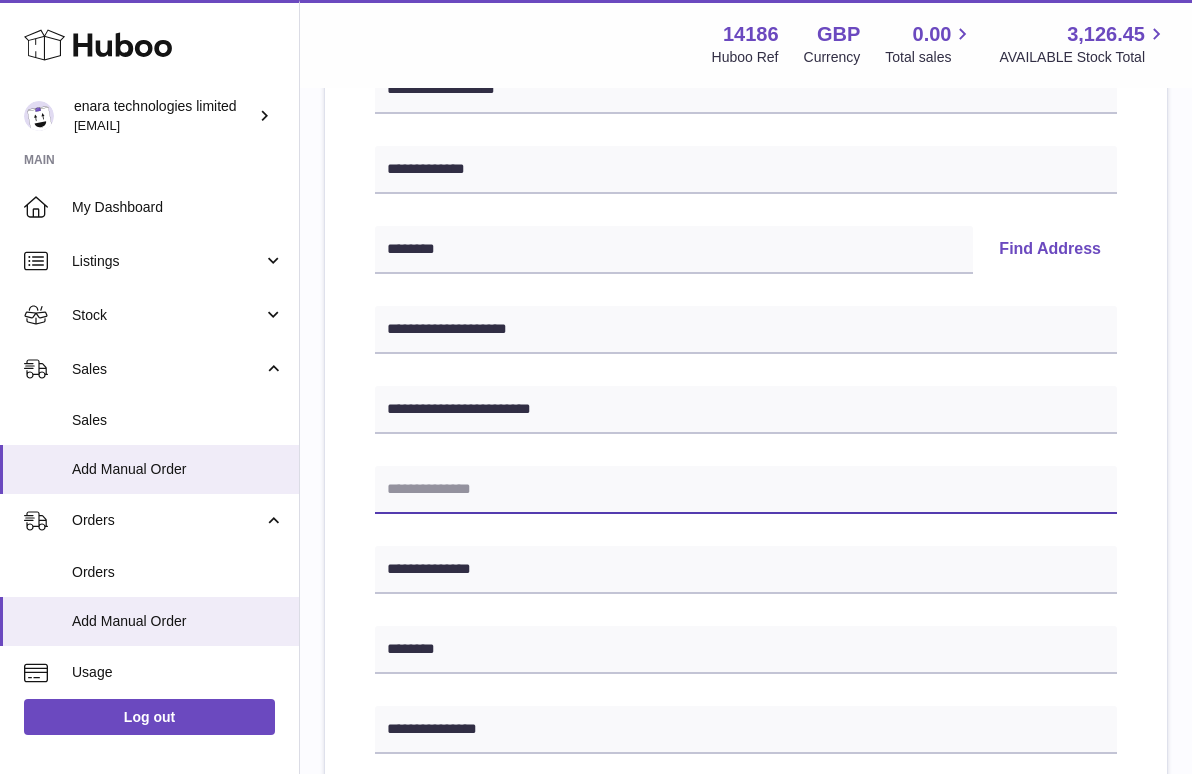 click at bounding box center (746, 490) 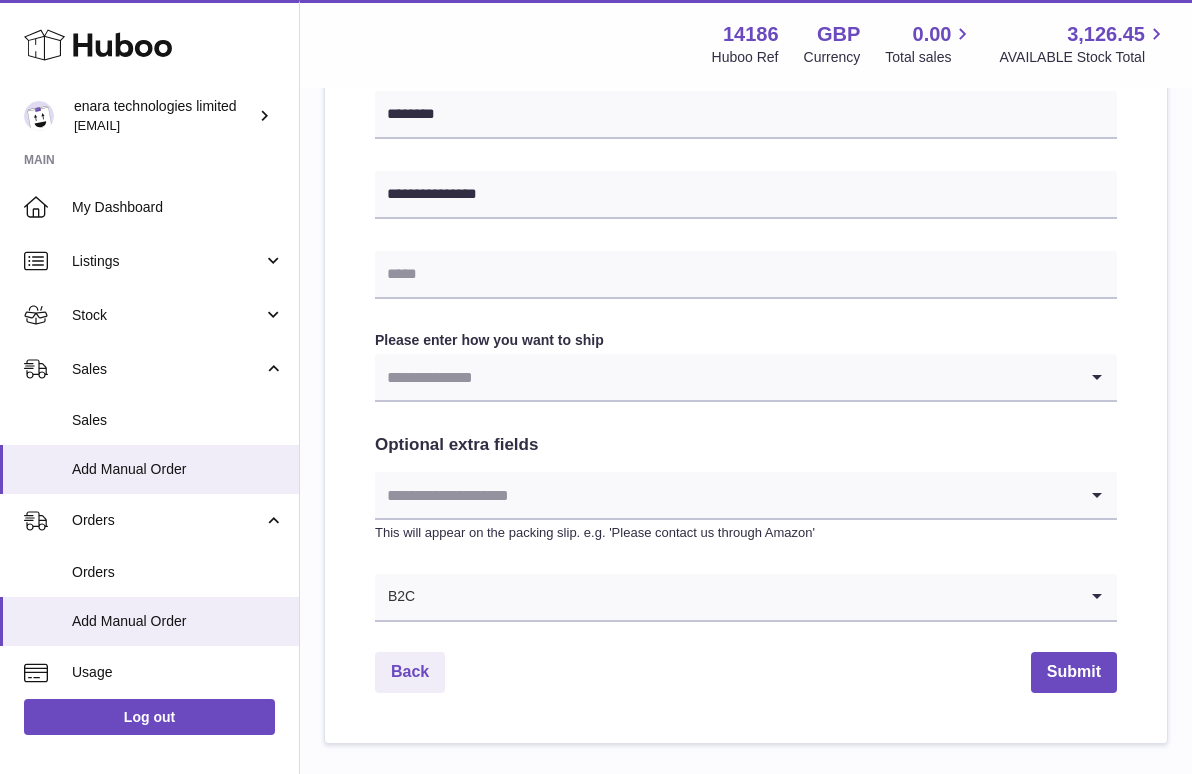scroll, scrollTop: 855, scrollLeft: 0, axis: vertical 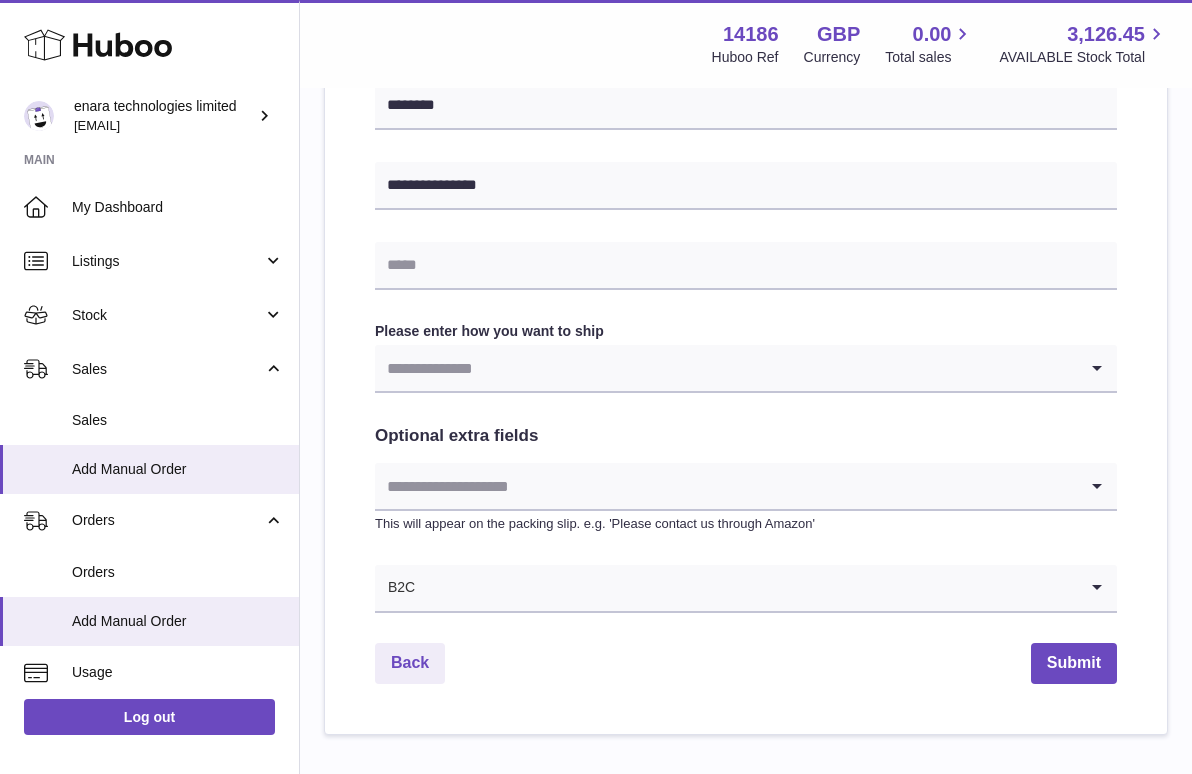 type on "**********" 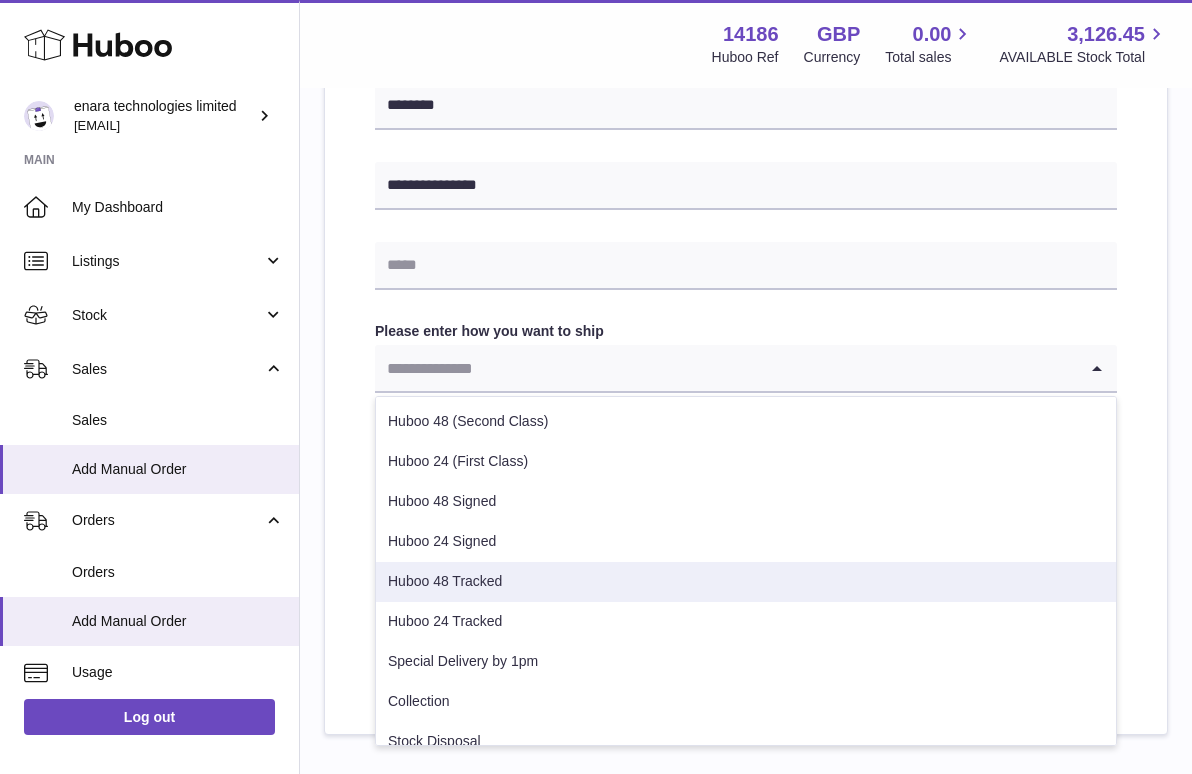 click on "Huboo 48 Tracked" at bounding box center [746, 582] 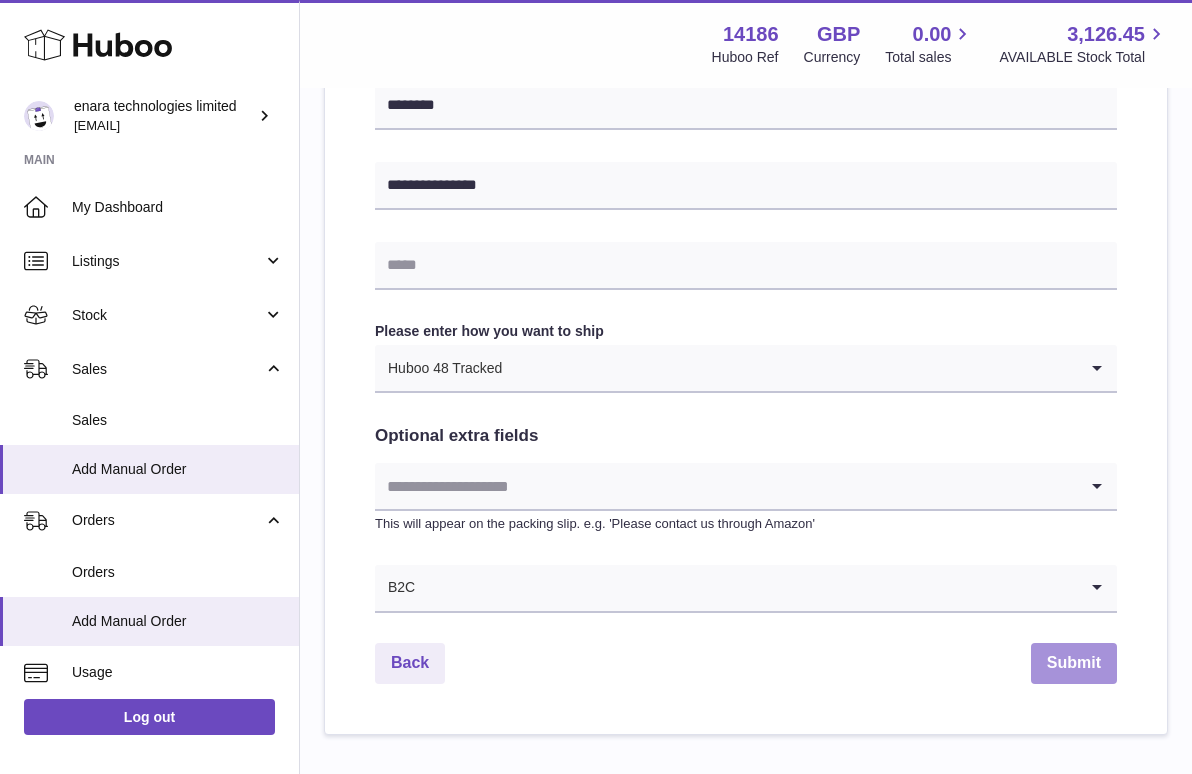 click on "Submit" at bounding box center (1074, 663) 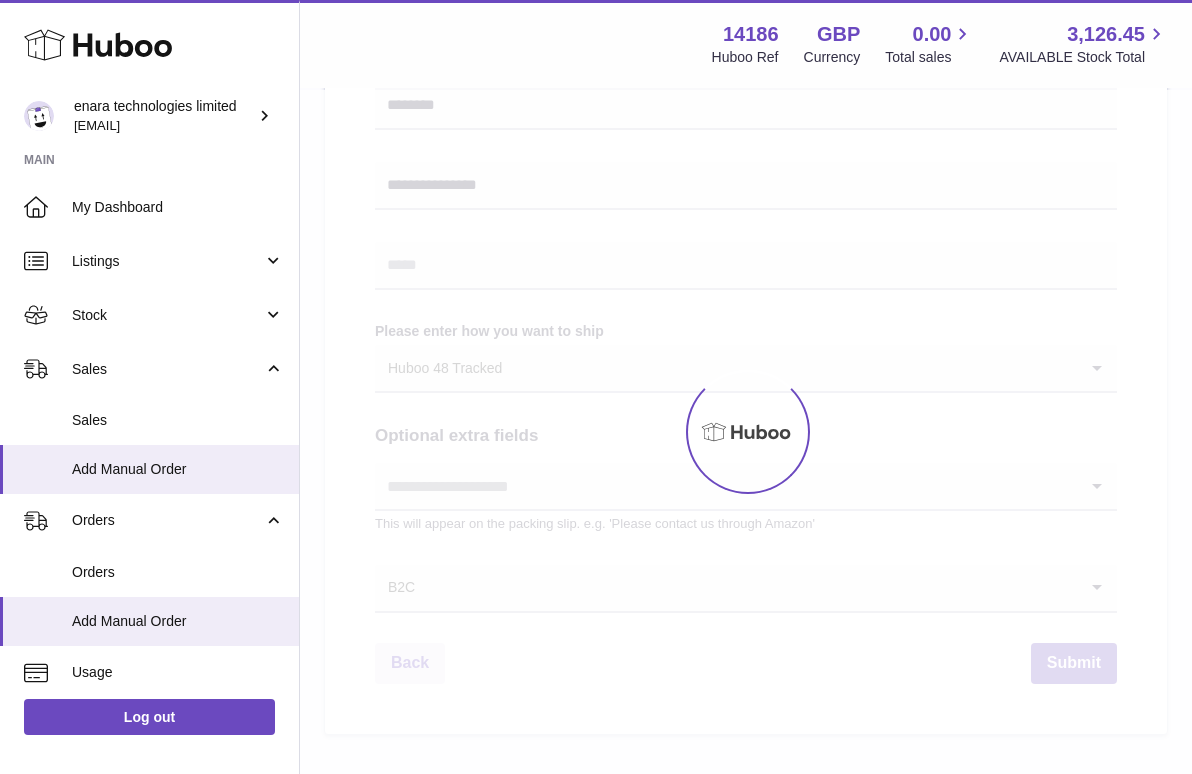 scroll, scrollTop: 0, scrollLeft: 0, axis: both 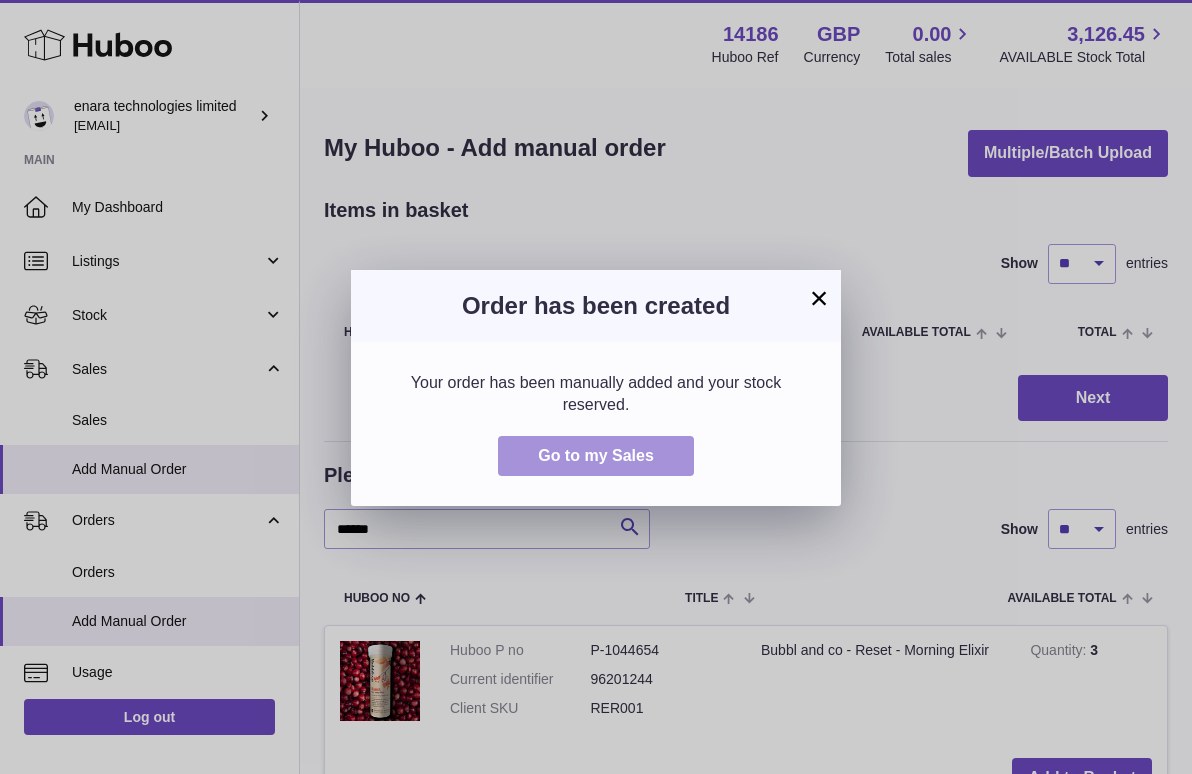 click on "Go to my Sales" at bounding box center [596, 456] 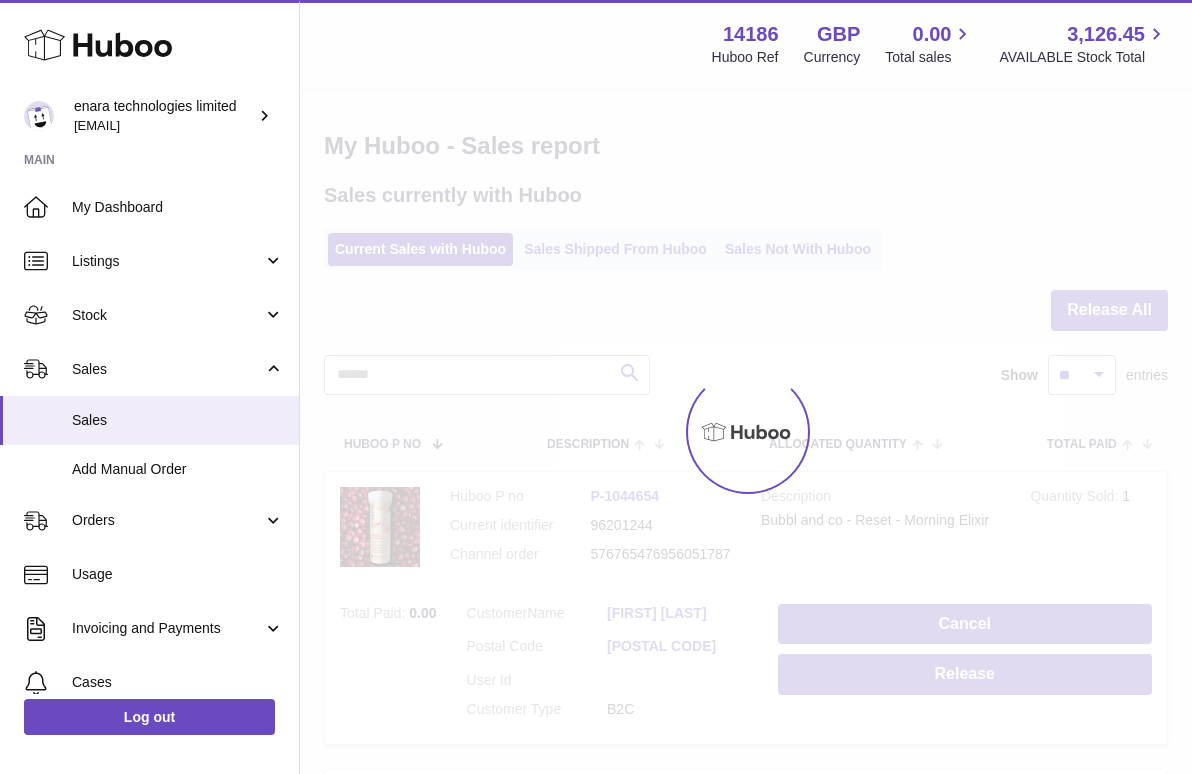 scroll, scrollTop: 0, scrollLeft: 0, axis: both 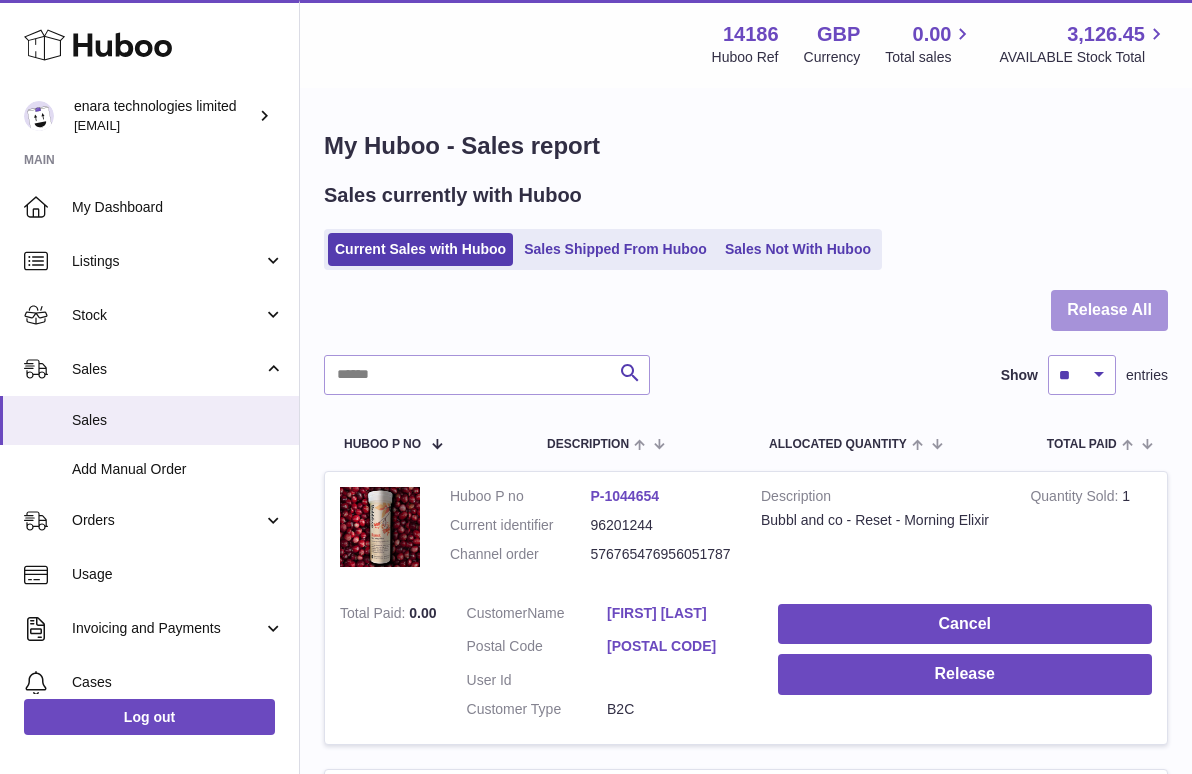 click on "Release All" at bounding box center [1109, 310] 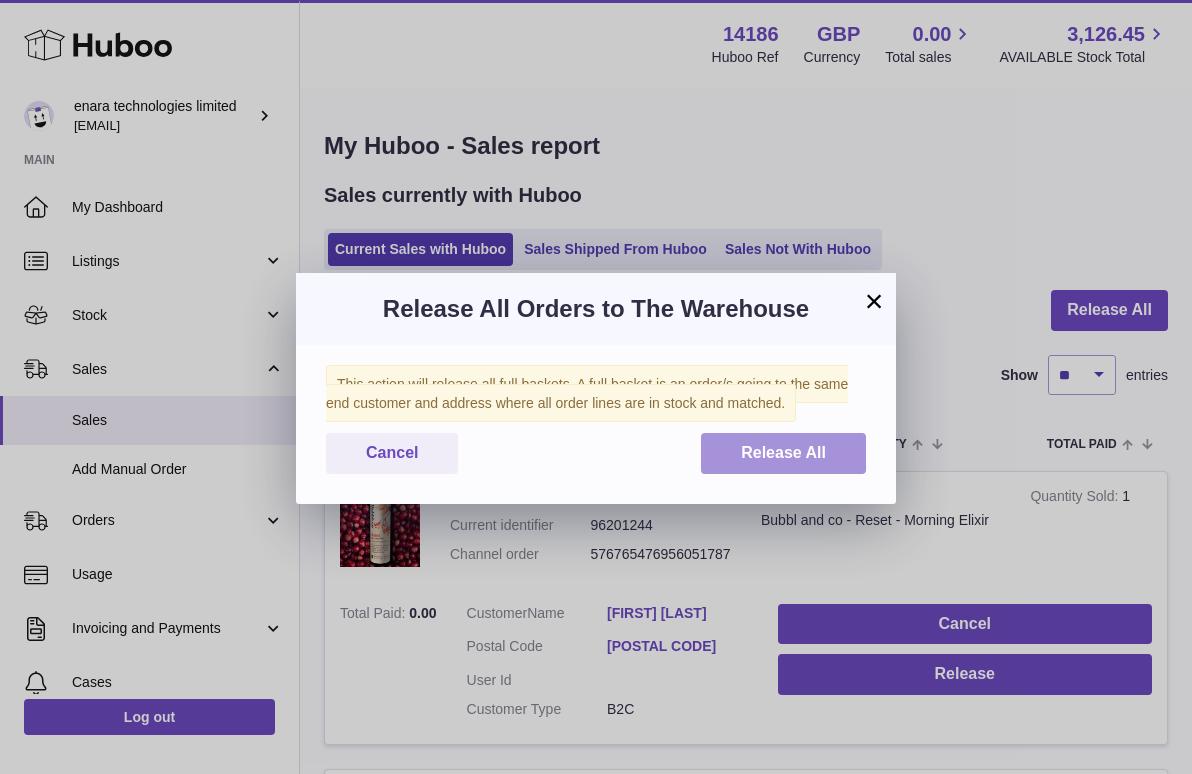 click on "Release All" at bounding box center [783, 453] 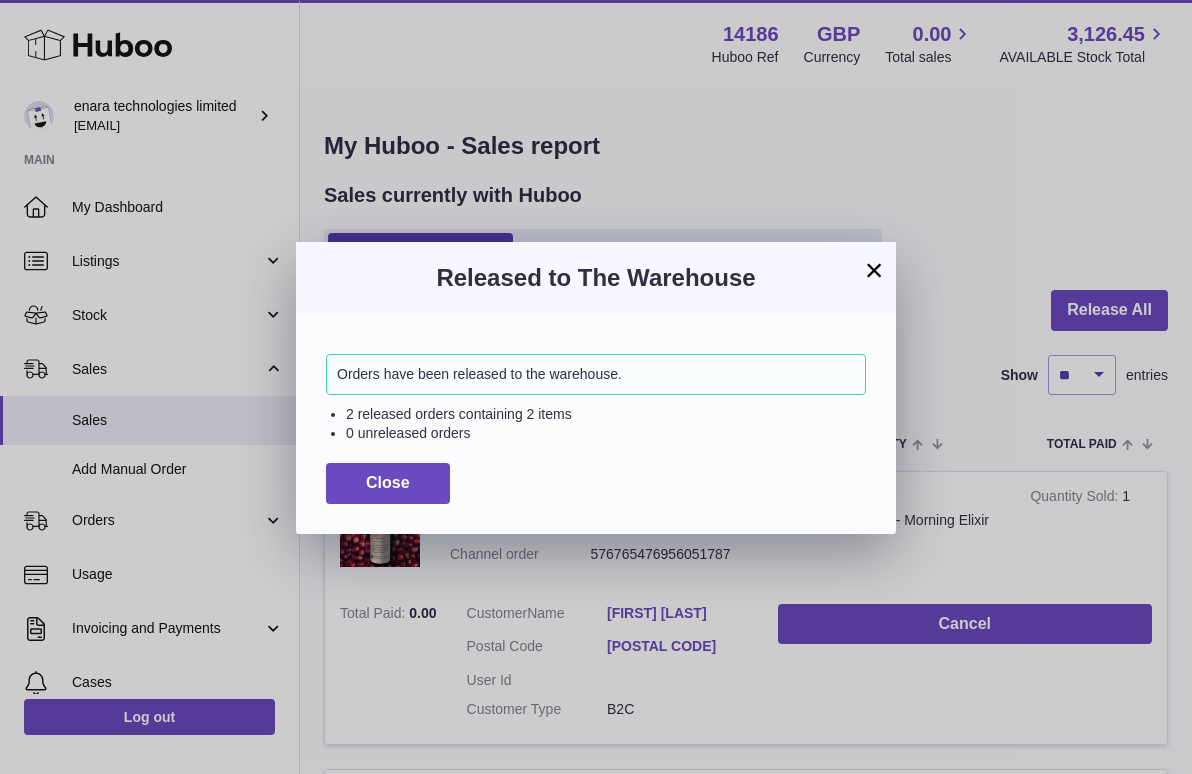 click on "×" at bounding box center (874, 270) 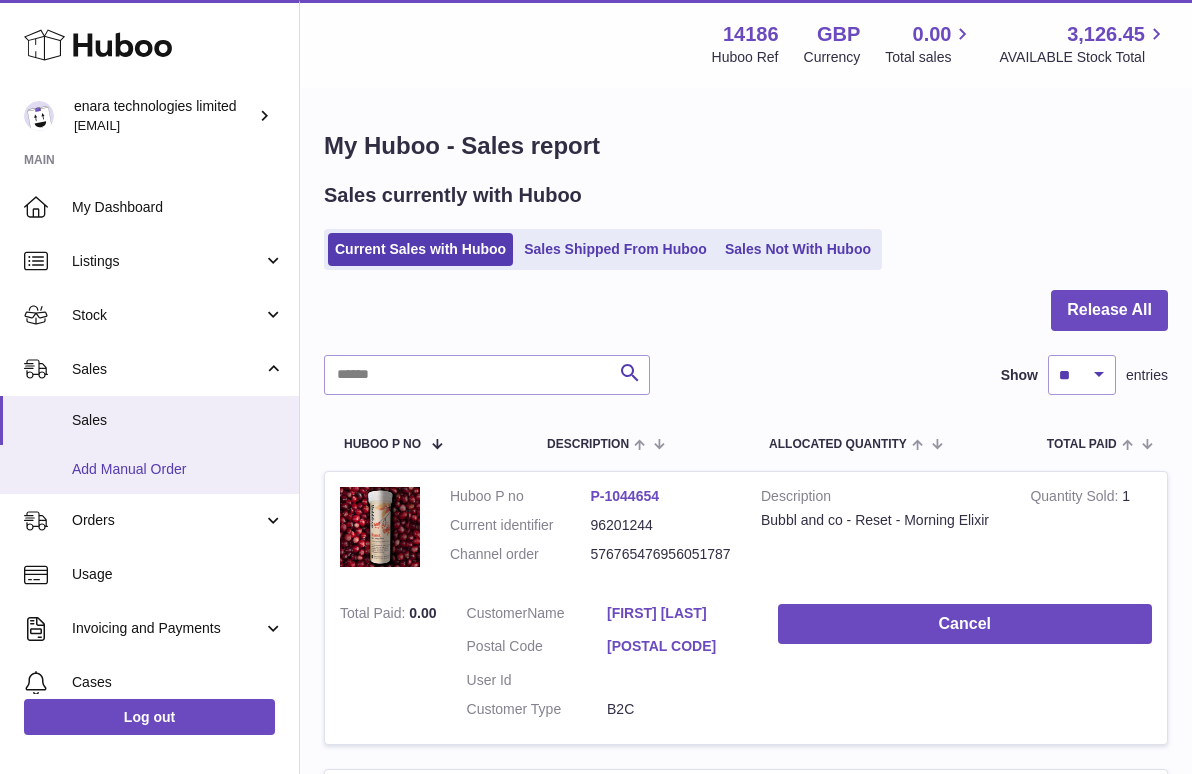 click on "Add Manual Order" at bounding box center (178, 469) 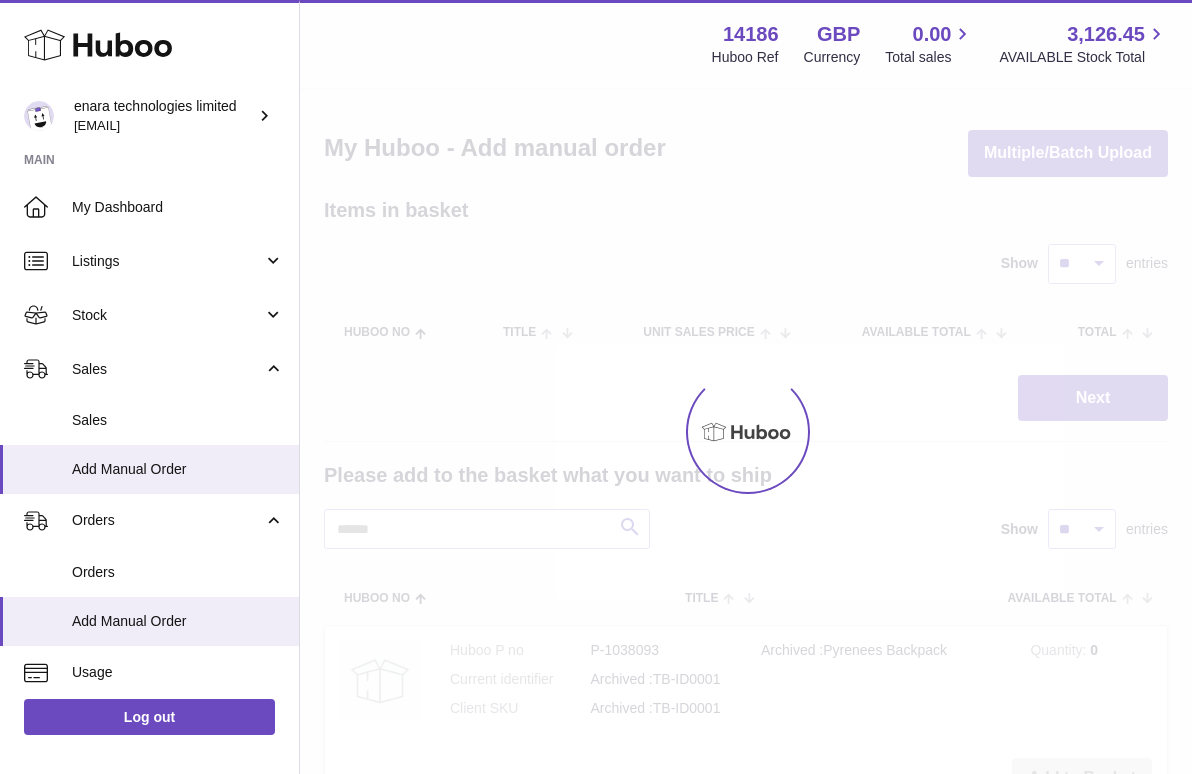 scroll, scrollTop: 0, scrollLeft: 0, axis: both 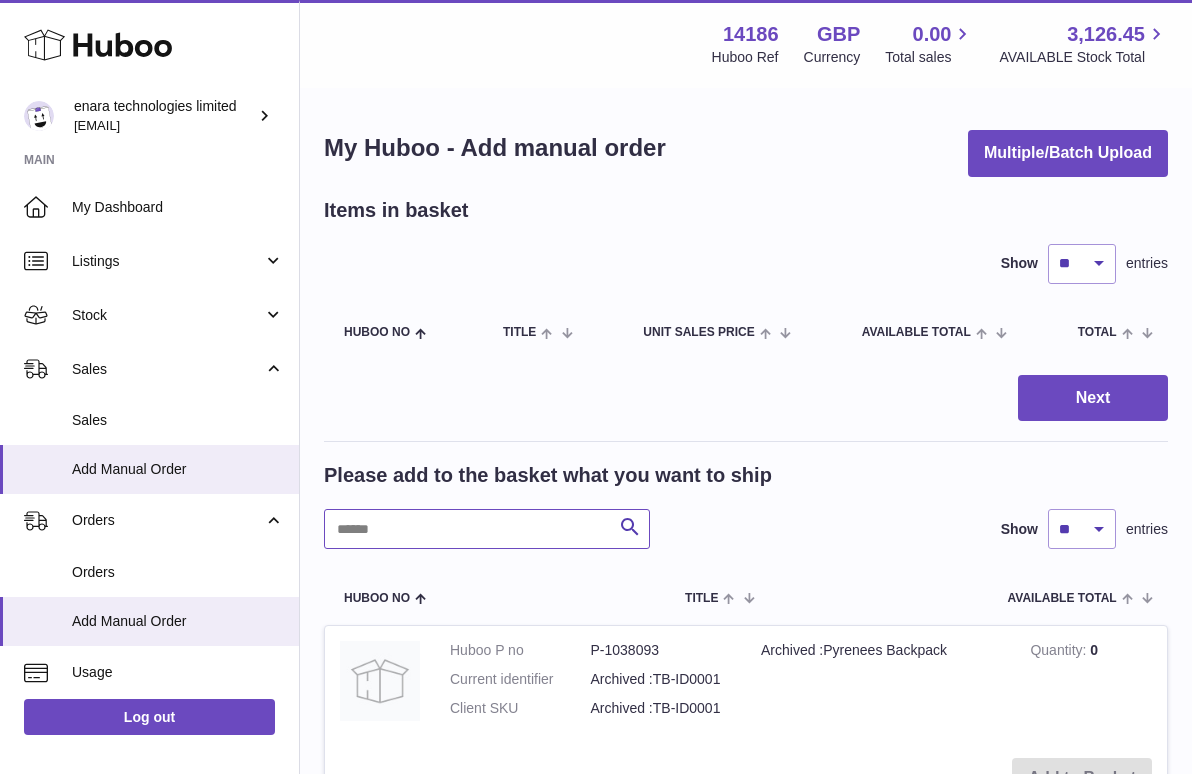 click at bounding box center (487, 529) 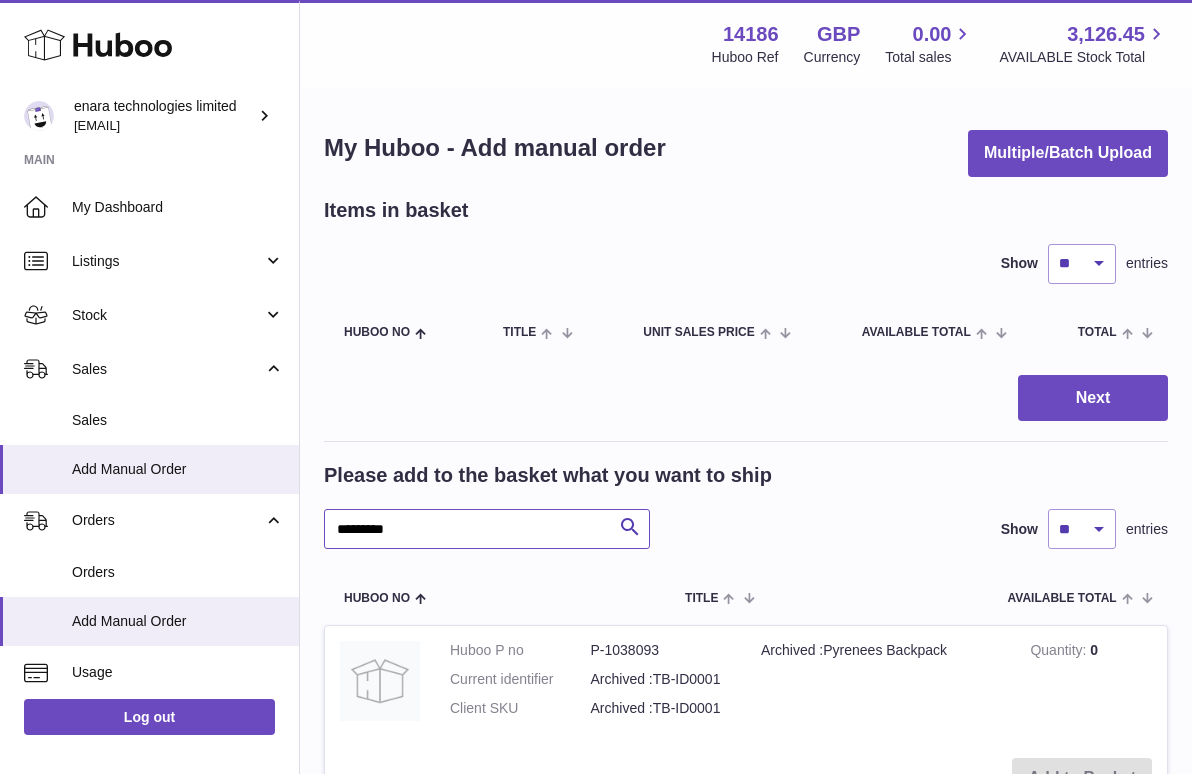 type on "*********" 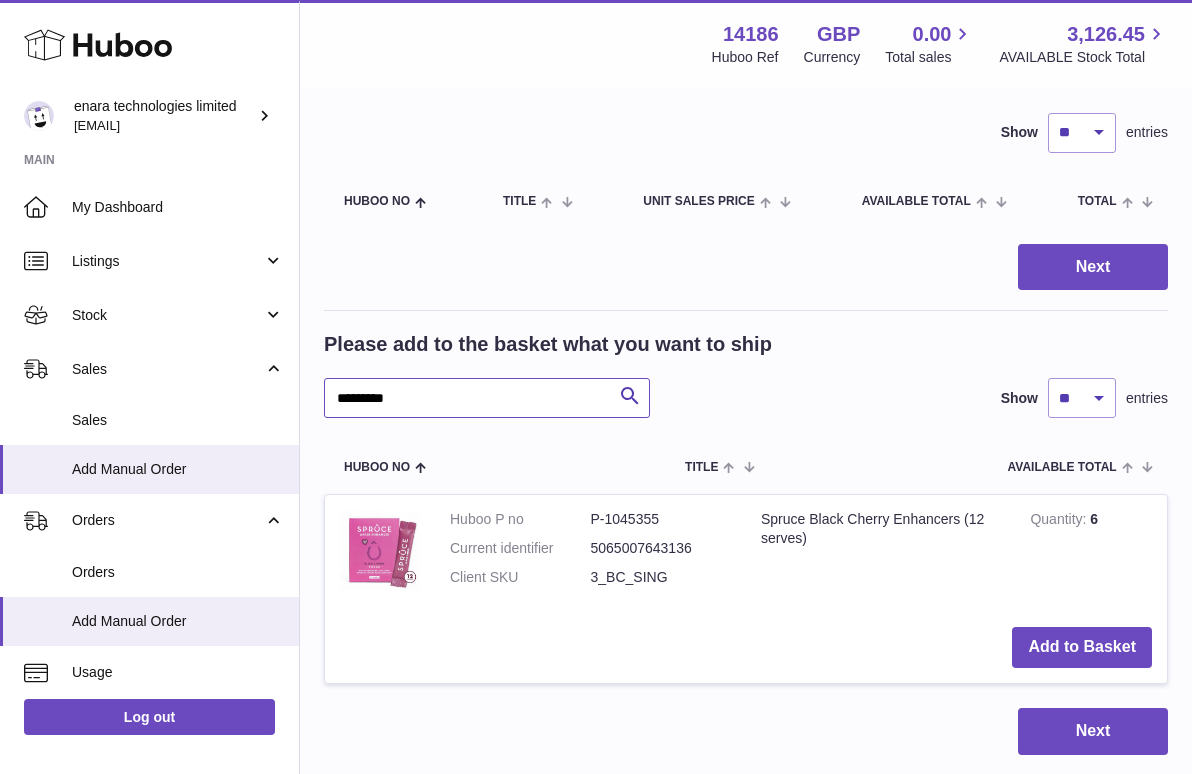 scroll, scrollTop: 136, scrollLeft: 0, axis: vertical 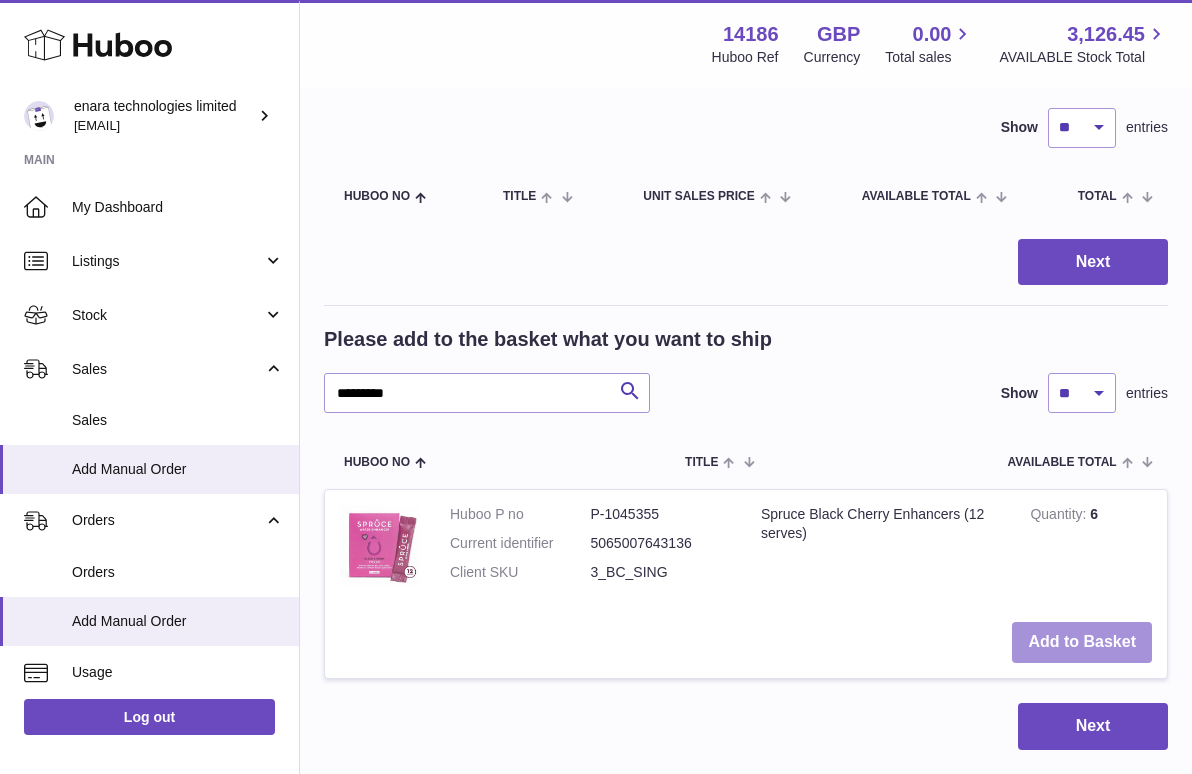 click on "Add to Basket" at bounding box center (1082, 642) 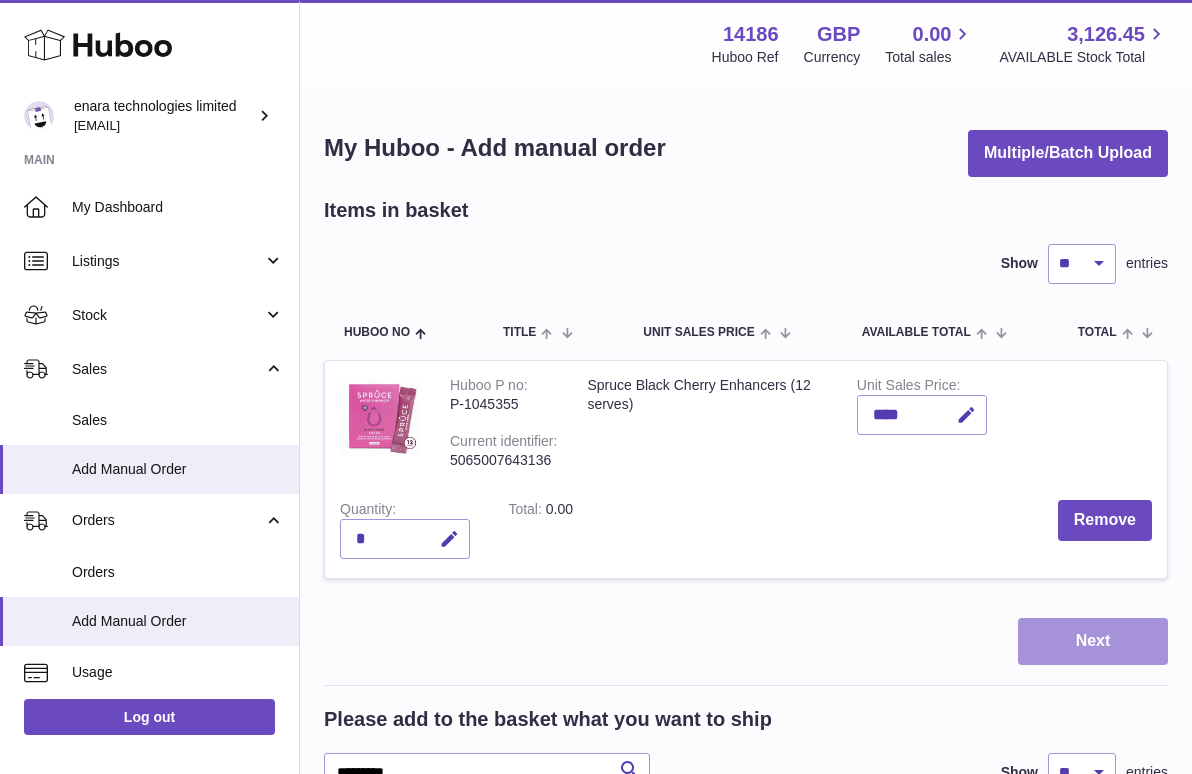 scroll, scrollTop: 0, scrollLeft: 0, axis: both 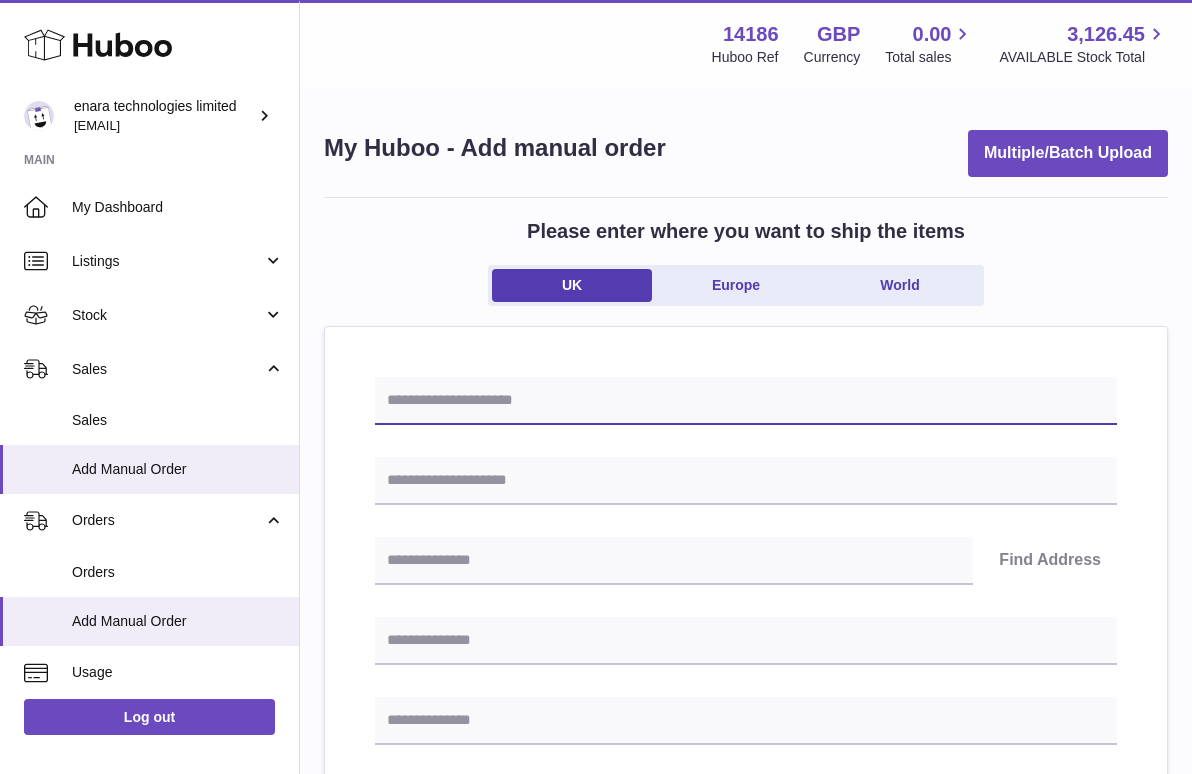 click at bounding box center [746, 401] 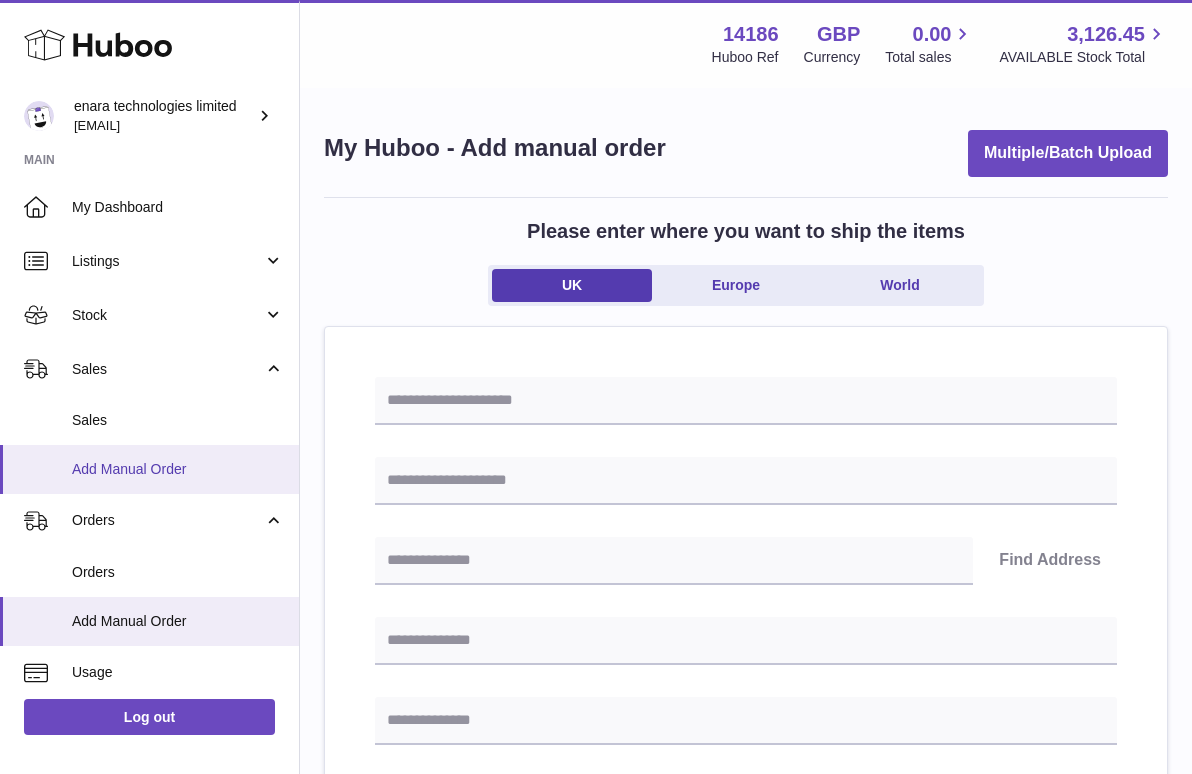 click on "Add Manual Order" at bounding box center [178, 469] 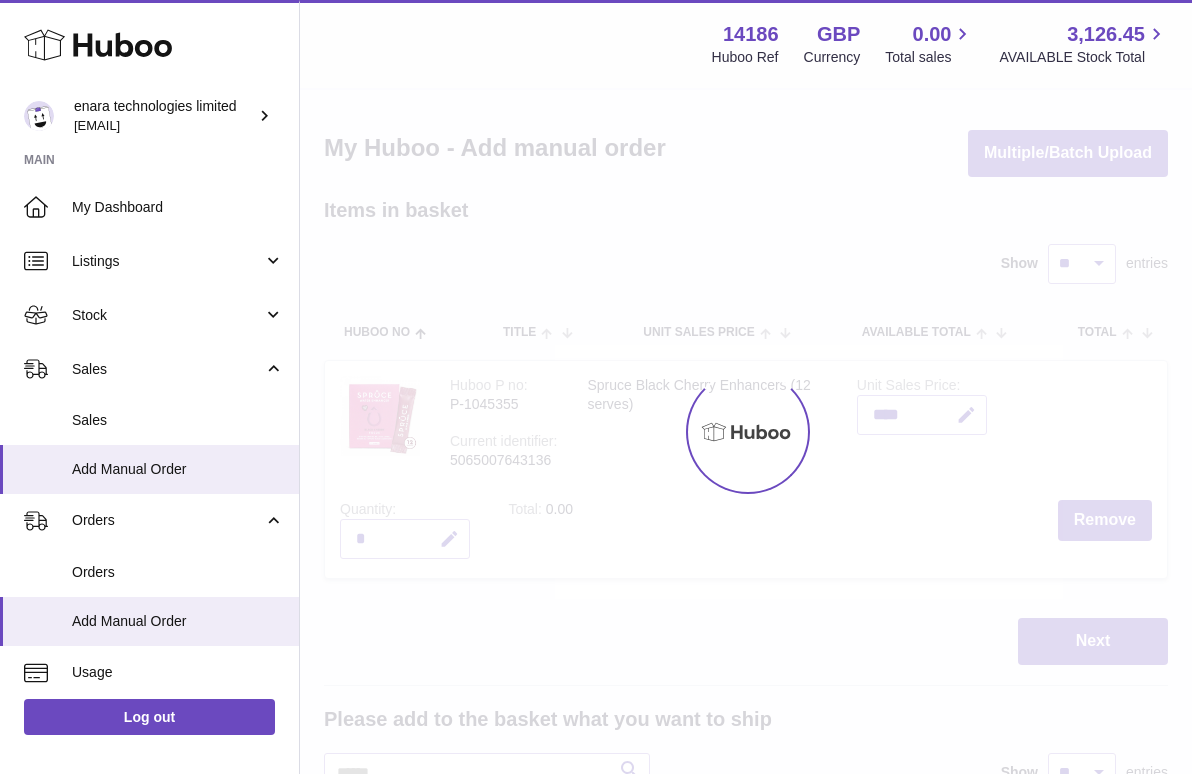 scroll, scrollTop: 0, scrollLeft: 0, axis: both 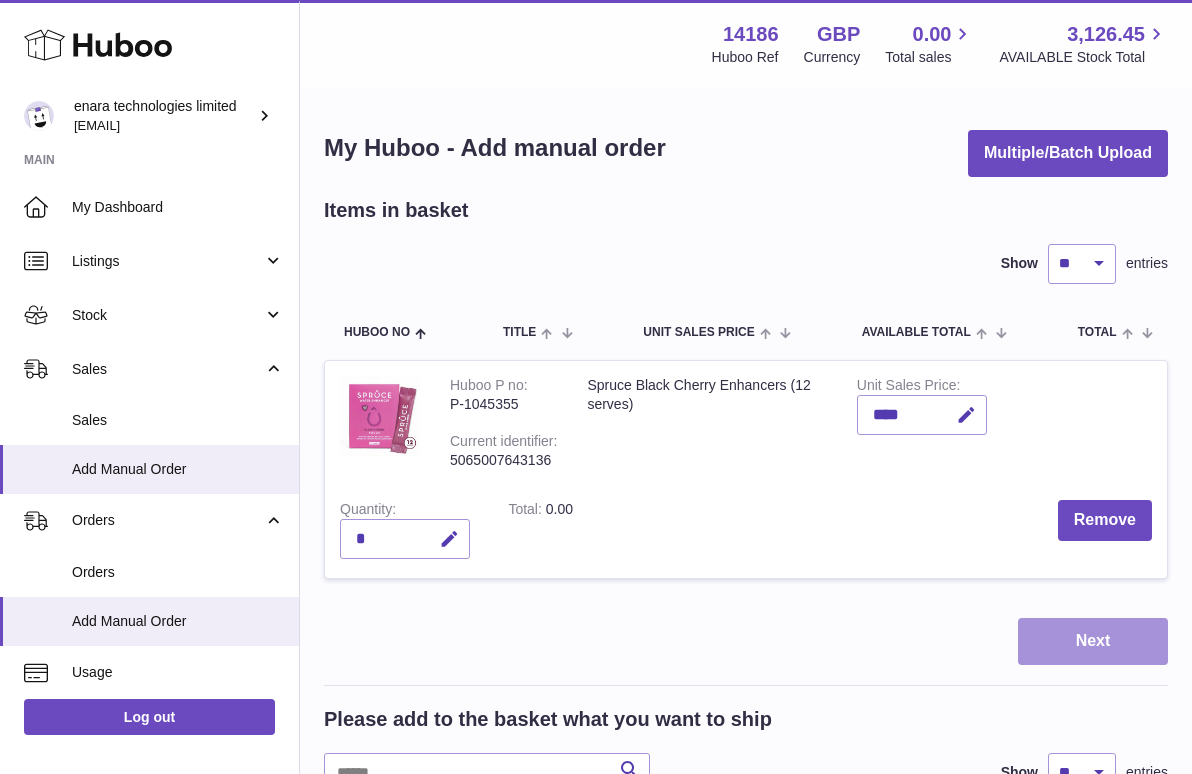 click on "Next" at bounding box center [1093, 641] 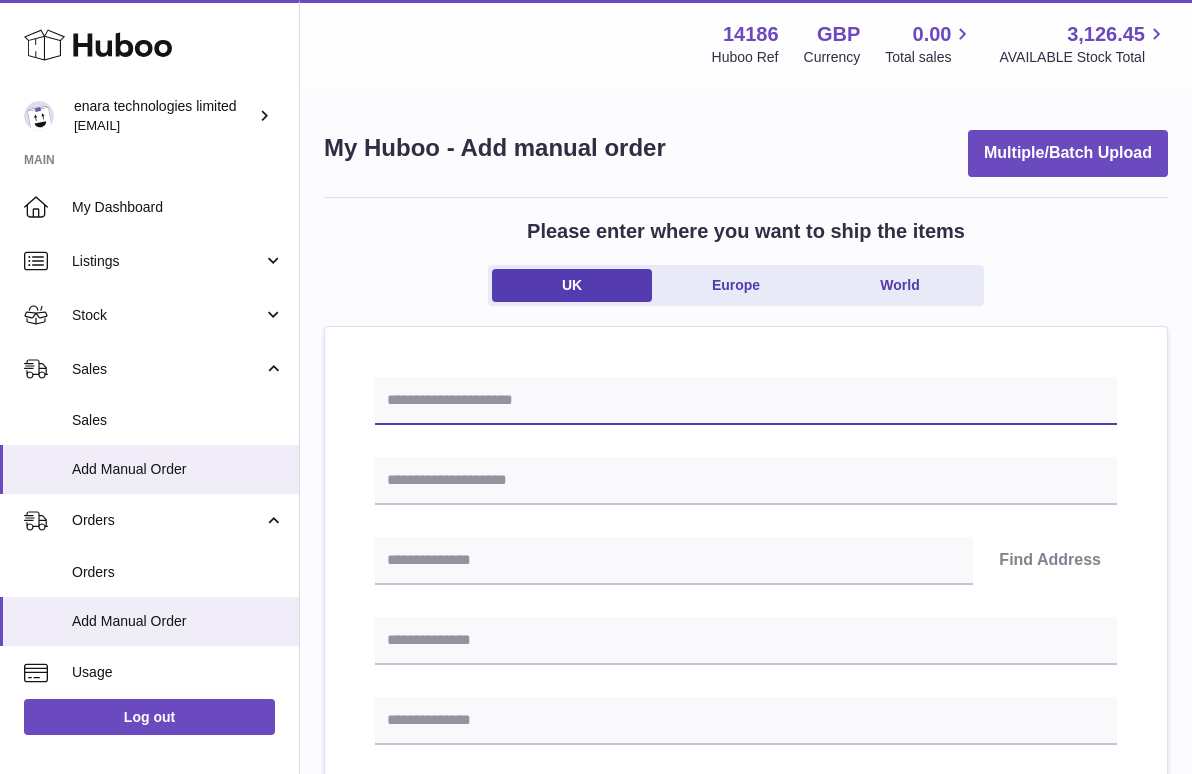 click at bounding box center [746, 401] 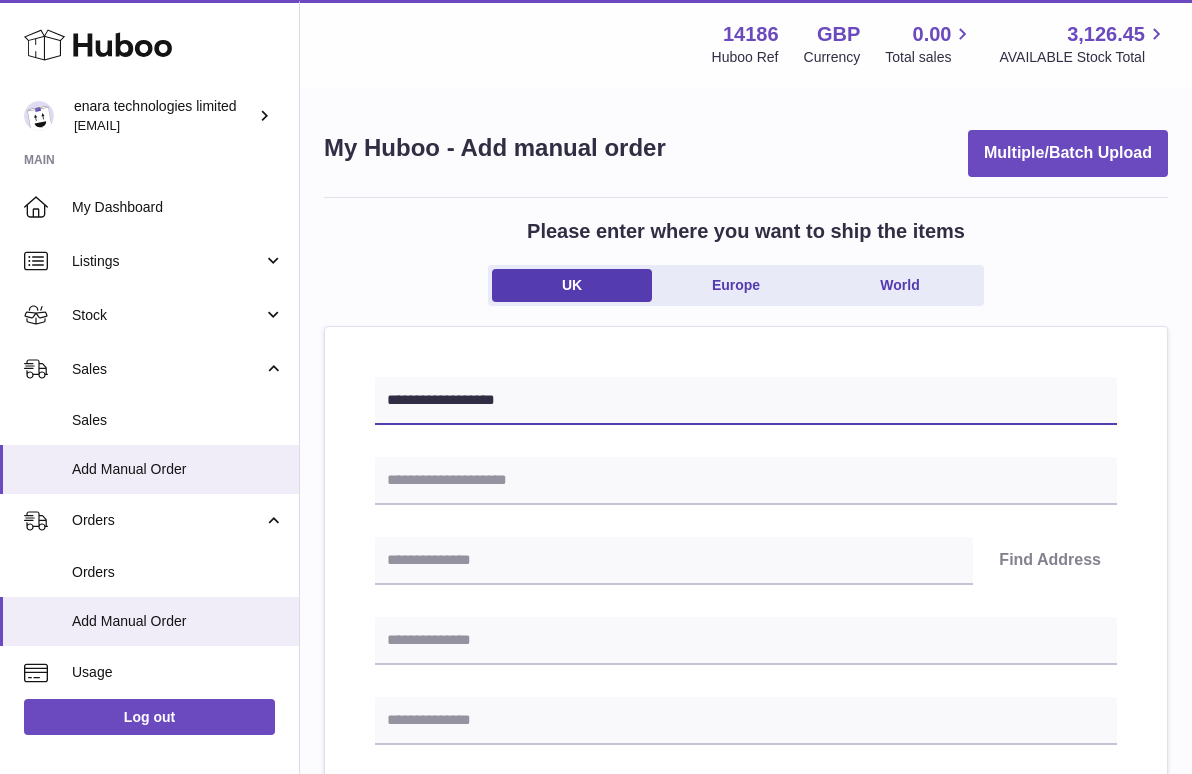 type on "**********" 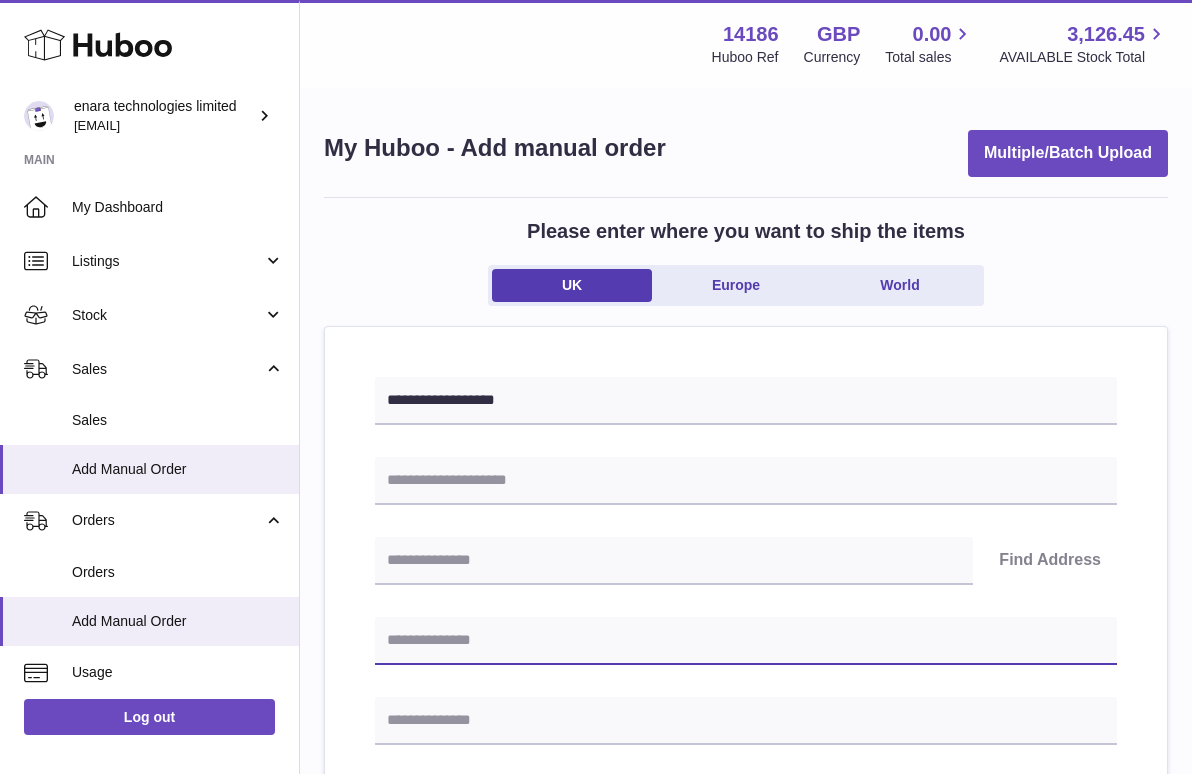 paste on "**********" 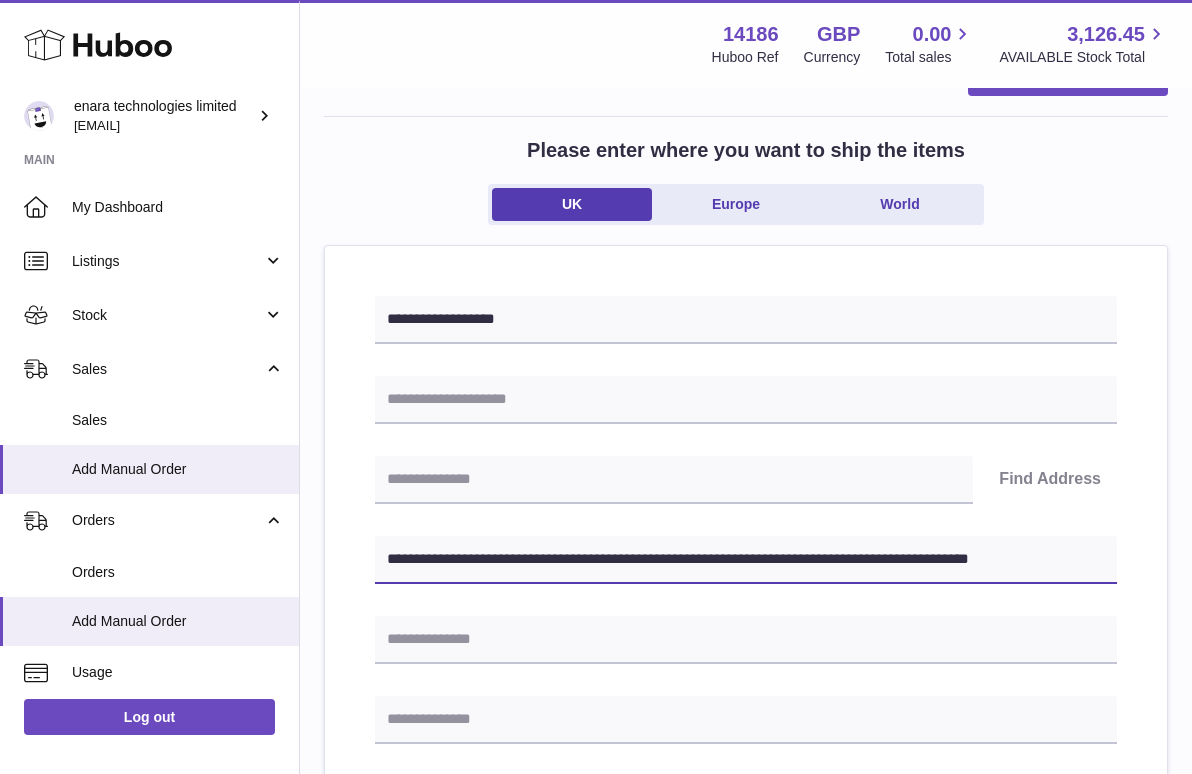 scroll, scrollTop: 109, scrollLeft: 0, axis: vertical 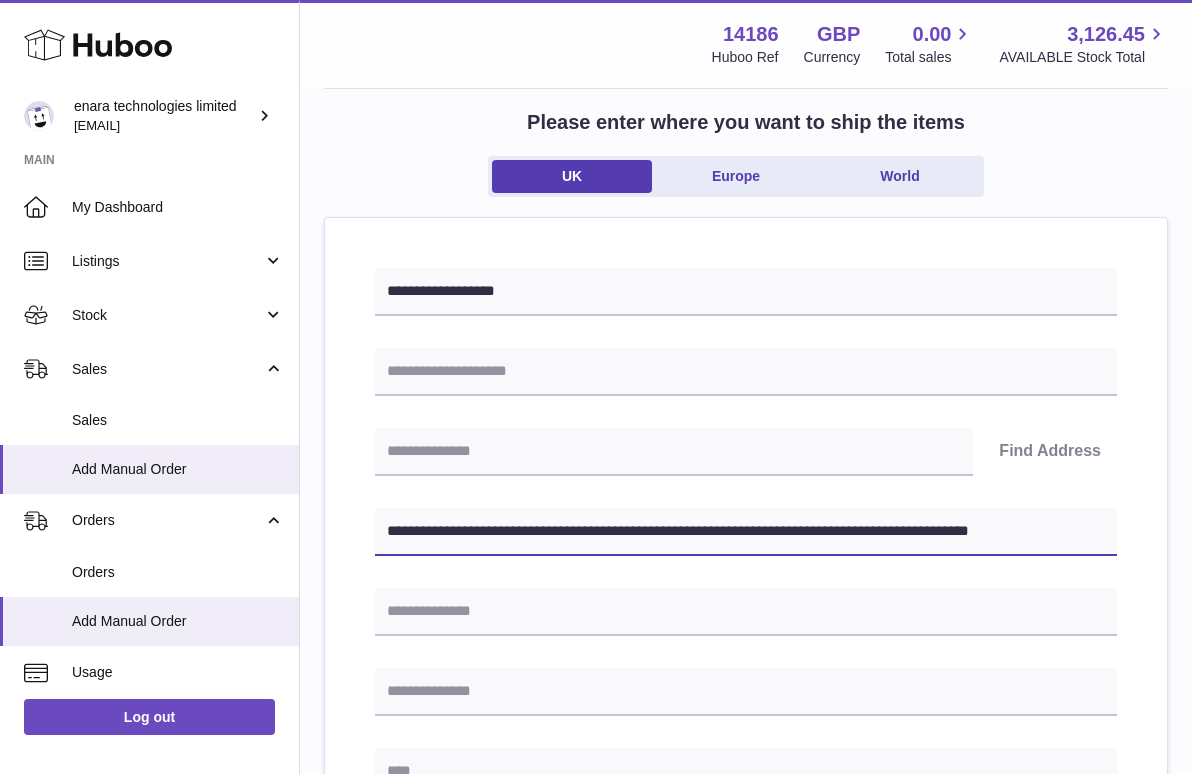 drag, startPoint x: 765, startPoint y: 531, endPoint x: 1194, endPoint y: 603, distance: 435 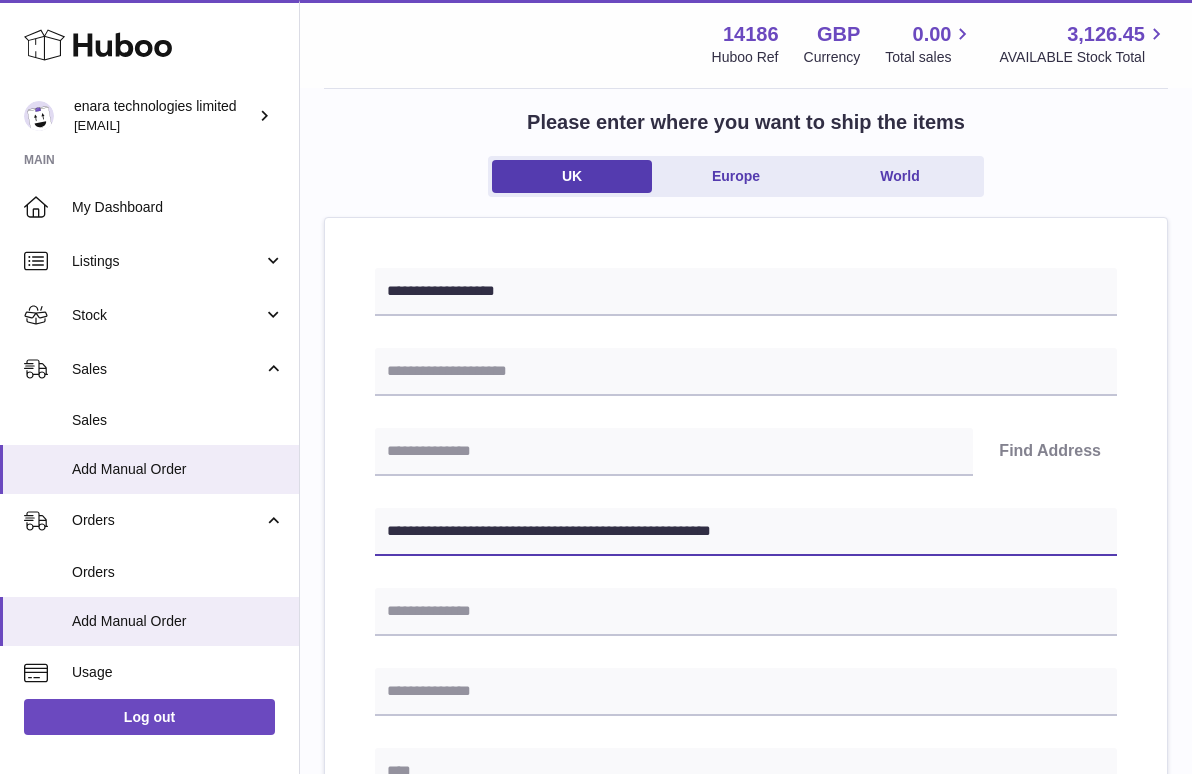 type on "**********" 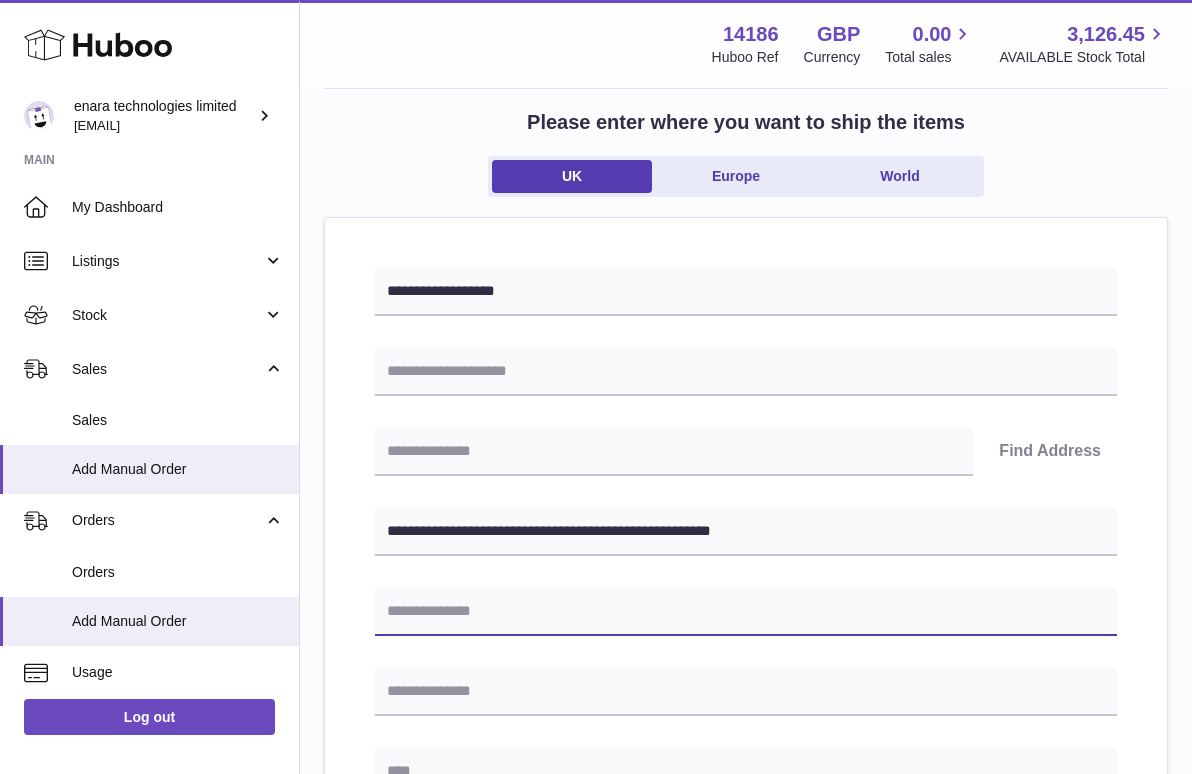 paste on "**********" 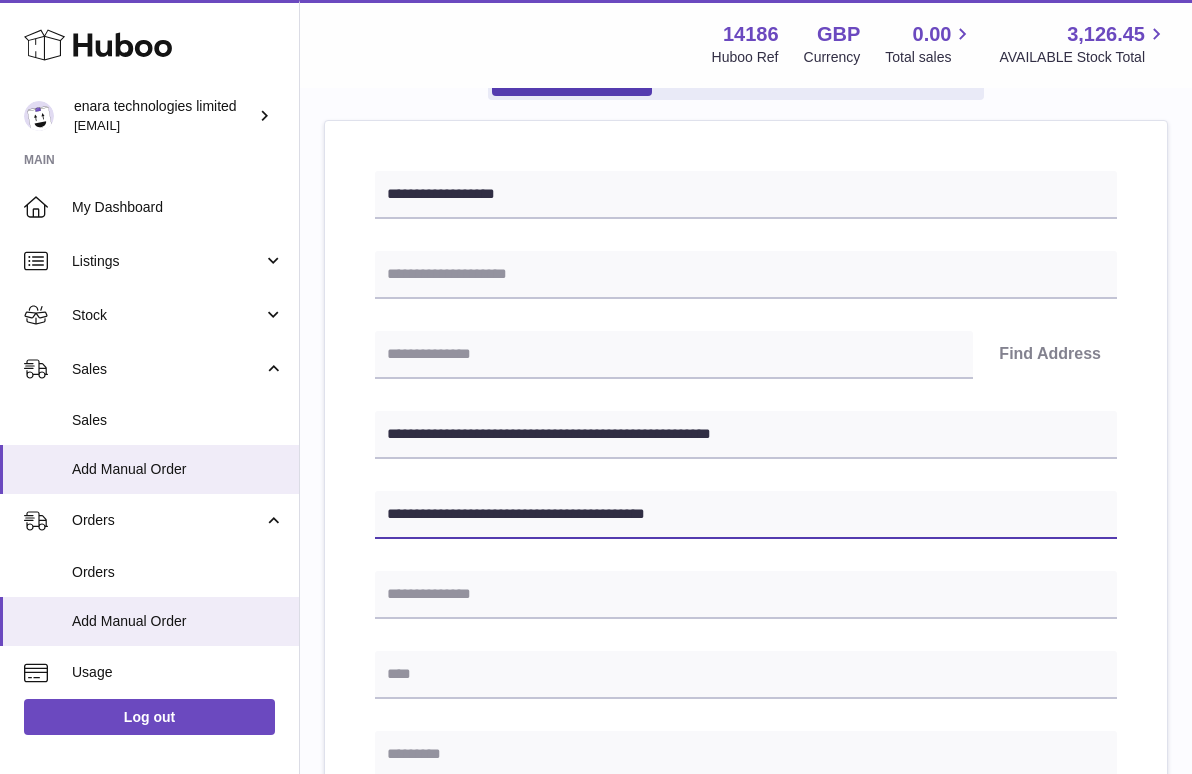 scroll, scrollTop: 243, scrollLeft: 0, axis: vertical 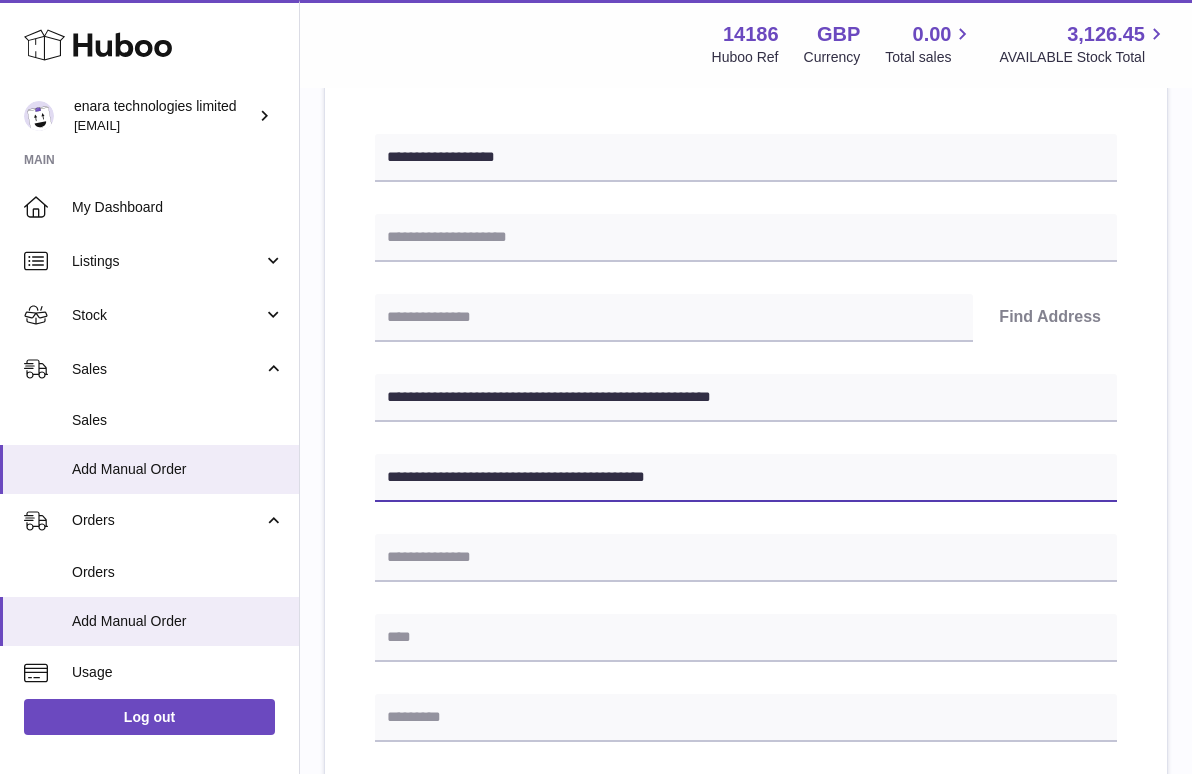 type on "**********" 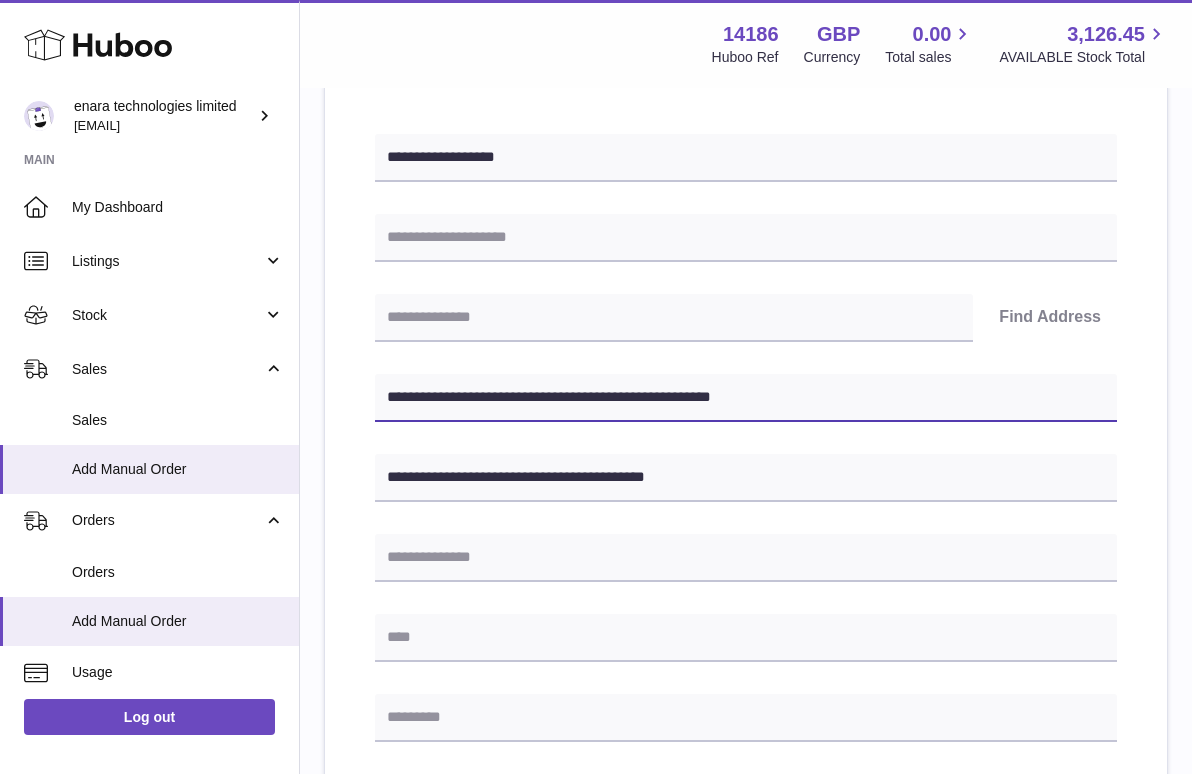 drag, startPoint x: 510, startPoint y: 392, endPoint x: 396, endPoint y: 392, distance: 114 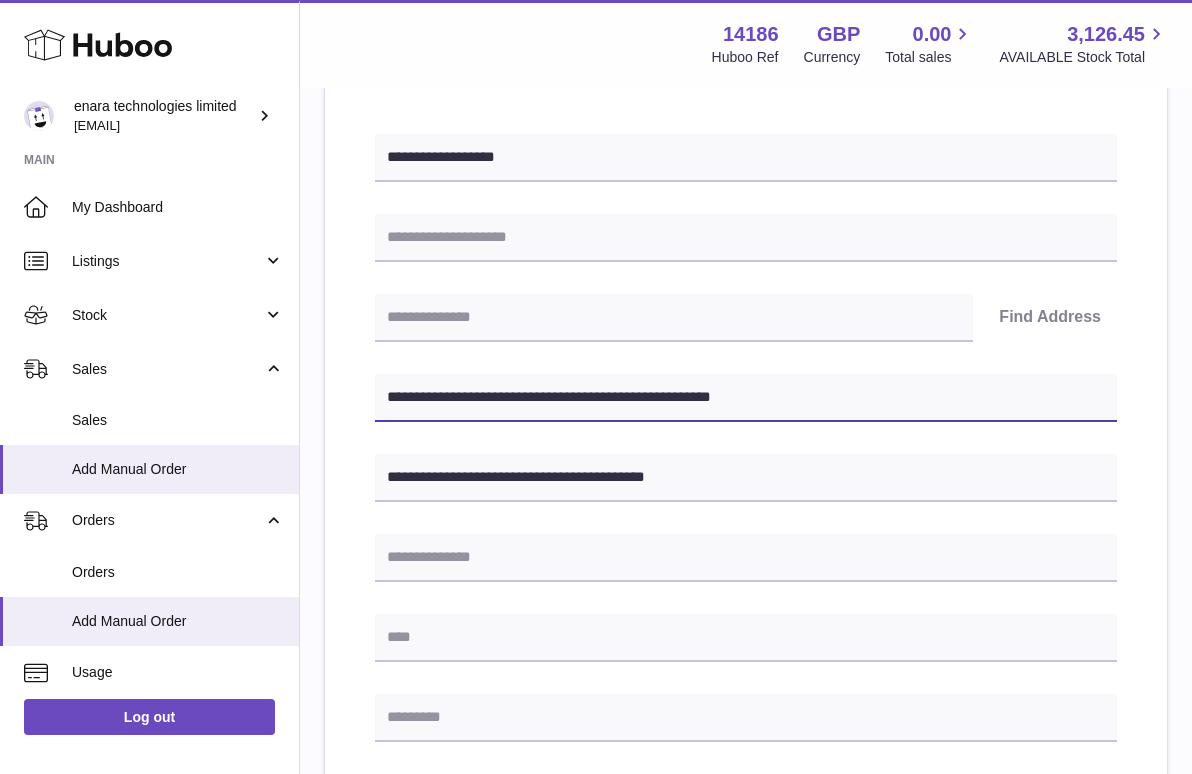click on "**********" at bounding box center [746, 398] 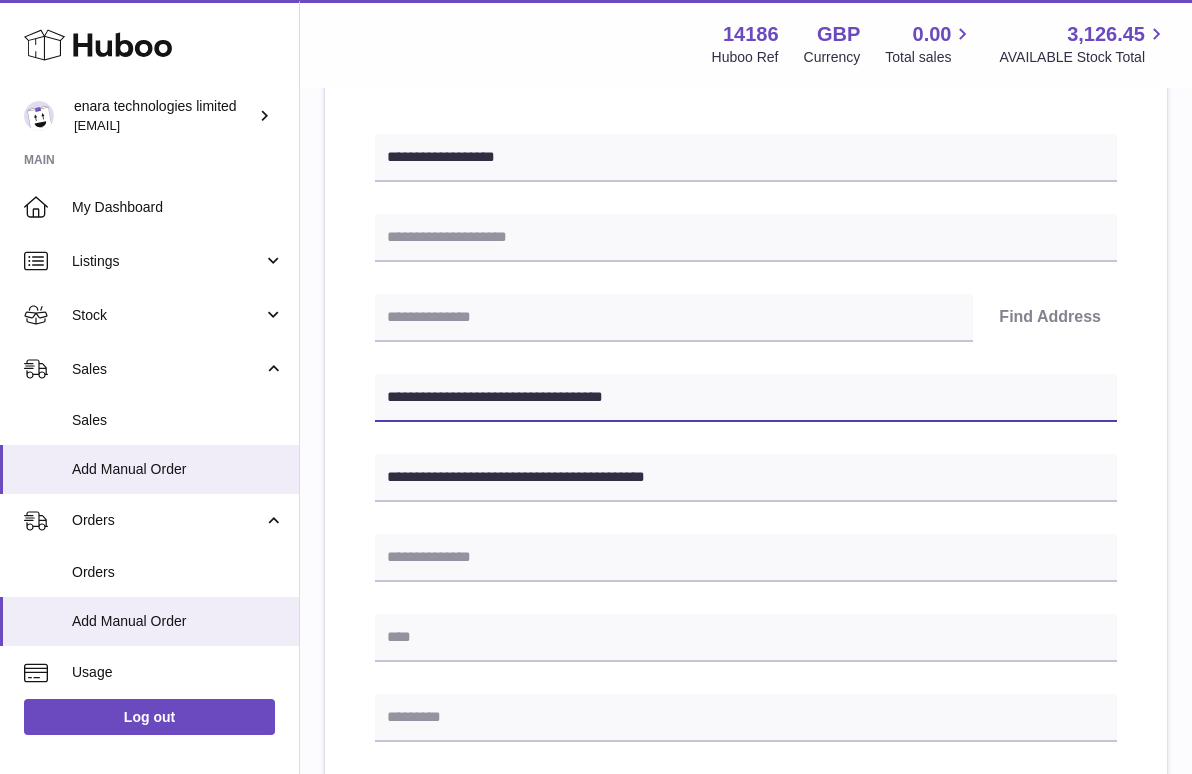 type on "**********" 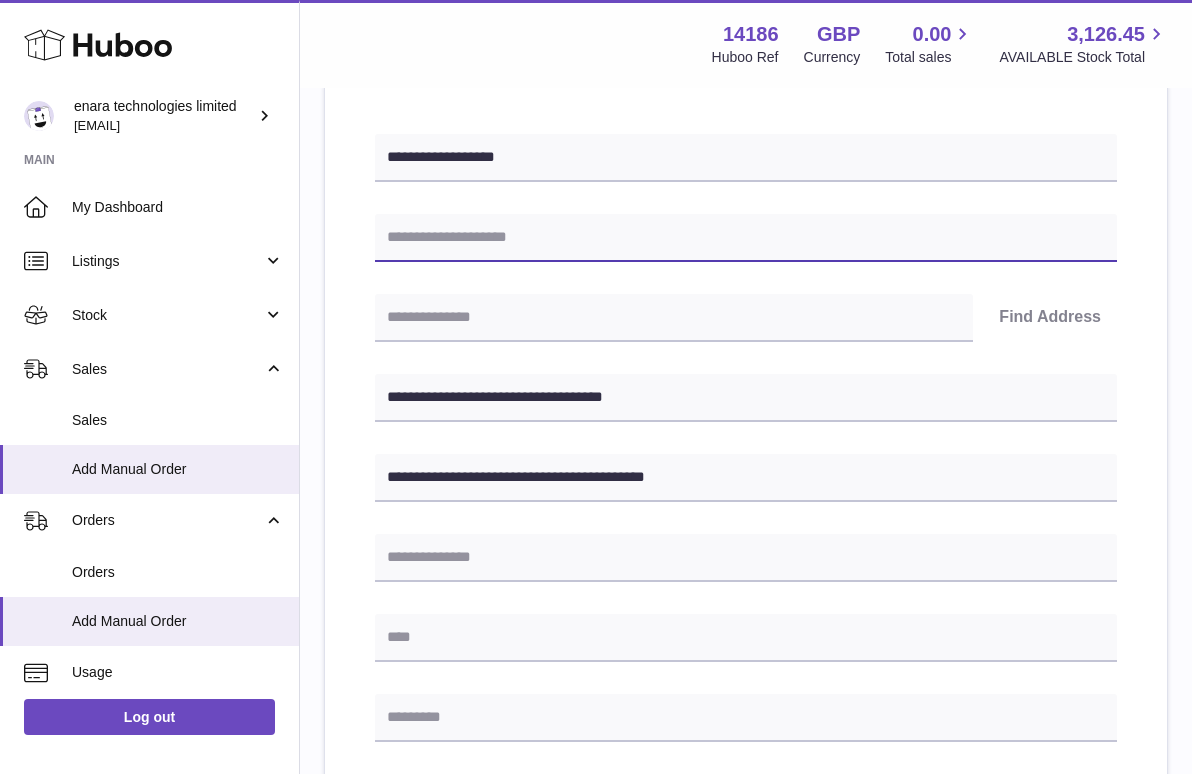 paste on "**********" 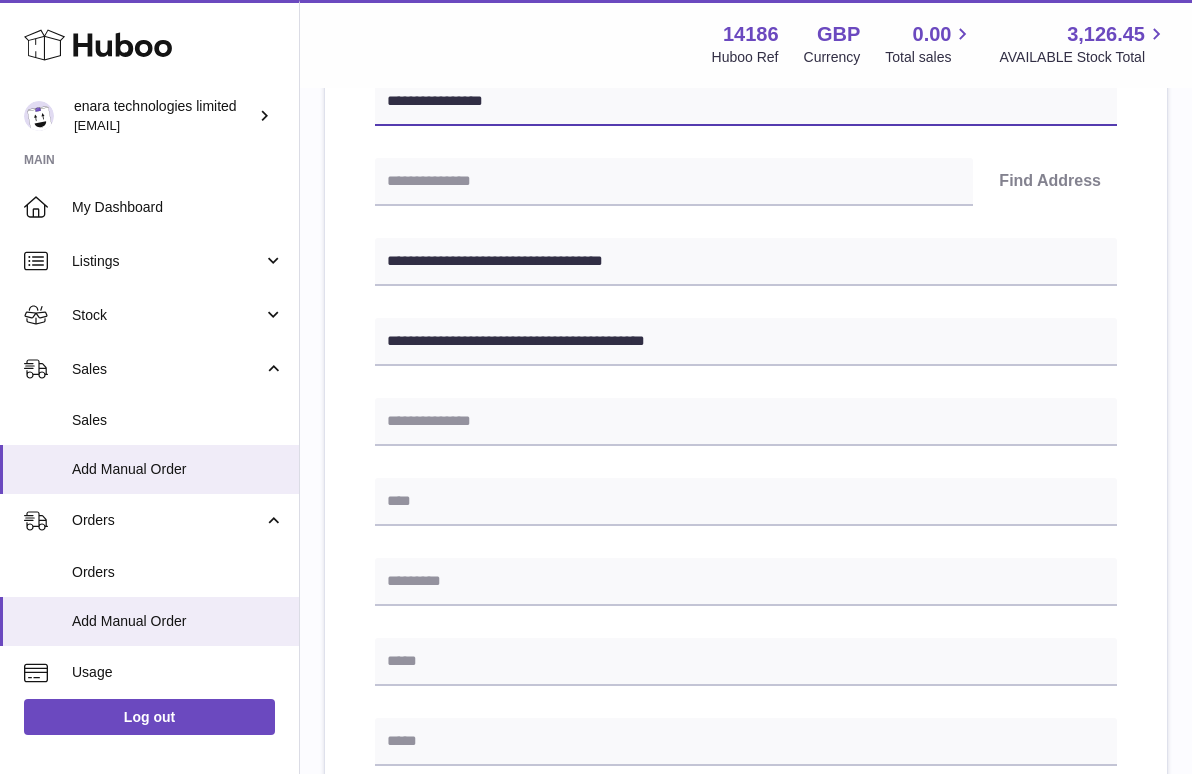 scroll, scrollTop: 383, scrollLeft: 0, axis: vertical 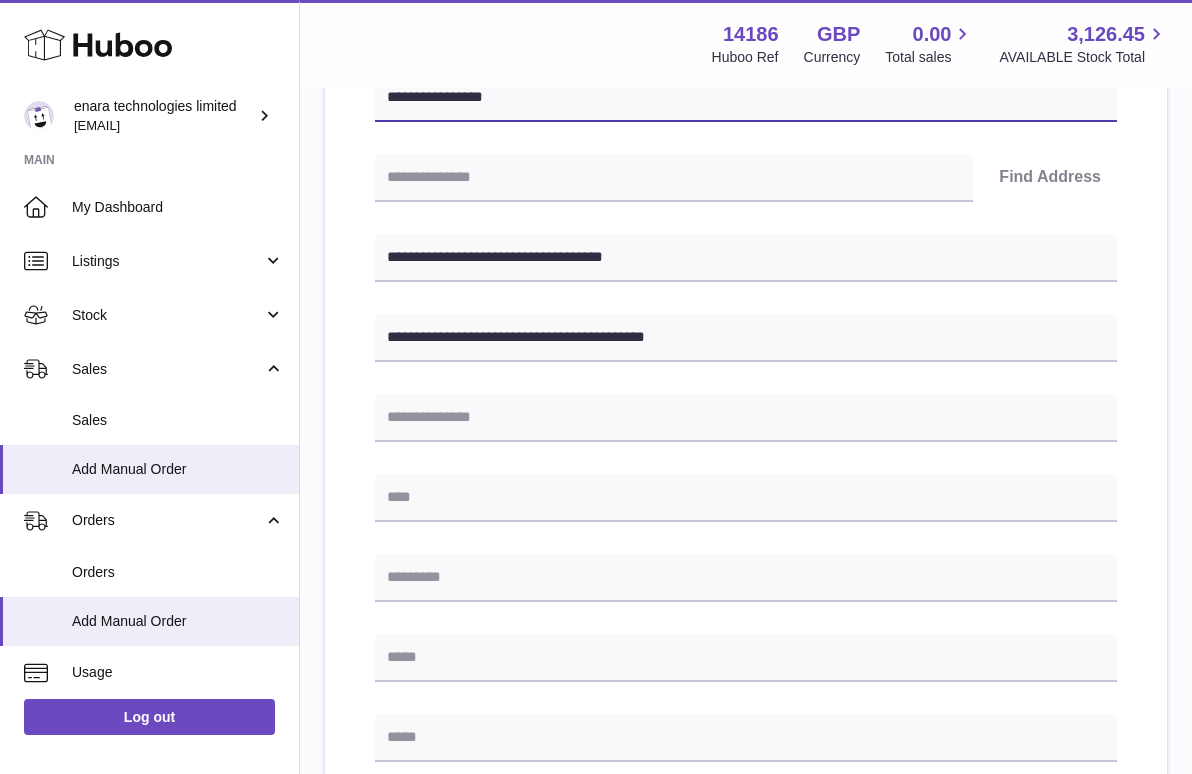 type on "**********" 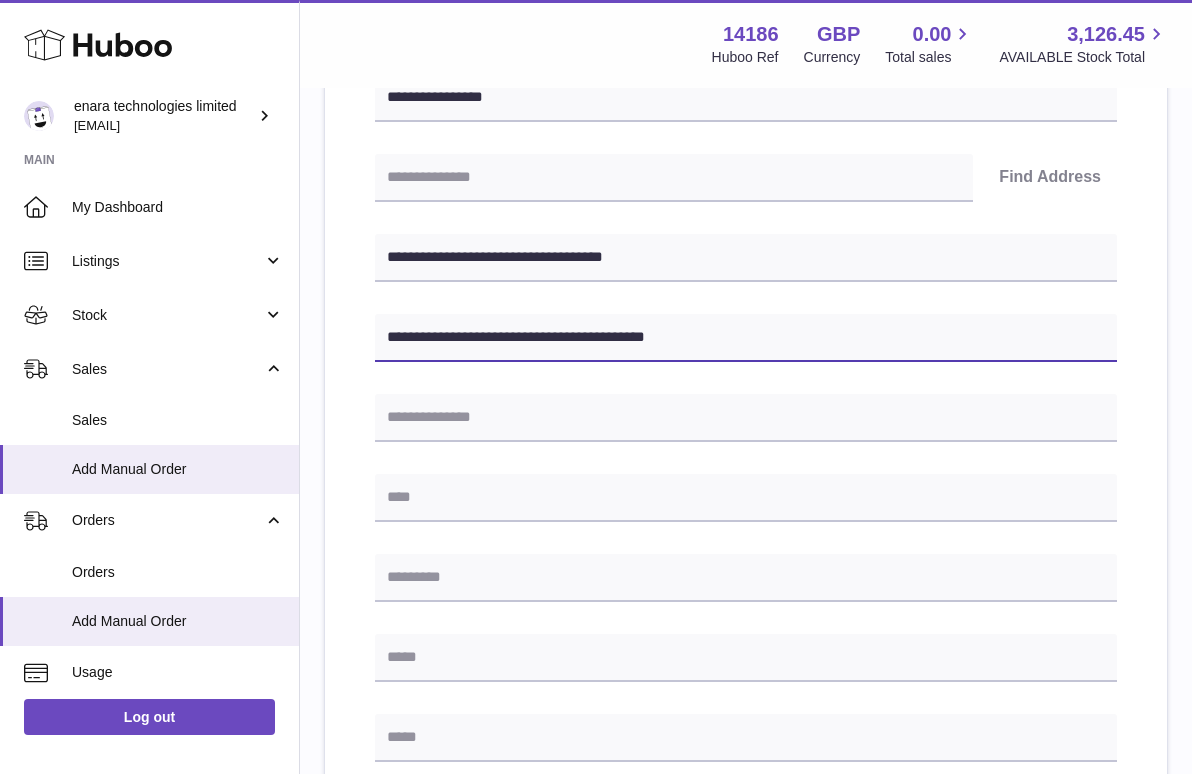 drag, startPoint x: 583, startPoint y: 335, endPoint x: 532, endPoint y: 338, distance: 51.088158 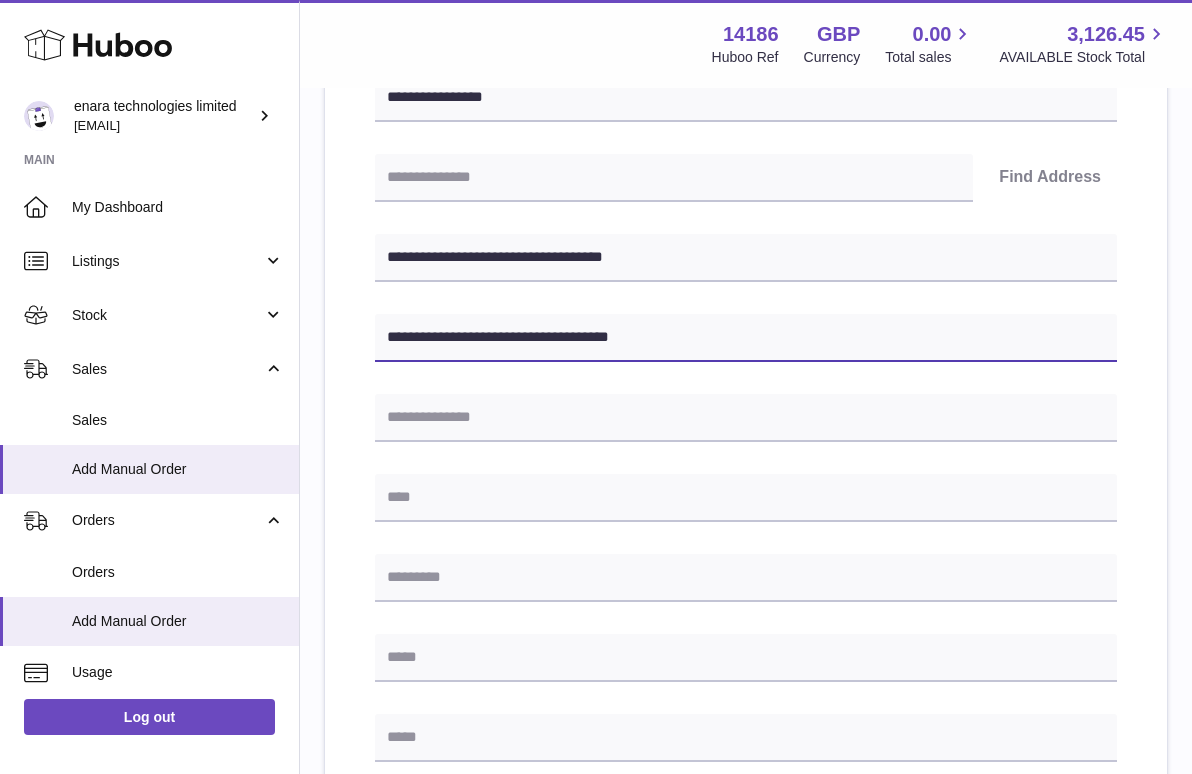 type on "**********" 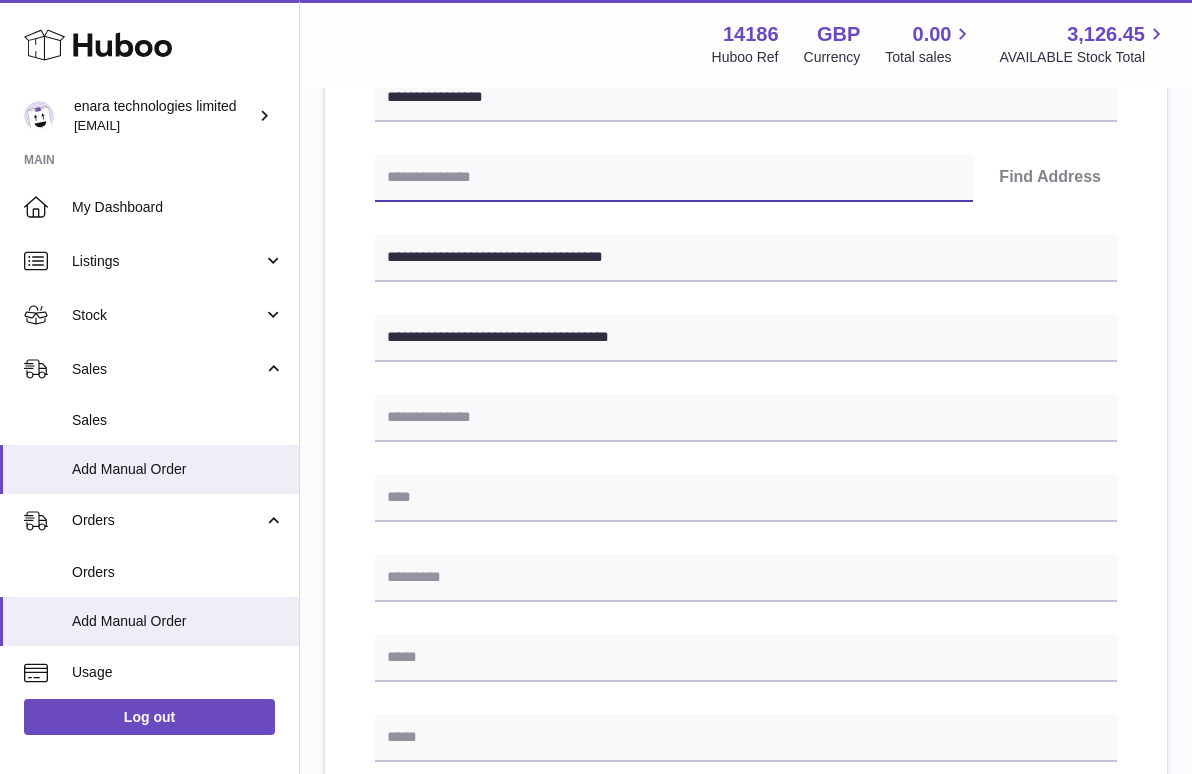 paste on "******" 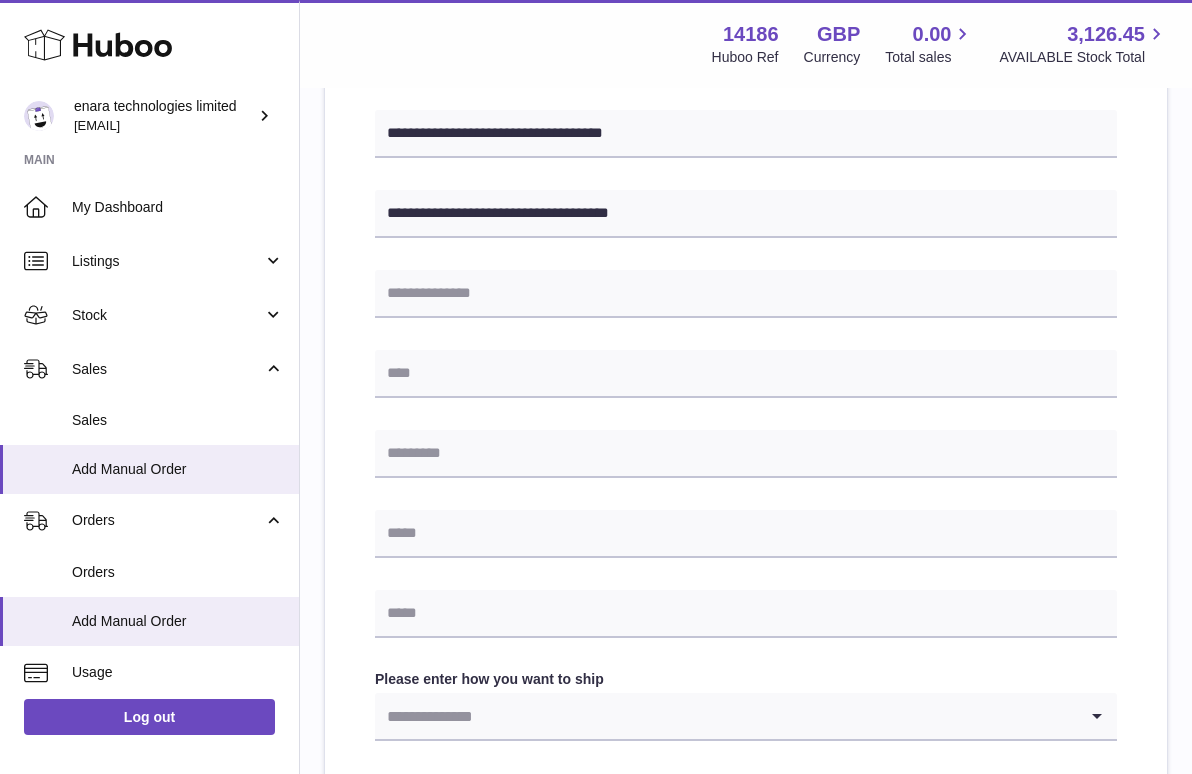 scroll, scrollTop: 512, scrollLeft: 0, axis: vertical 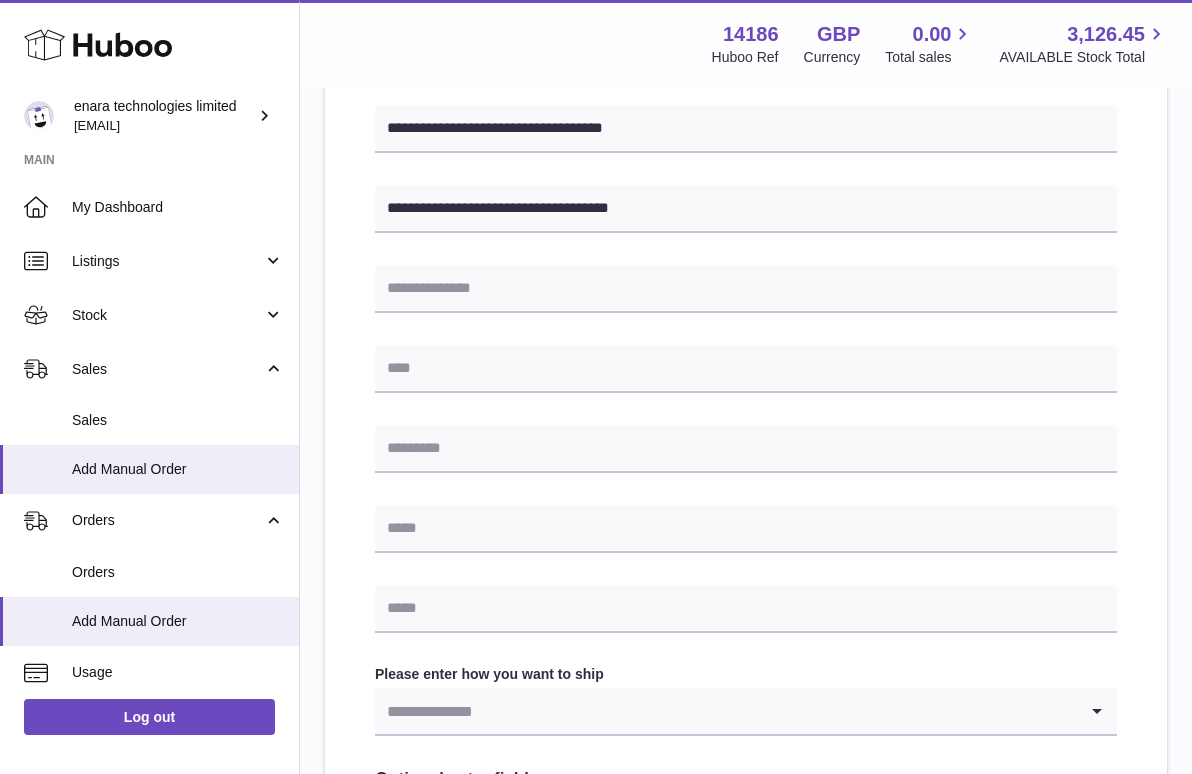 type on "******" 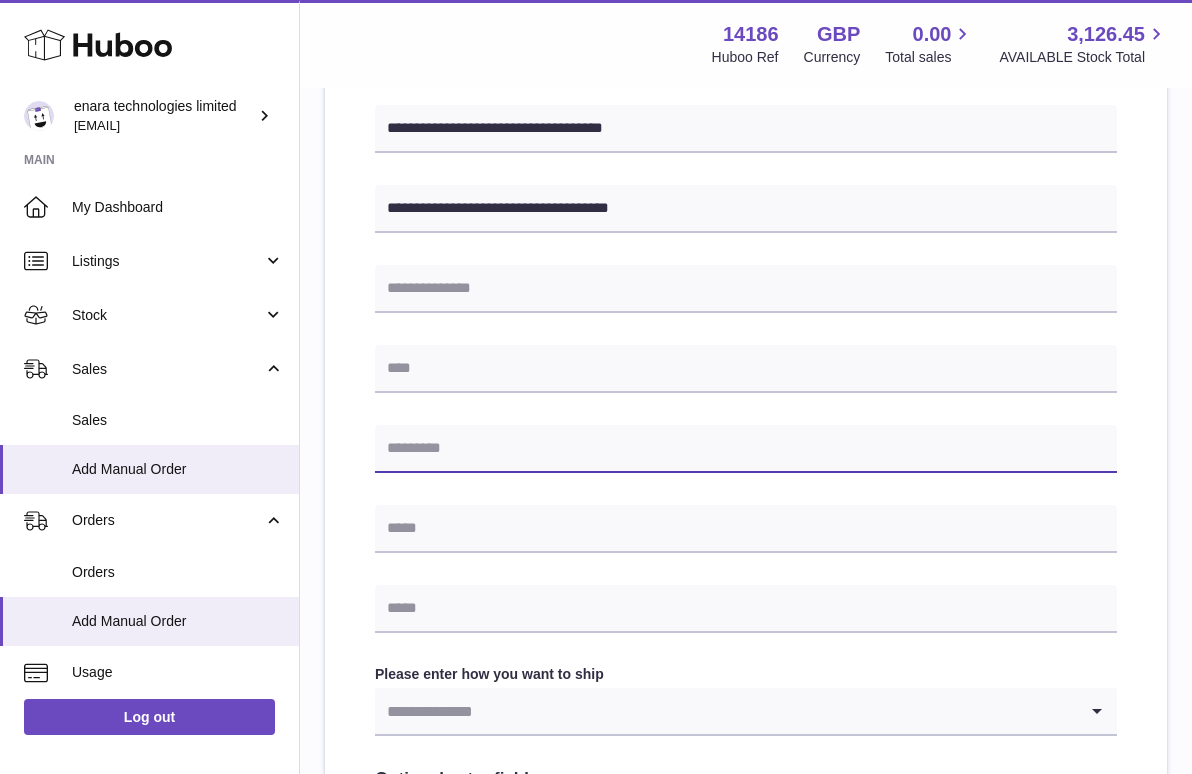 paste on "******" 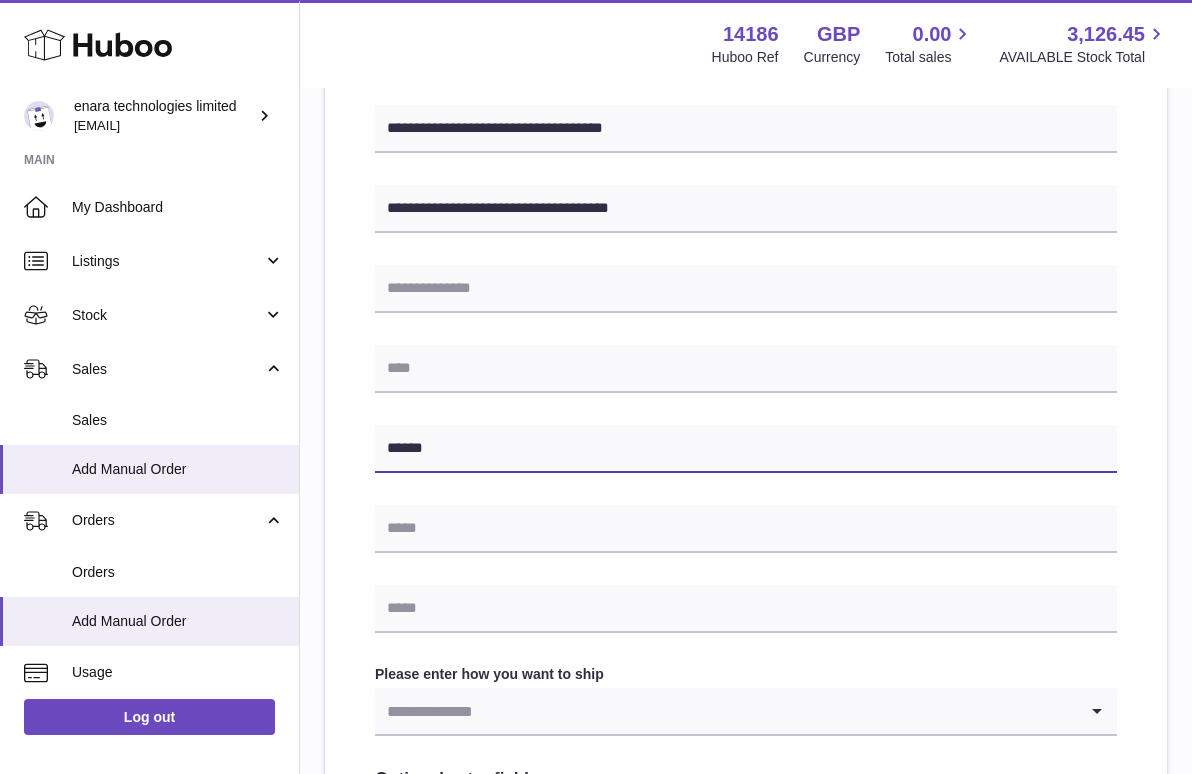 type on "******" 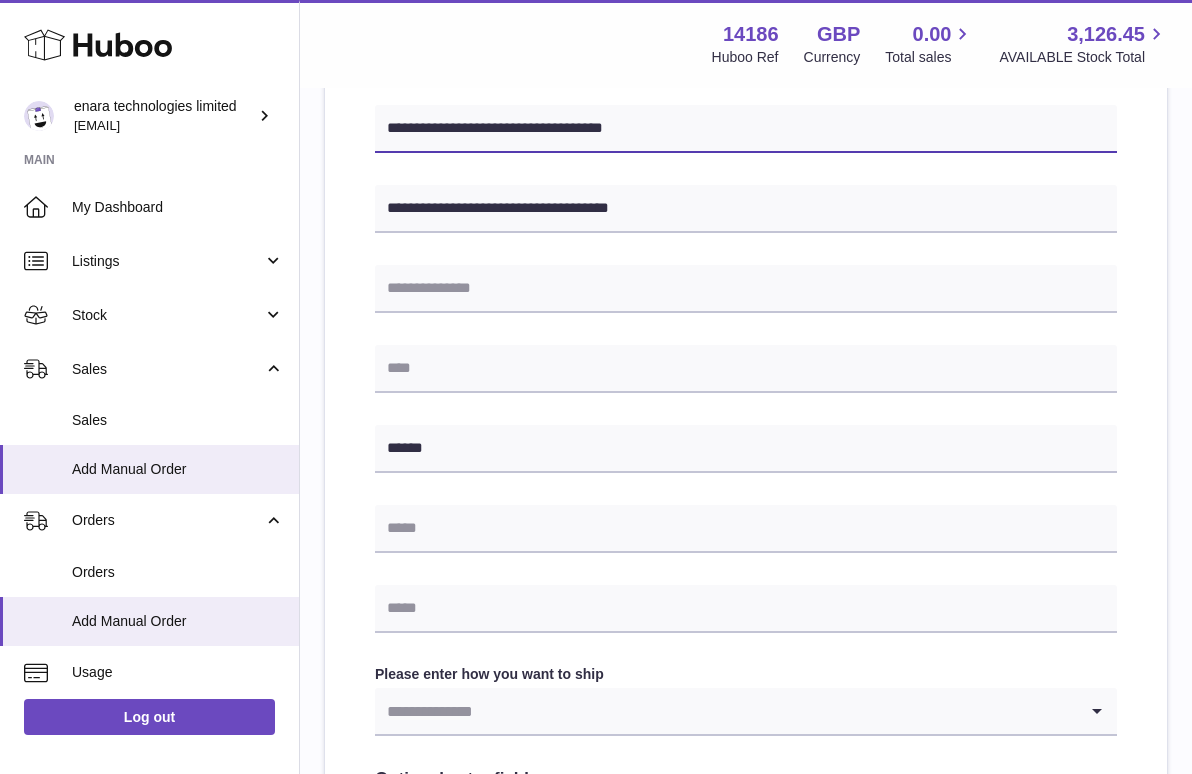 drag, startPoint x: 516, startPoint y: 131, endPoint x: 320, endPoint y: 119, distance: 196.367 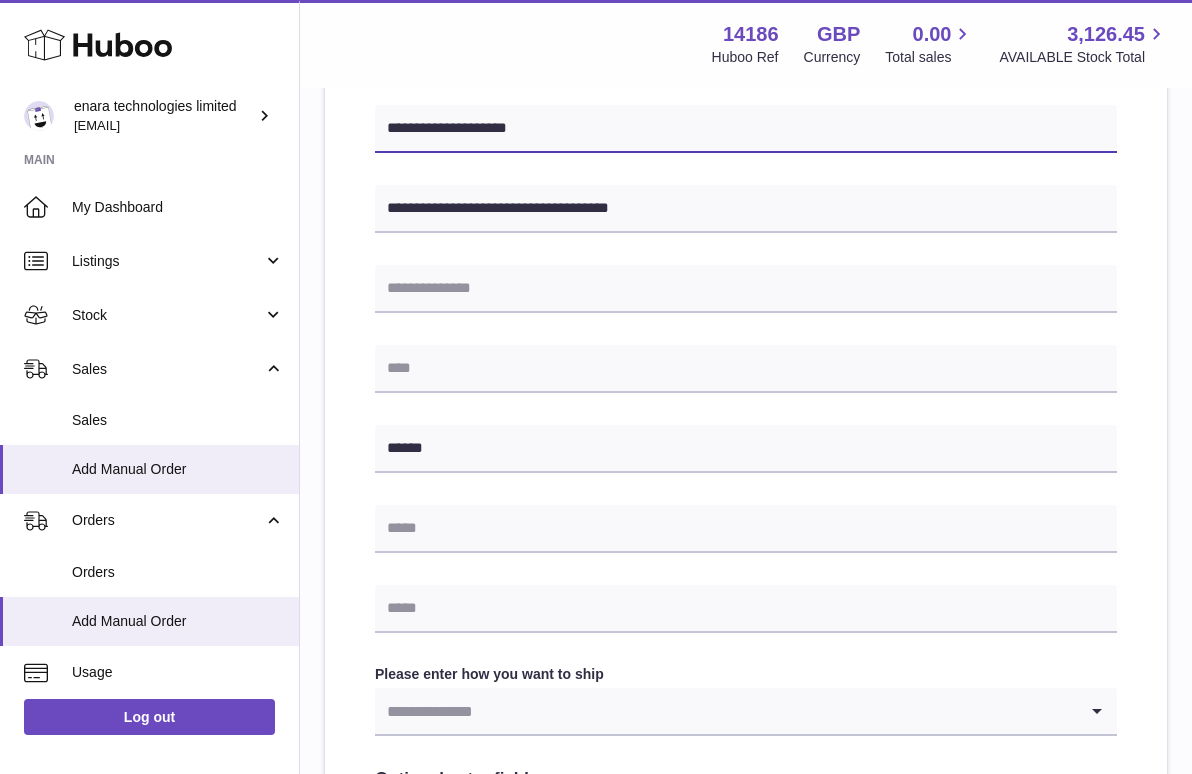 type on "**********" 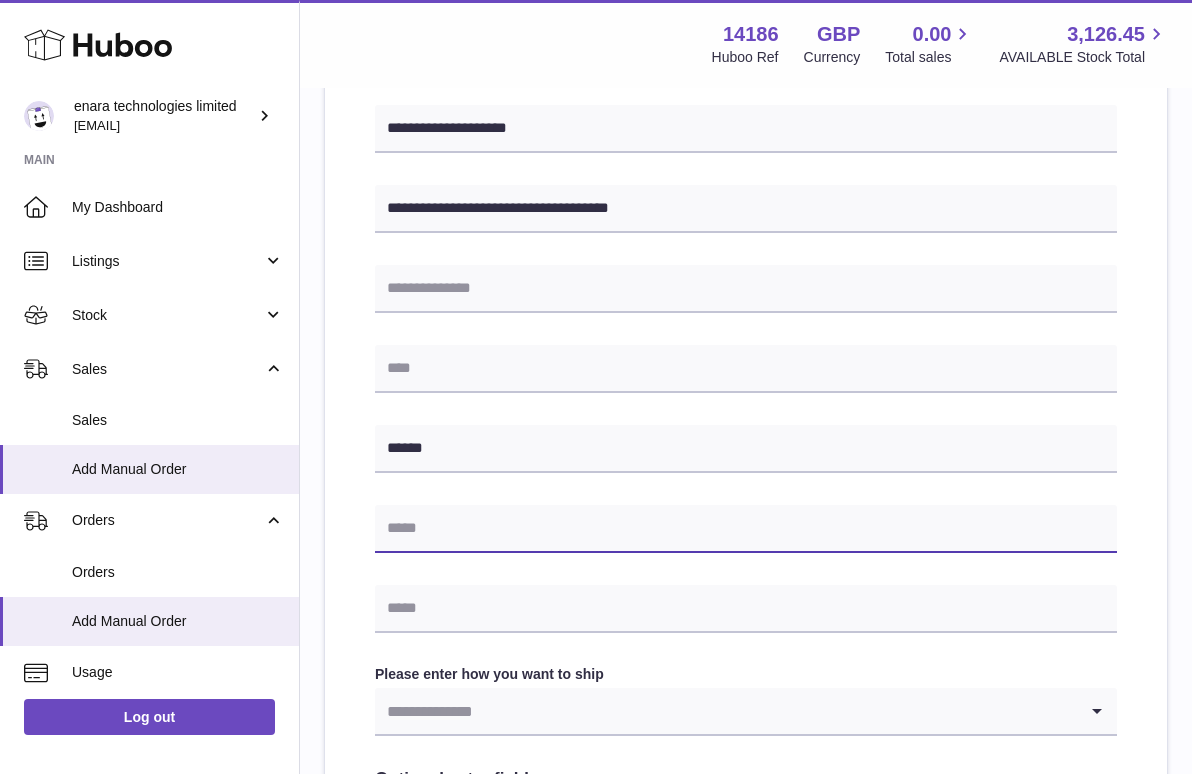 paste on "**********" 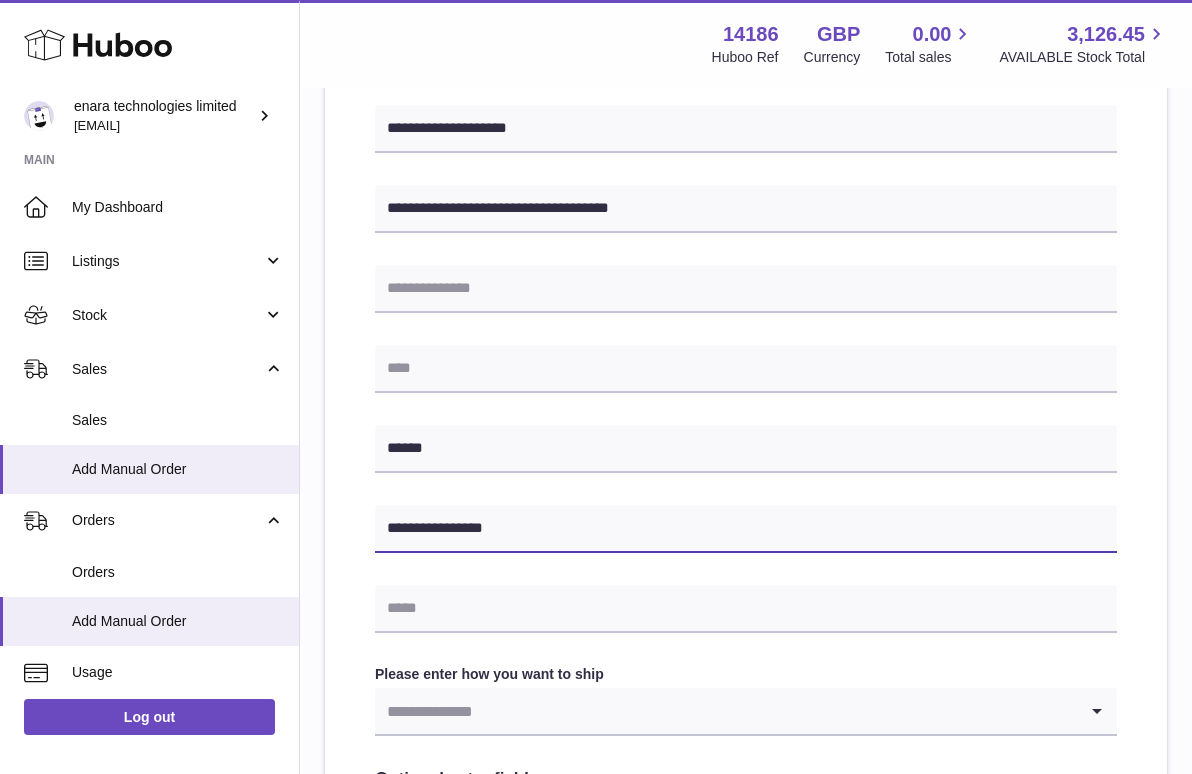 type on "**********" 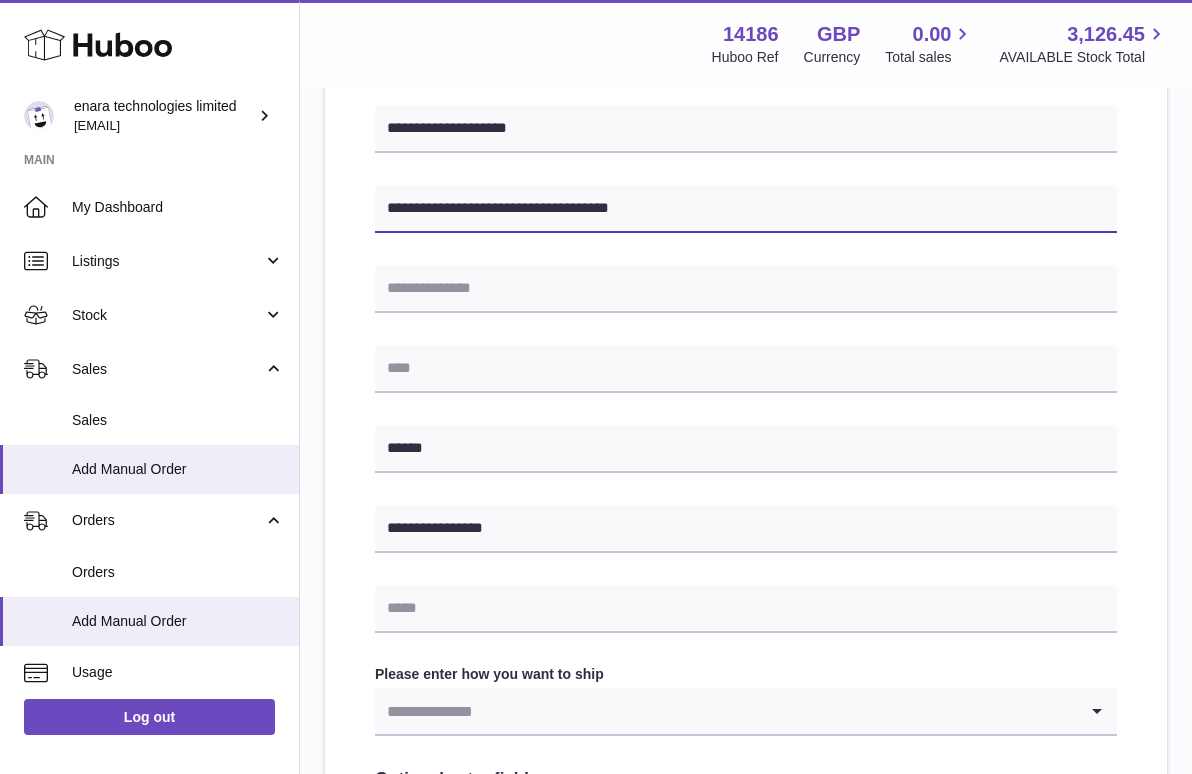 drag, startPoint x: 539, startPoint y: 208, endPoint x: 747, endPoint y: 214, distance: 208.08652 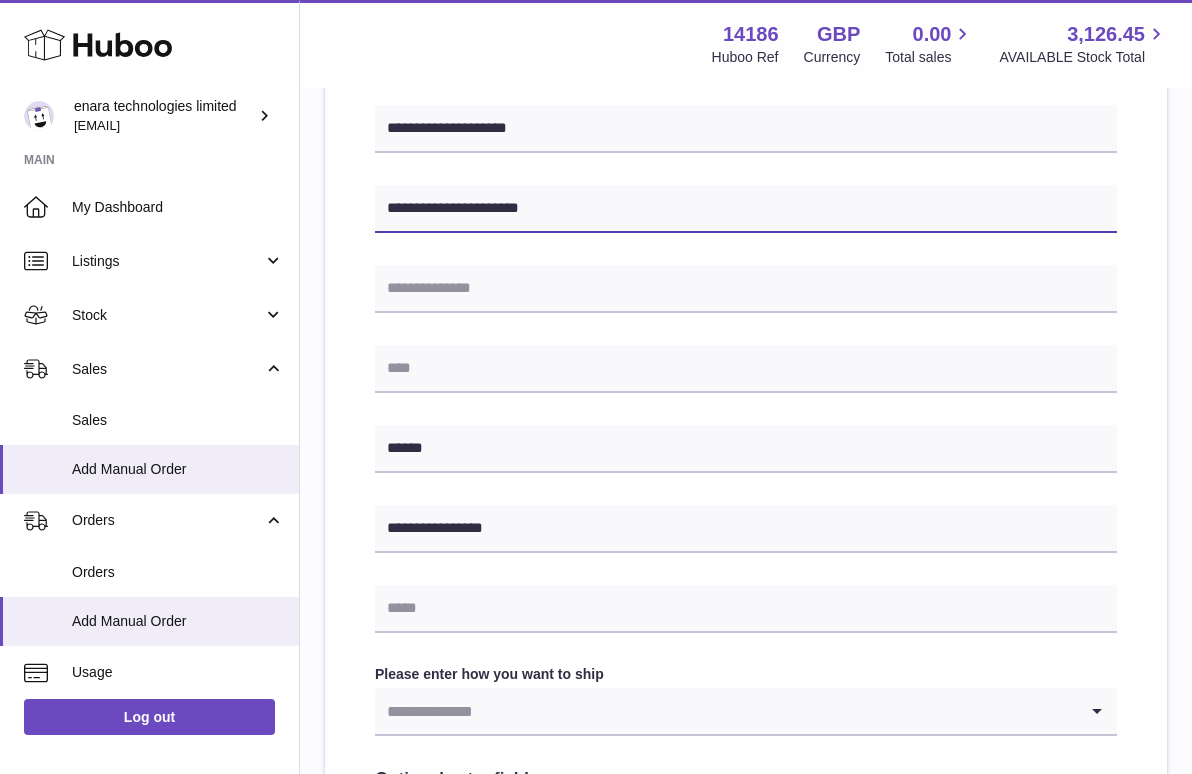 type on "**********" 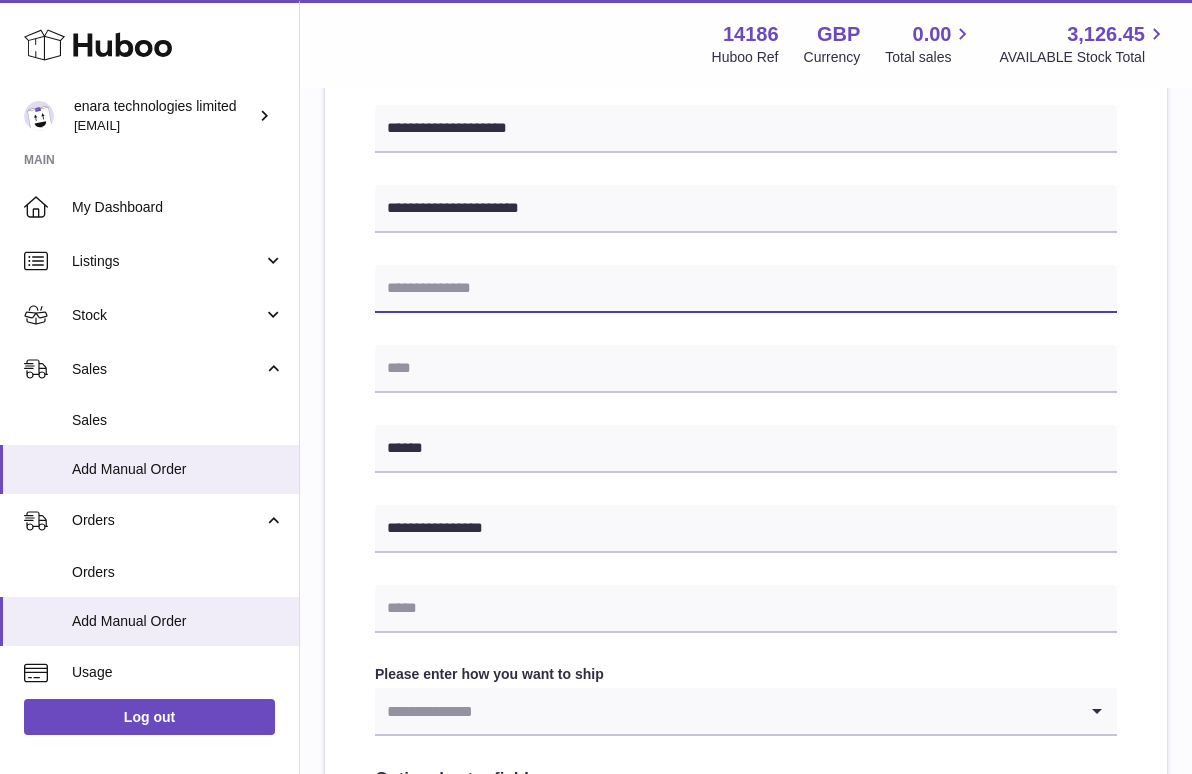 paste on "**********" 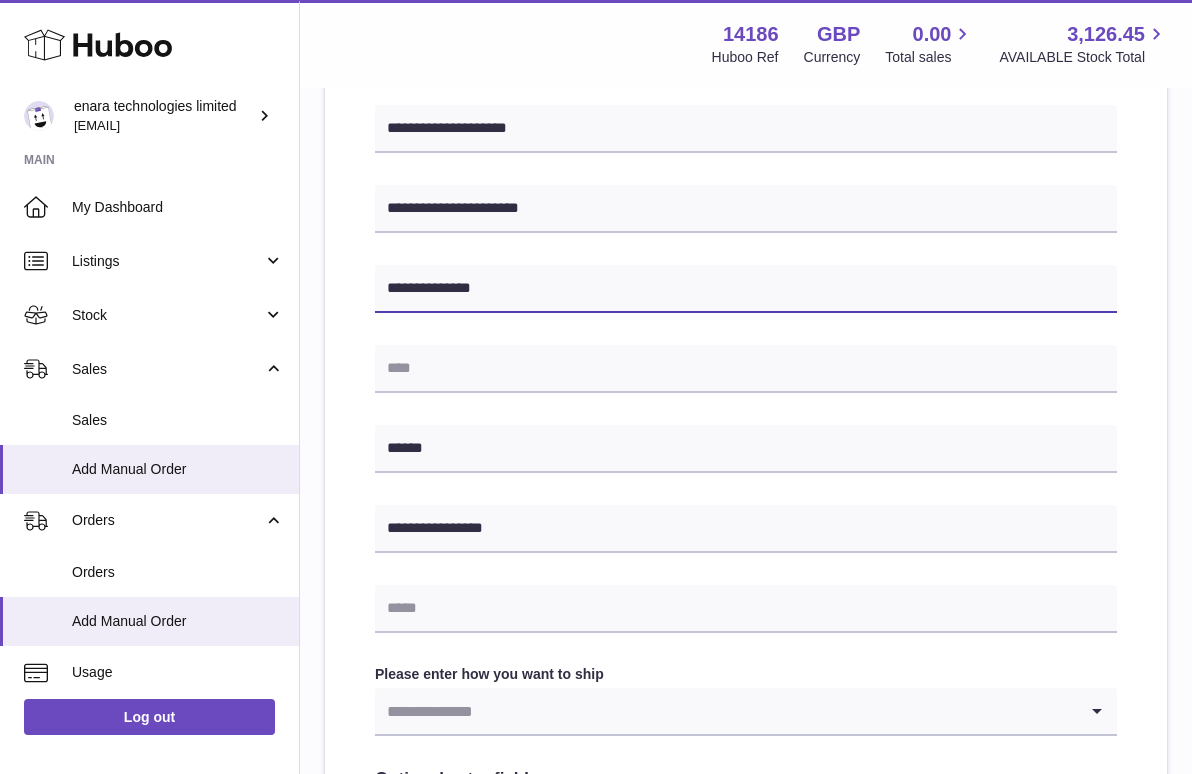 type on "**********" 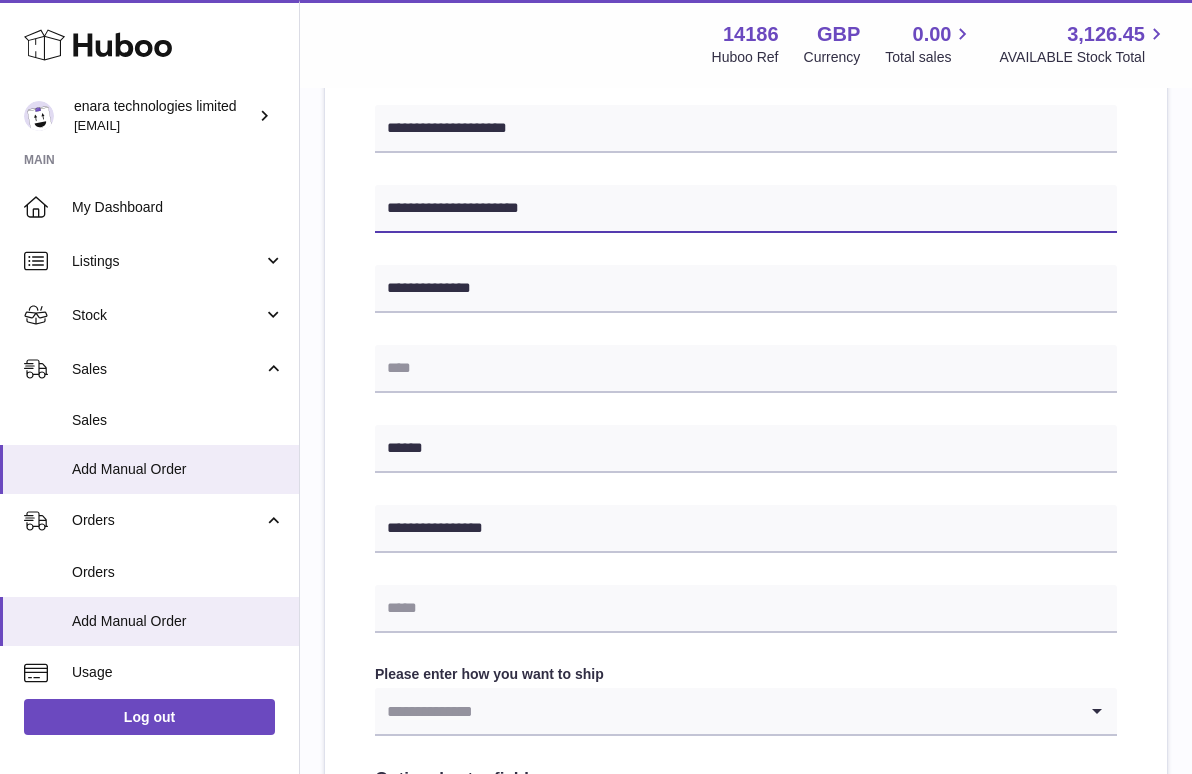click on "**********" at bounding box center [746, 209] 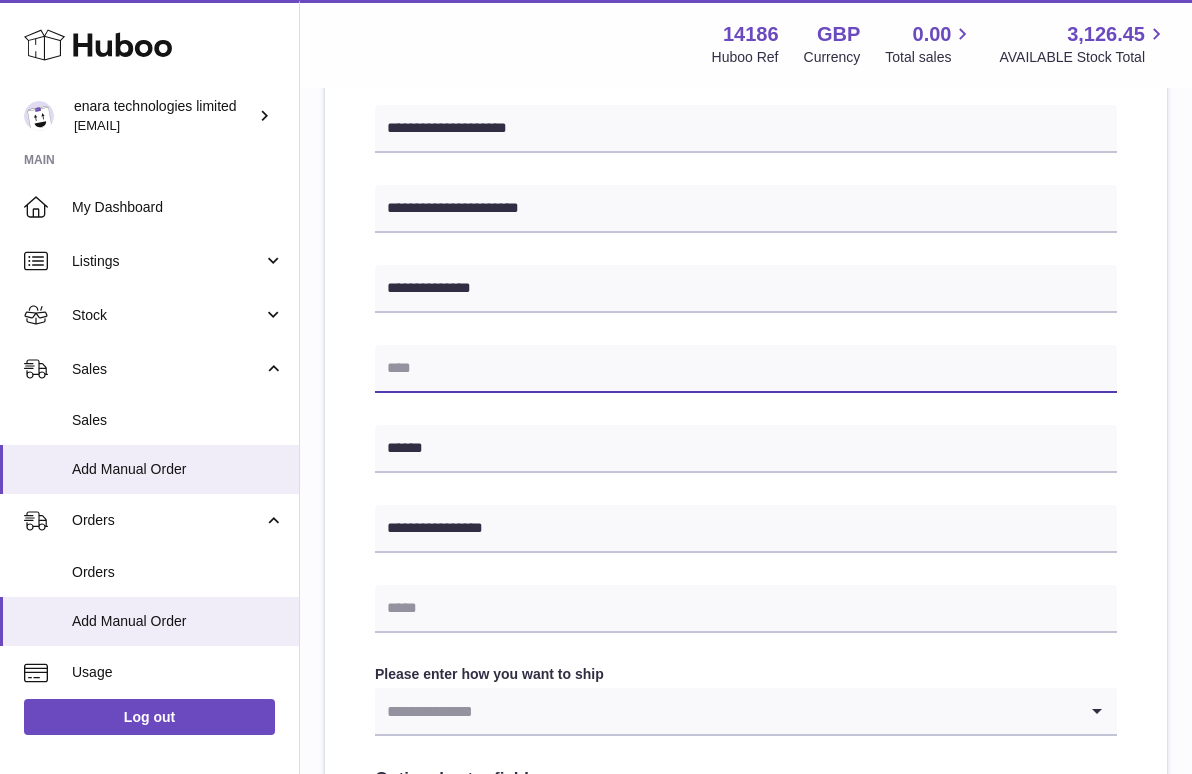 click at bounding box center (746, 369) 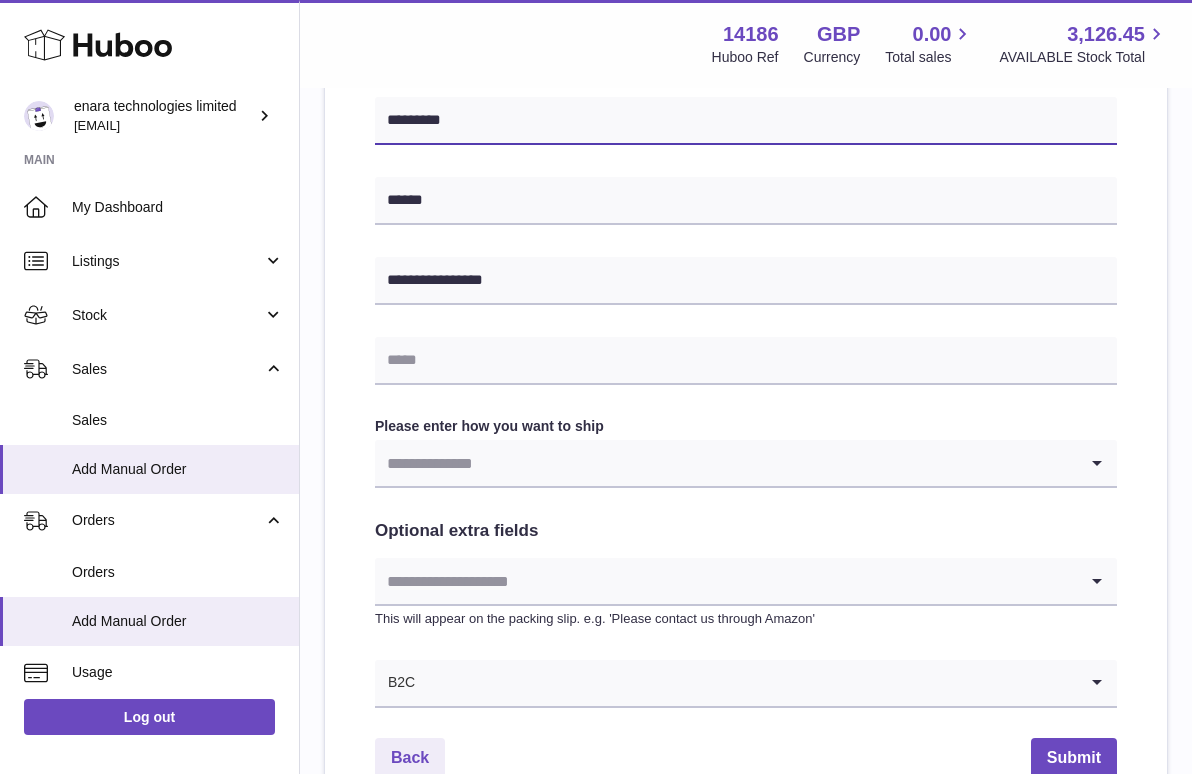scroll, scrollTop: 764, scrollLeft: 0, axis: vertical 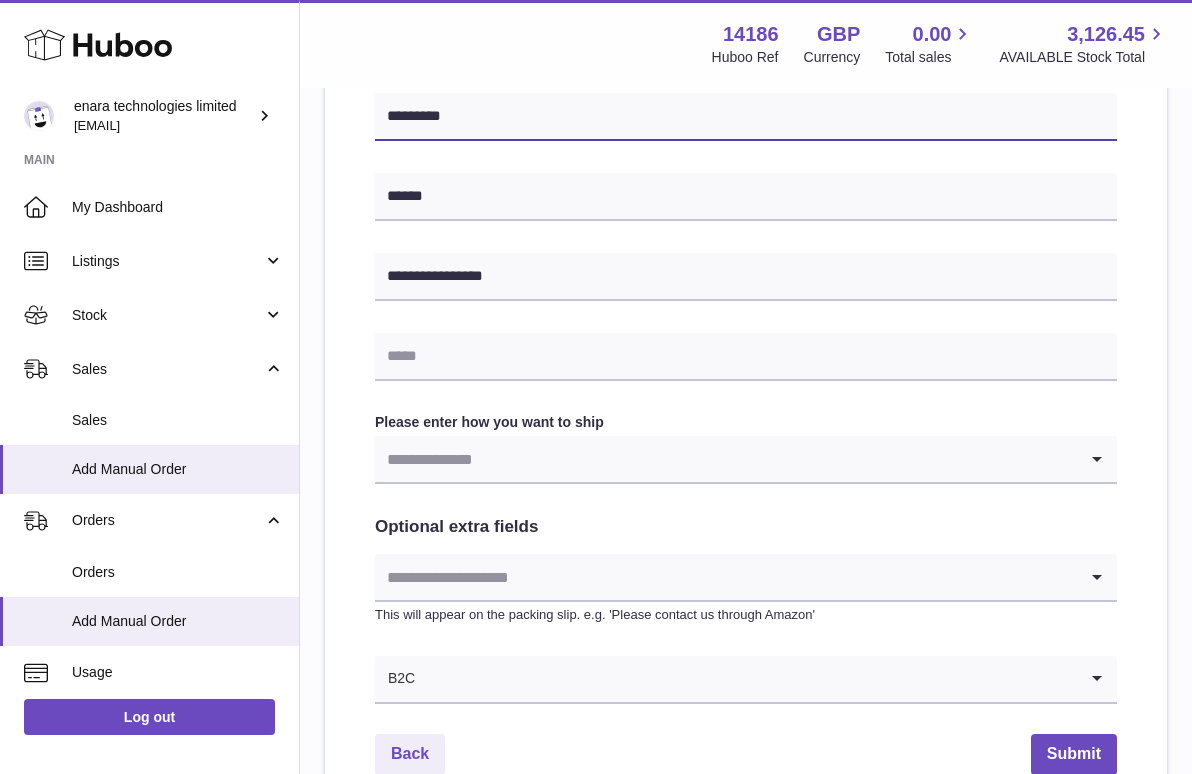 type on "*********" 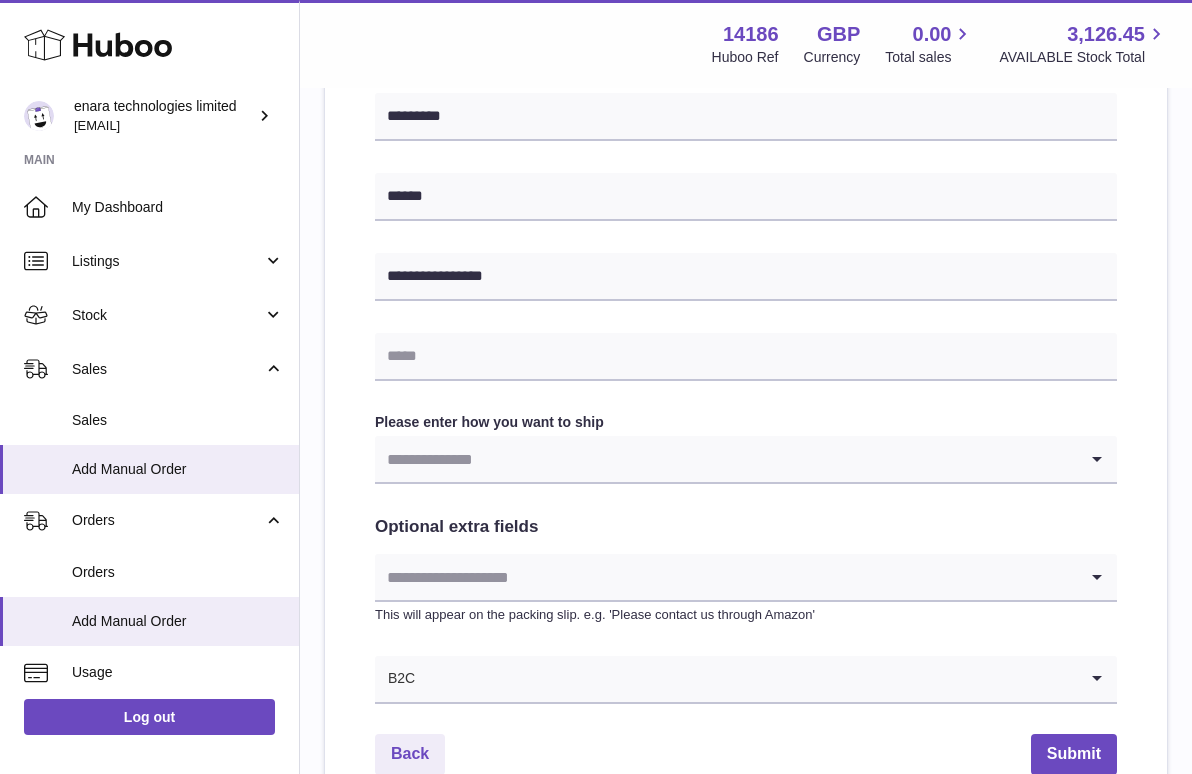 click at bounding box center [726, 459] 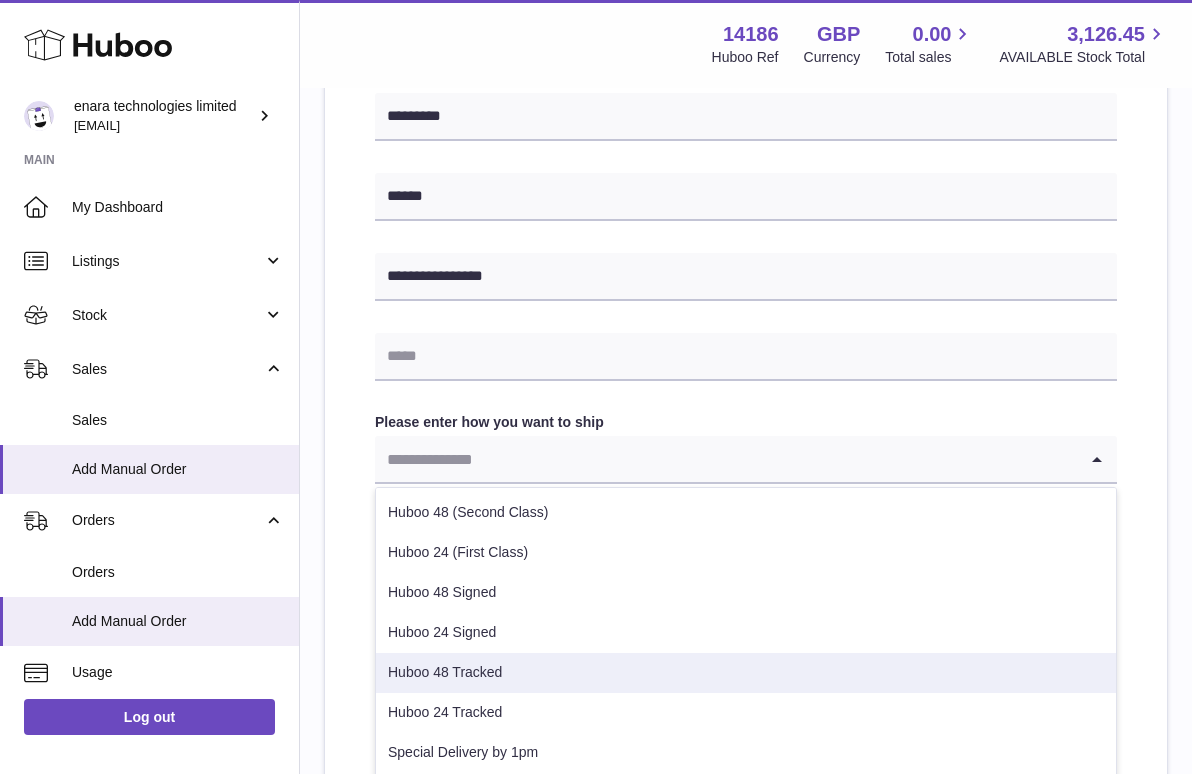 click on "Huboo 48 Tracked" at bounding box center [746, 673] 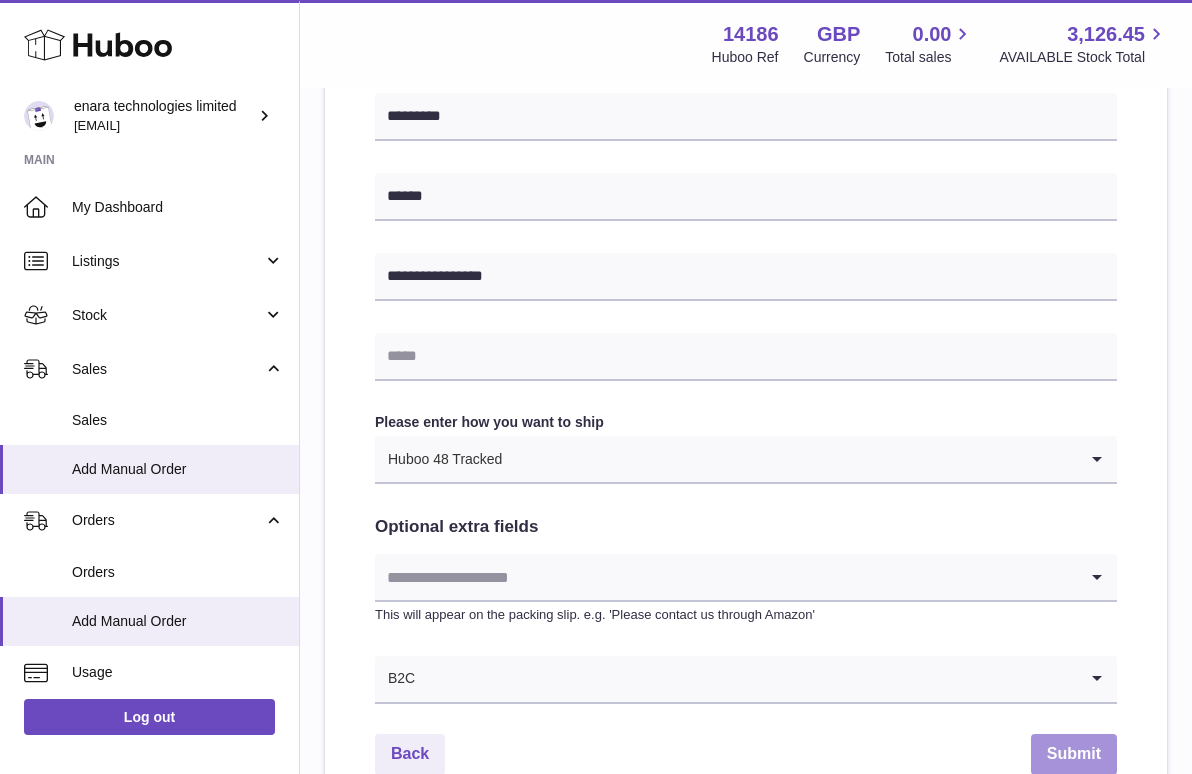 click on "Submit" at bounding box center [1074, 754] 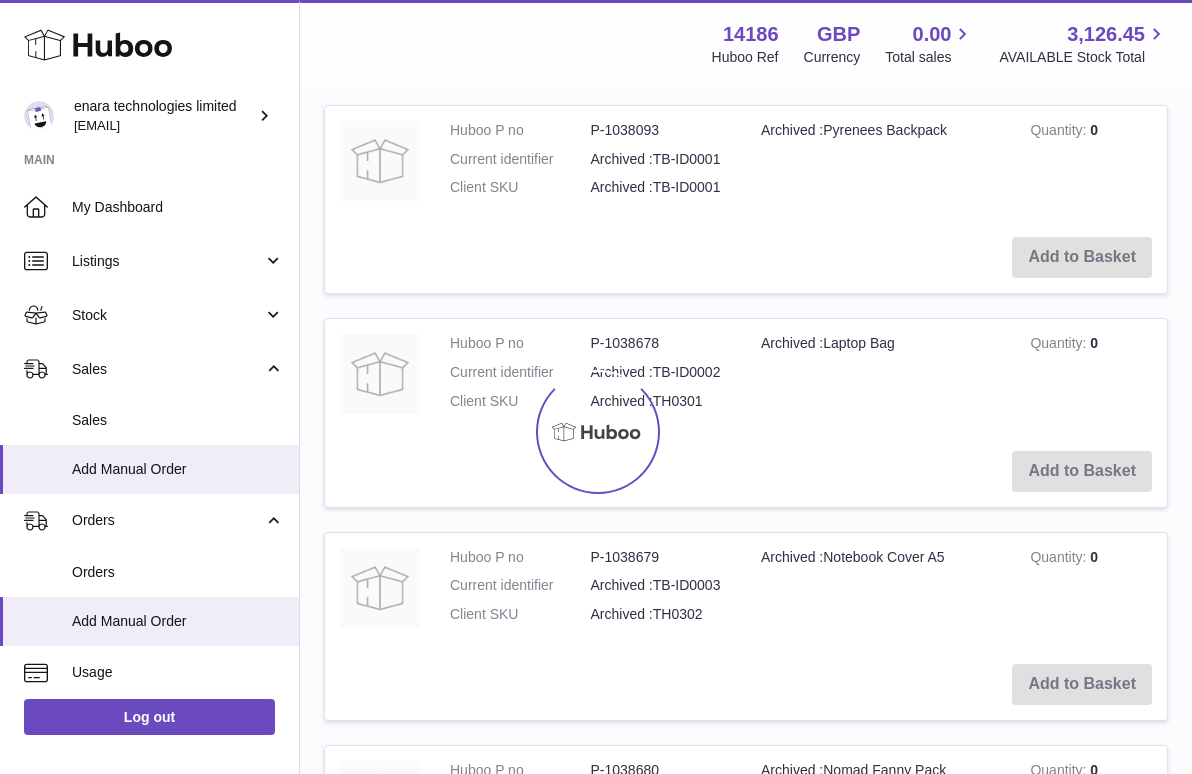 scroll, scrollTop: 0, scrollLeft: 0, axis: both 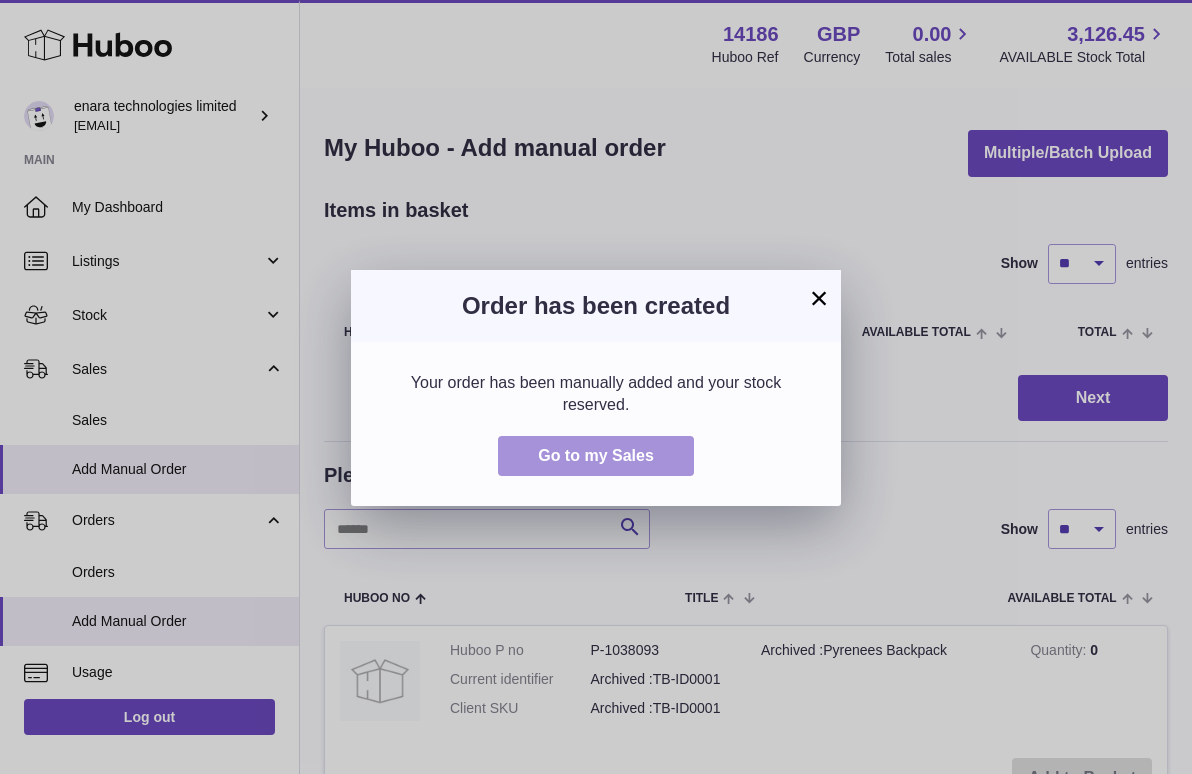 click on "Go to my Sales" at bounding box center [596, 455] 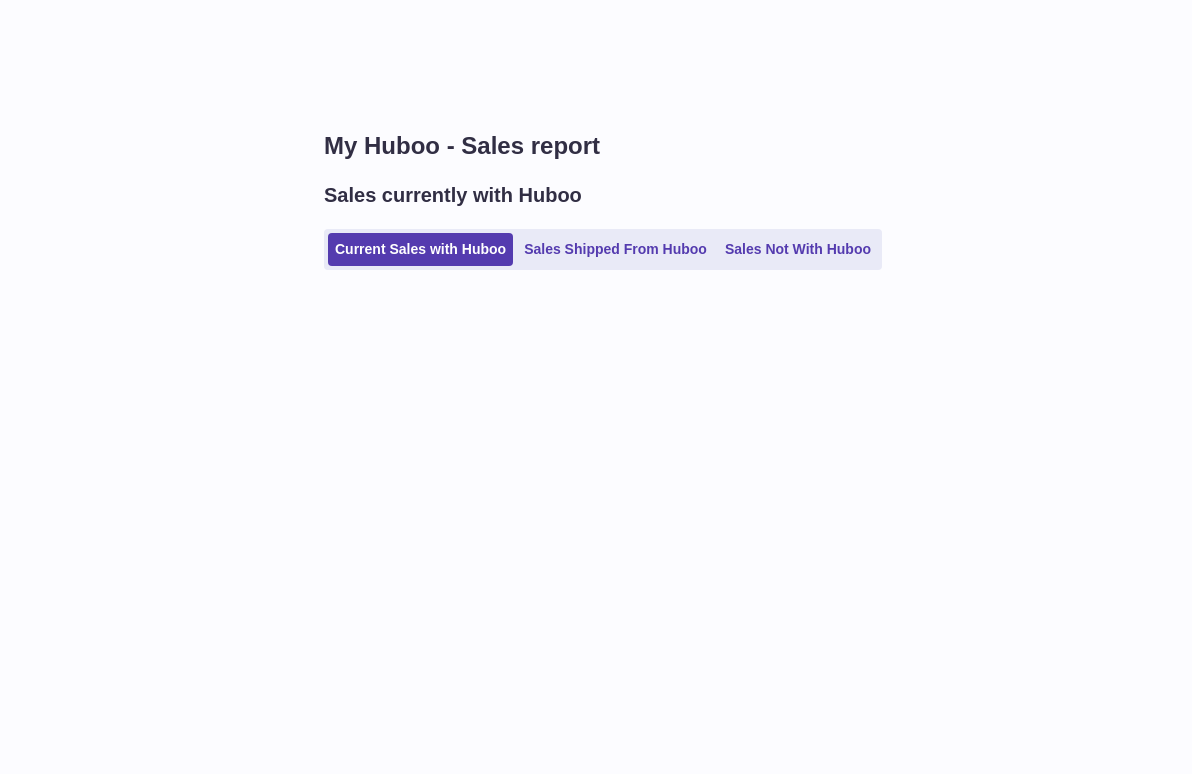 scroll, scrollTop: 0, scrollLeft: 0, axis: both 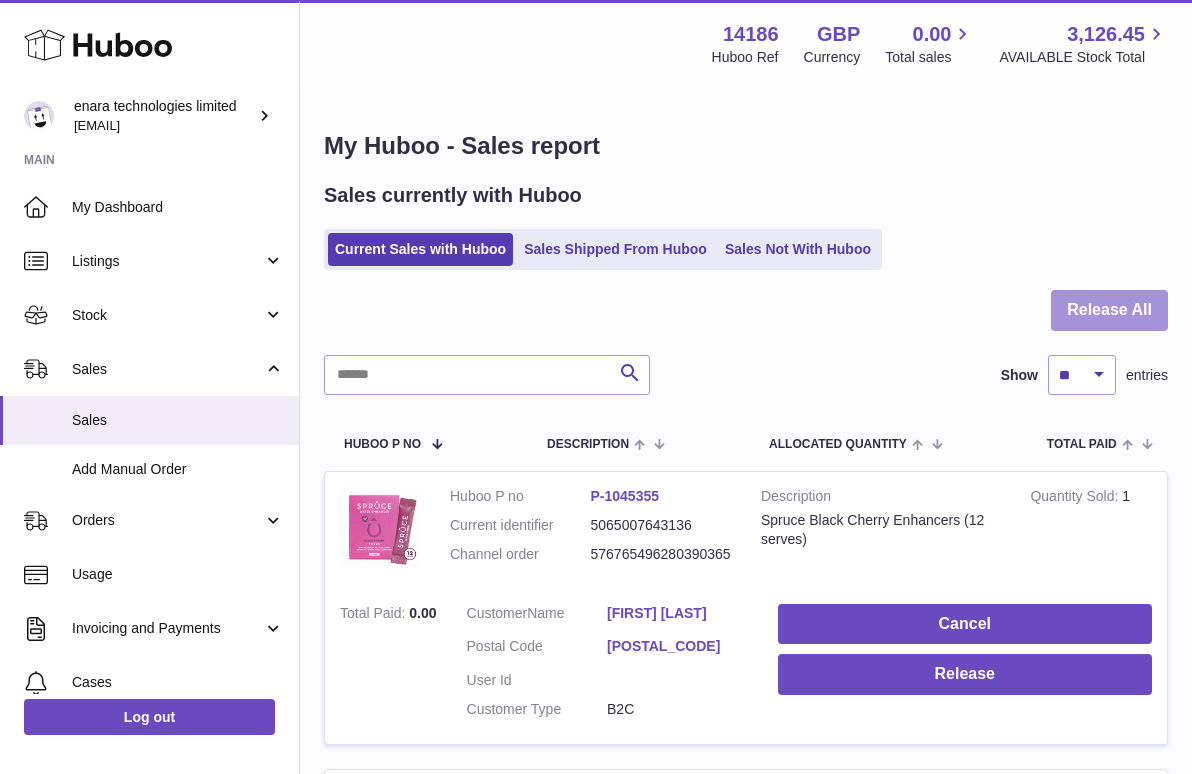 click on "Release All" at bounding box center [1109, 310] 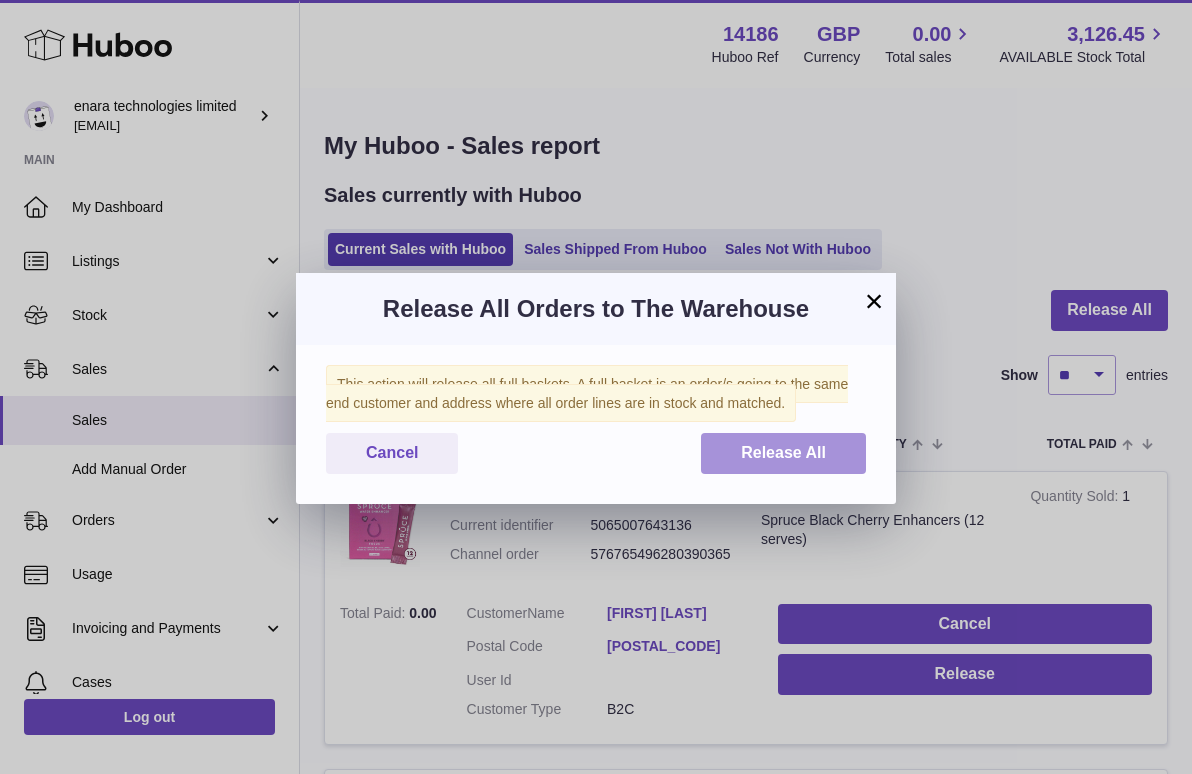 click on "Release All" at bounding box center [783, 453] 